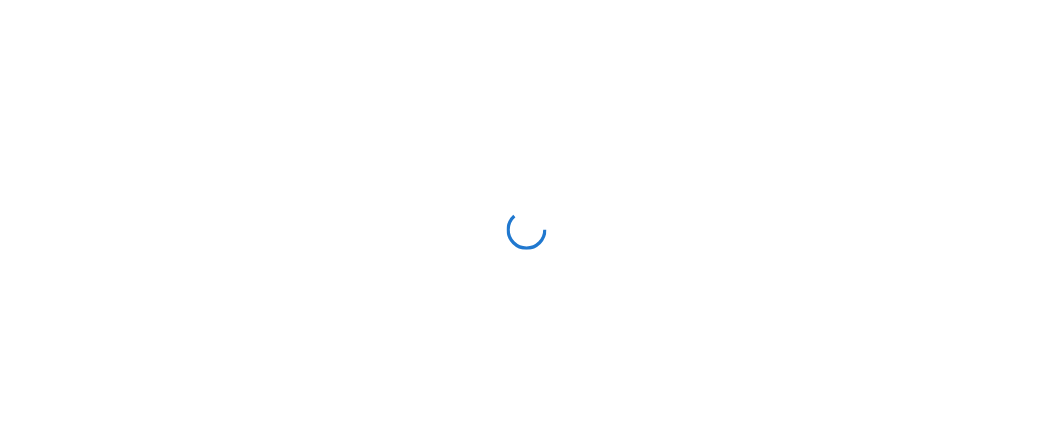 scroll, scrollTop: 0, scrollLeft: 0, axis: both 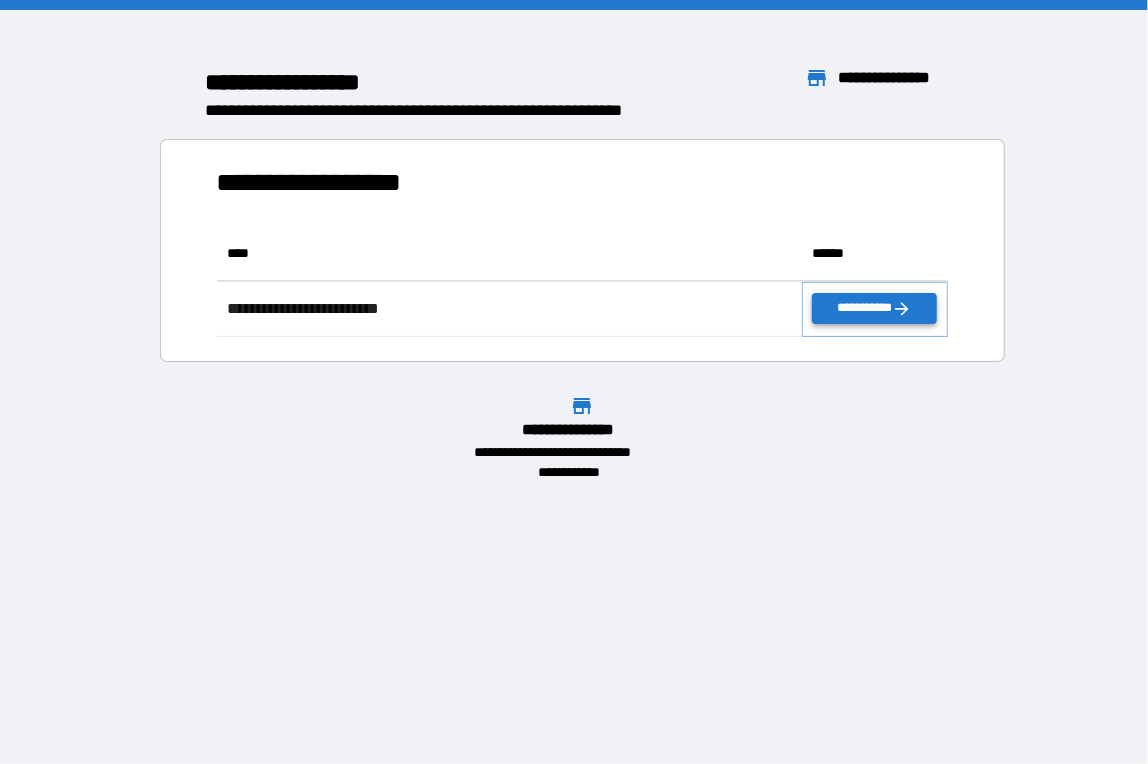 click on "**********" at bounding box center [874, 308] 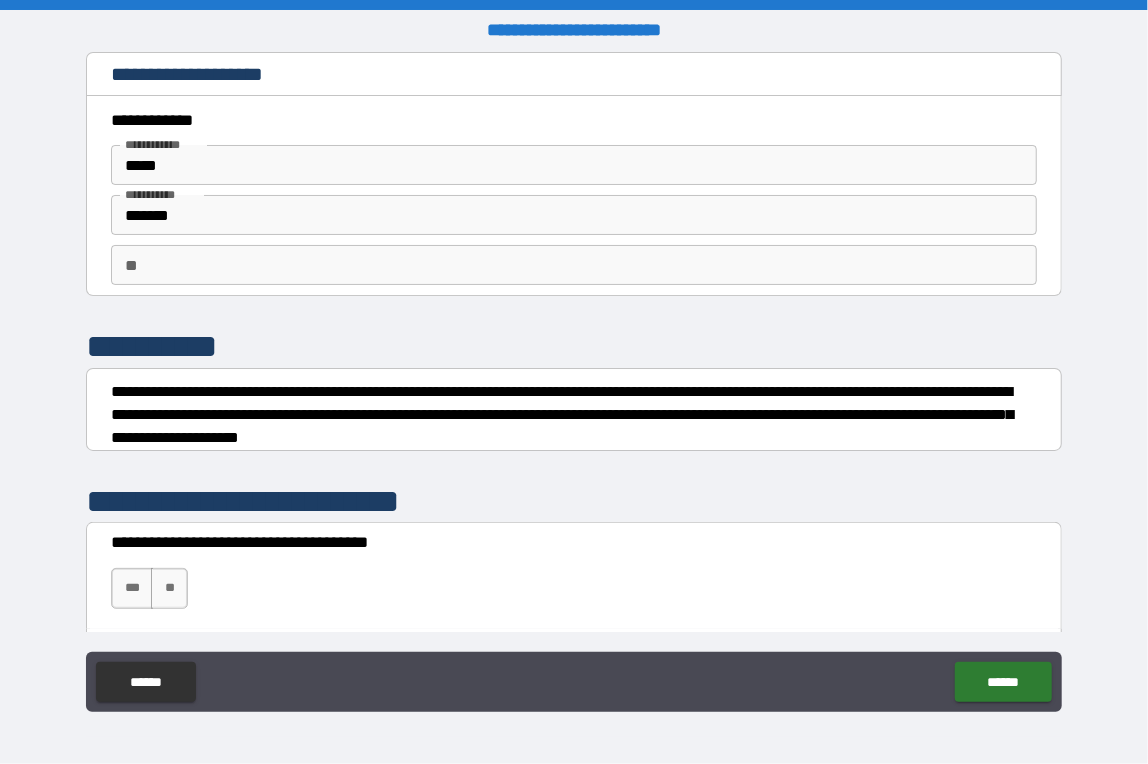 click on "**" at bounding box center [573, 265] 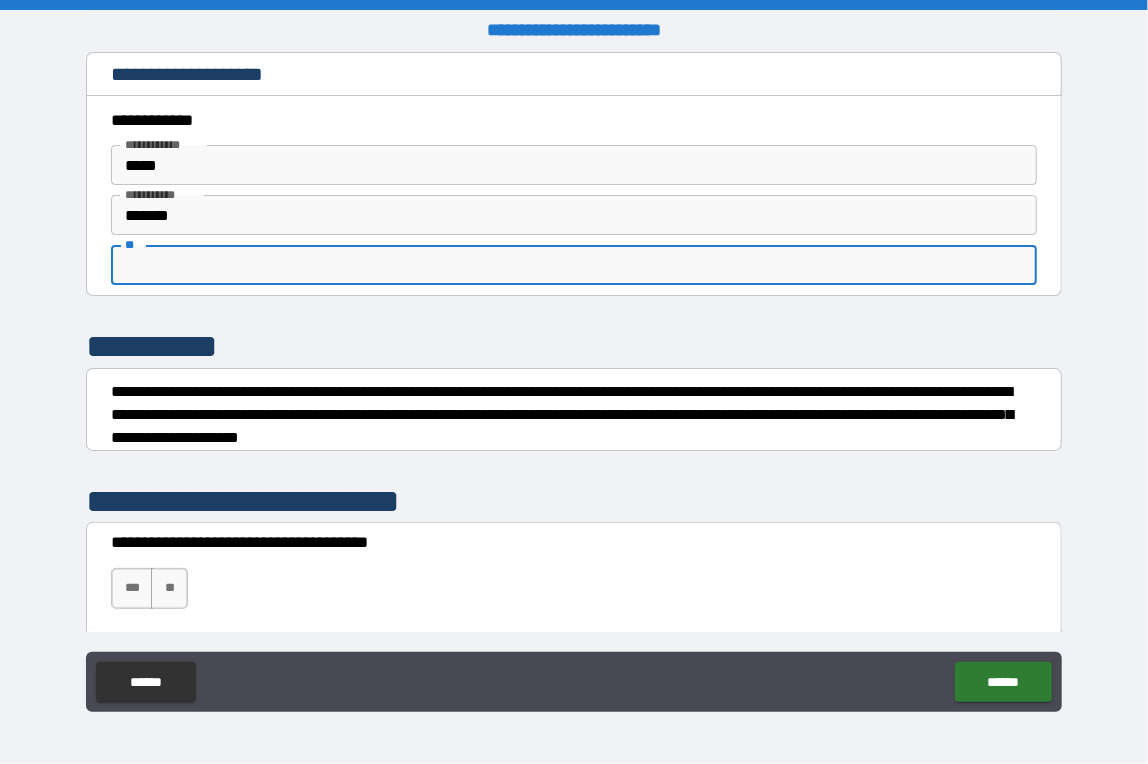 type on "**" 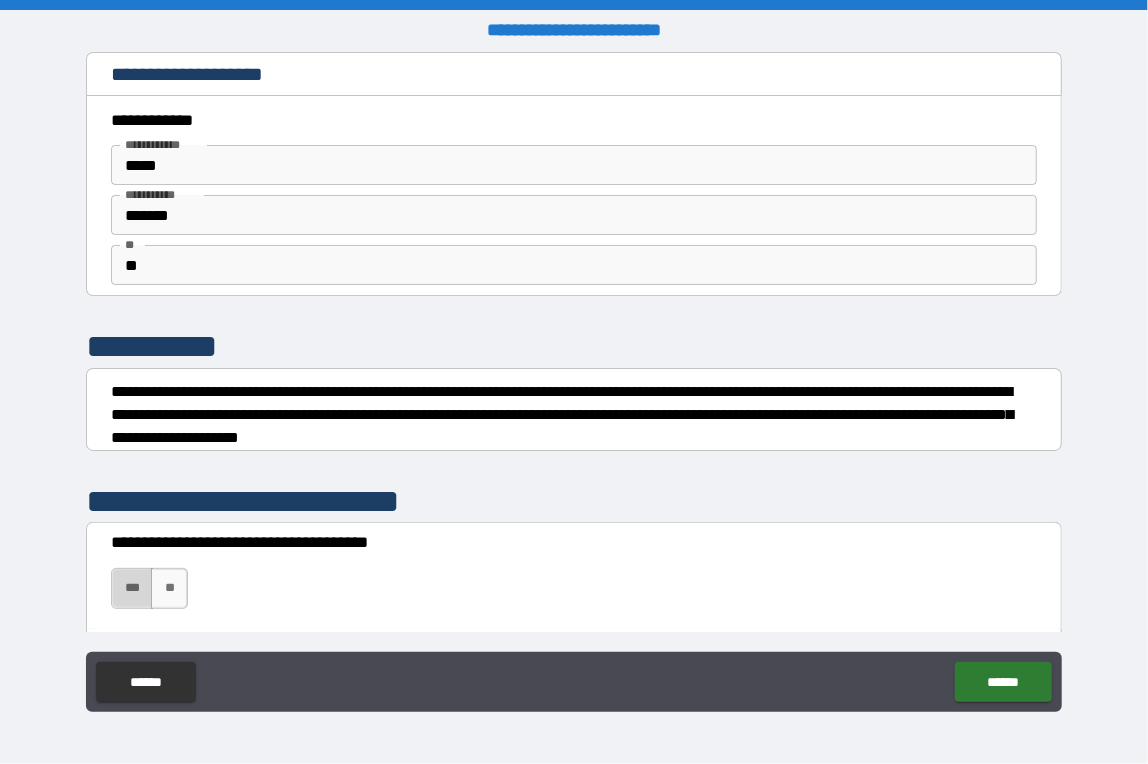 click on "***" at bounding box center [132, 588] 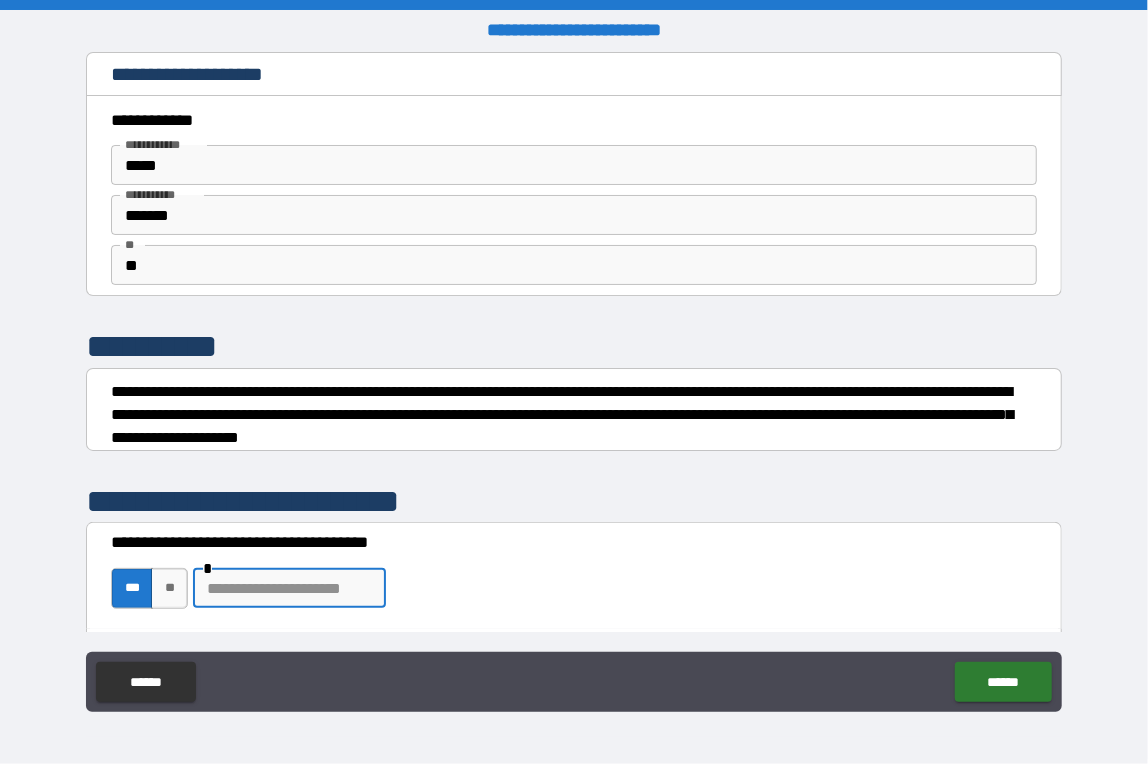 click at bounding box center (289, 588) 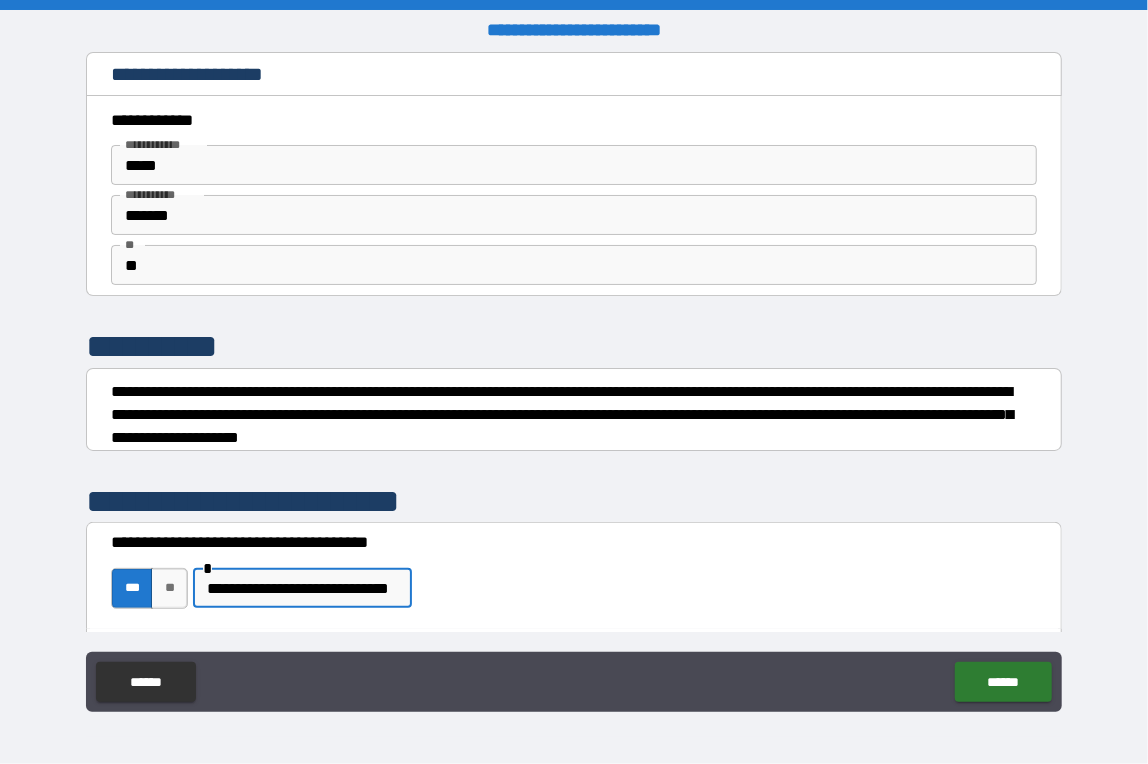 scroll, scrollTop: 0, scrollLeft: 48, axis: horizontal 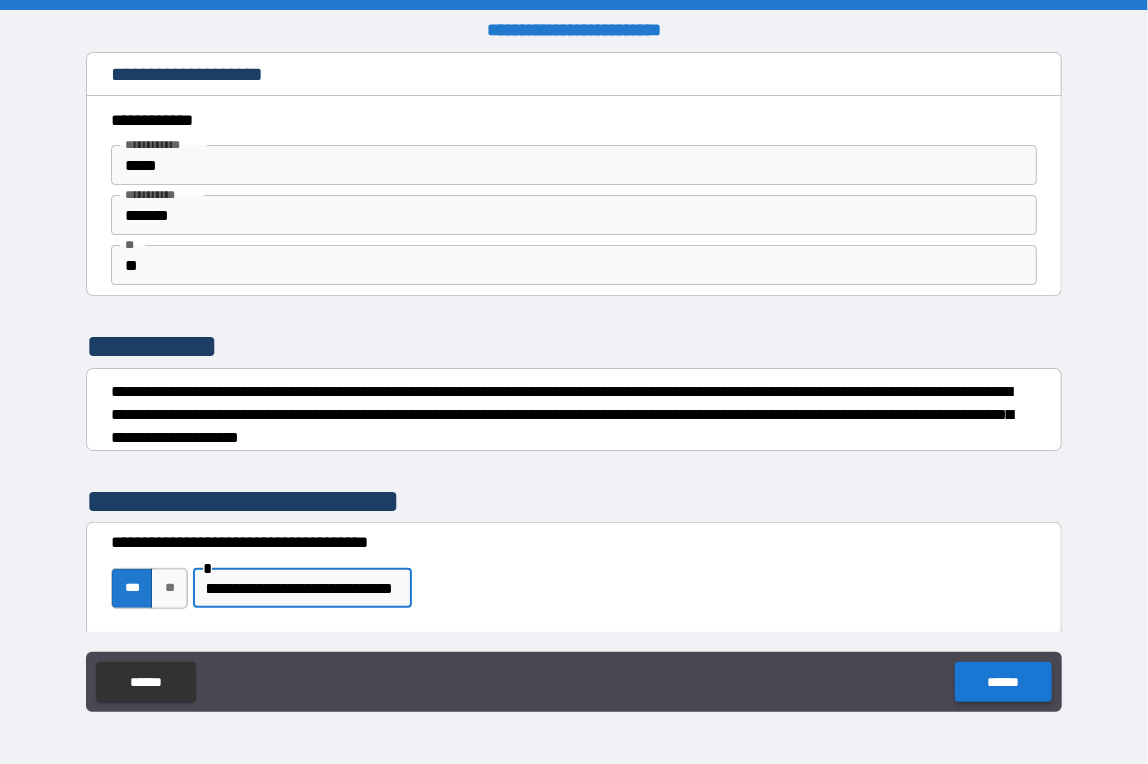type on "**********" 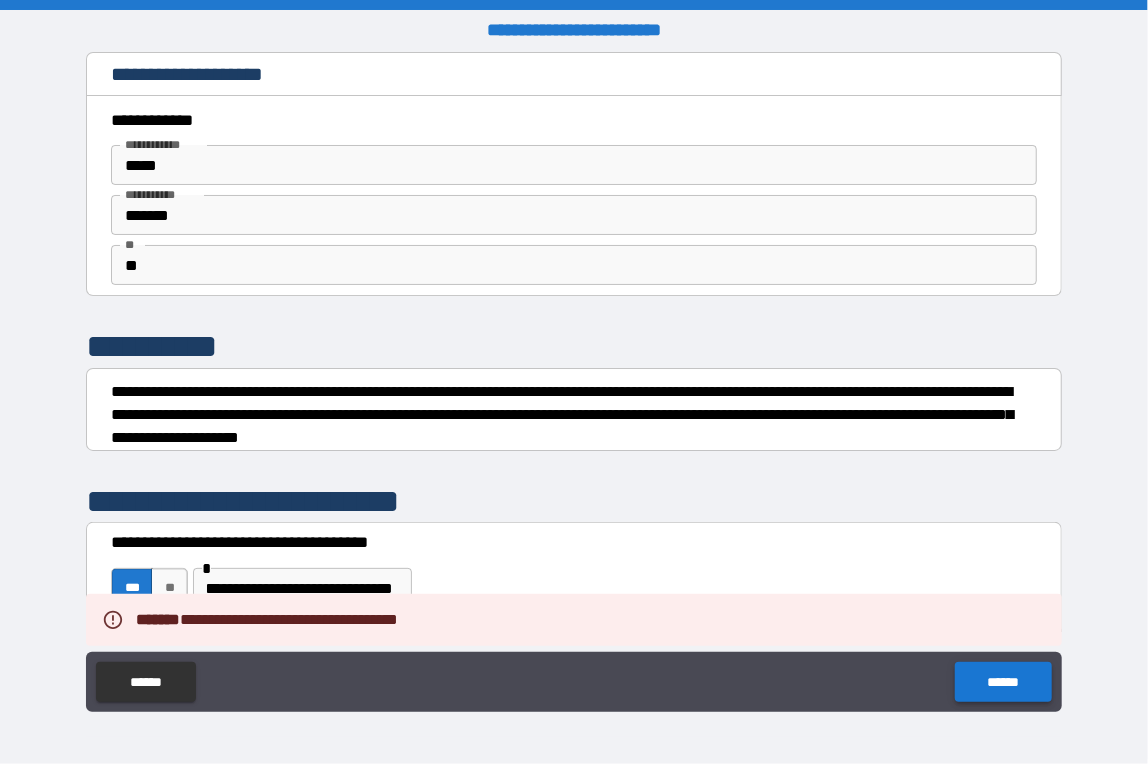scroll, scrollTop: 0, scrollLeft: 0, axis: both 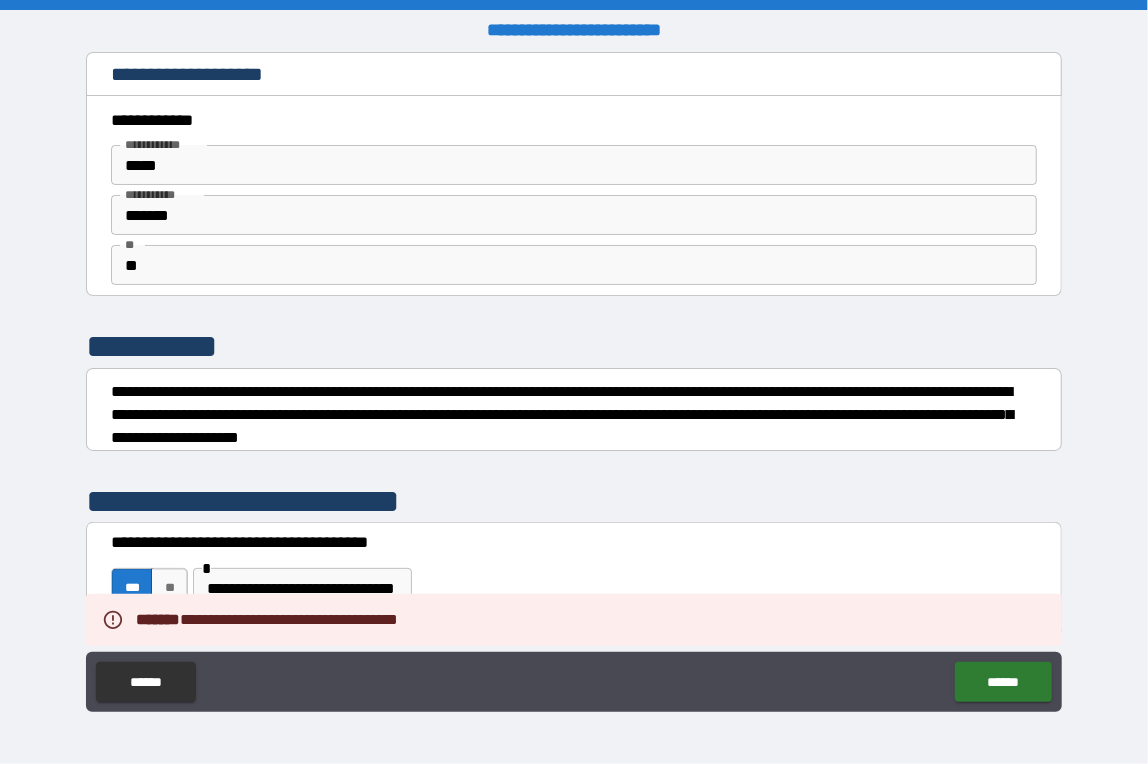 click on "**********" at bounding box center (573, 578) 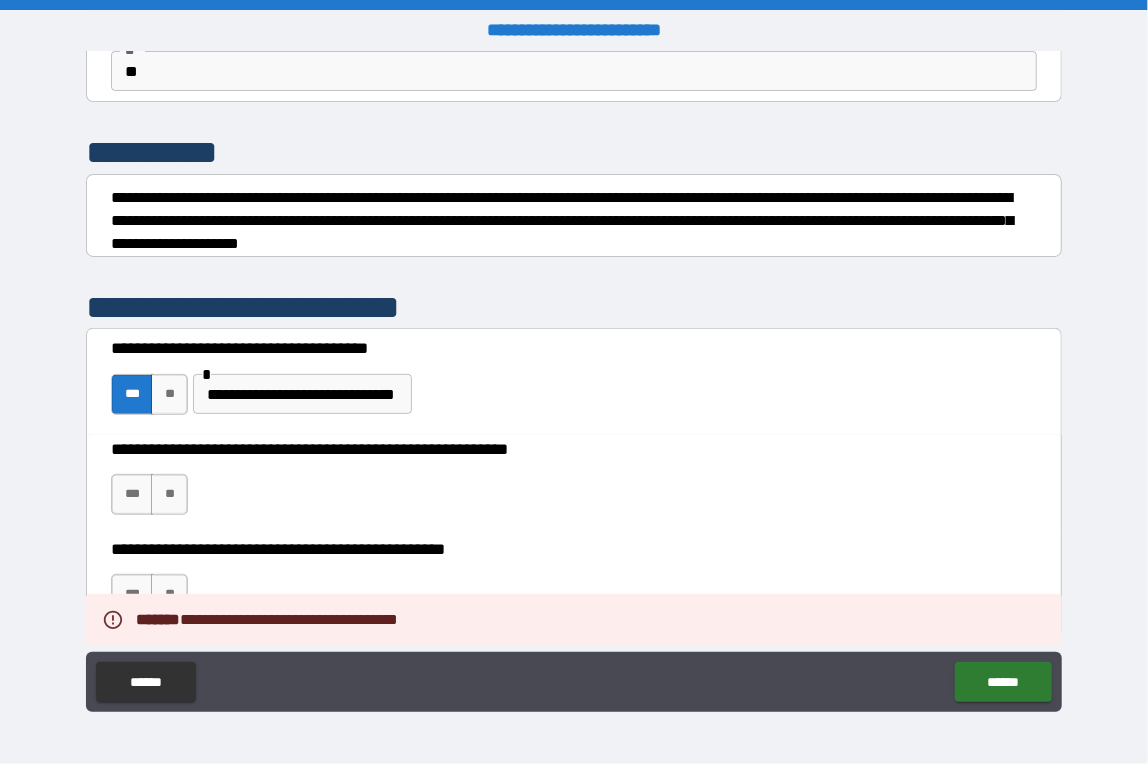scroll, scrollTop: 199, scrollLeft: 0, axis: vertical 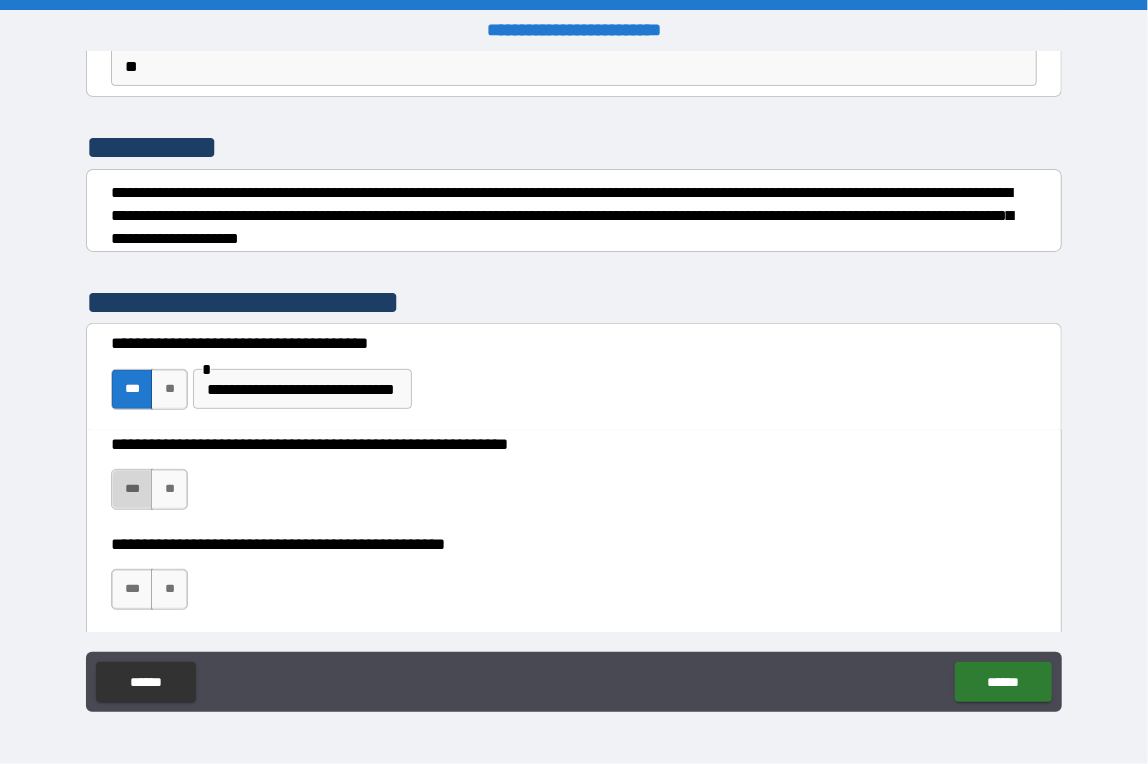 click on "***" at bounding box center (132, 489) 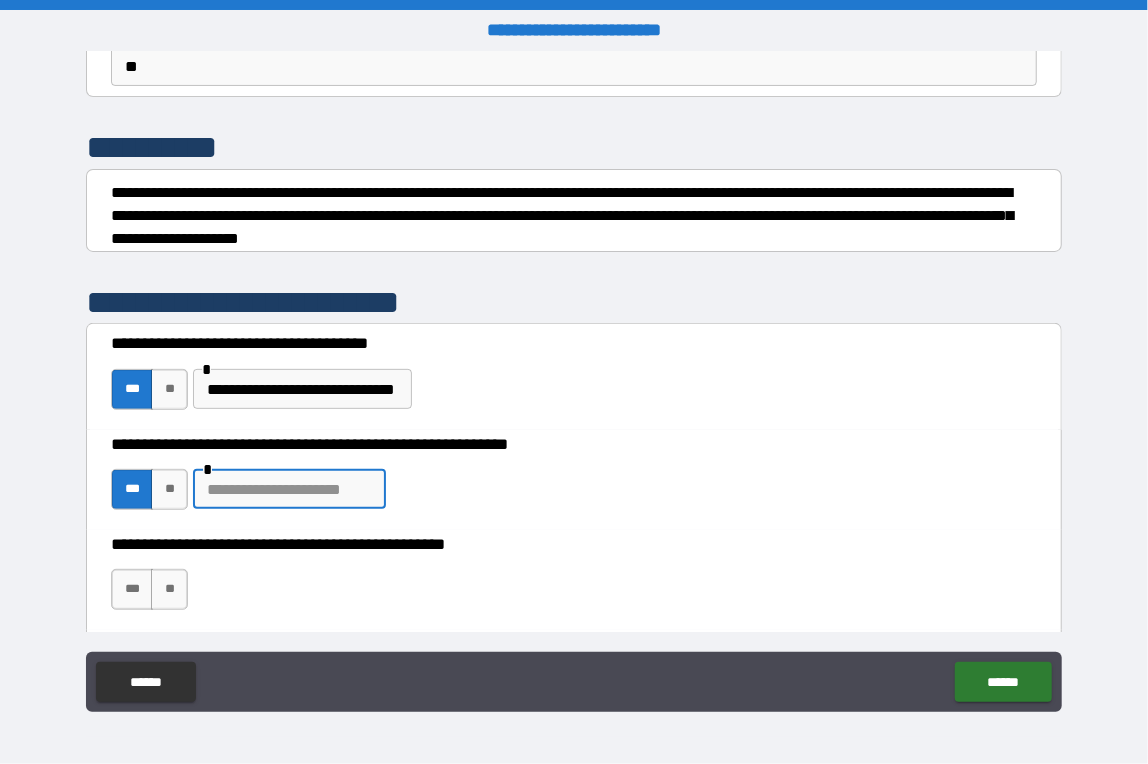 click at bounding box center (289, 489) 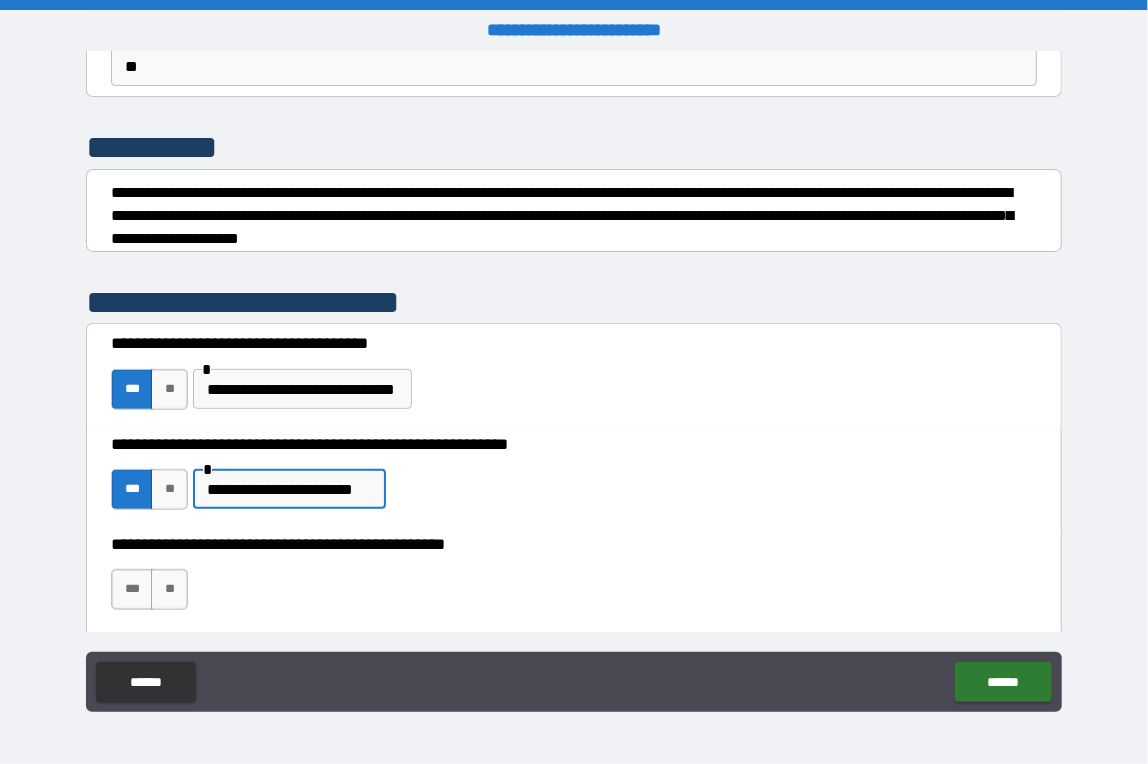 scroll, scrollTop: 0, scrollLeft: 1, axis: horizontal 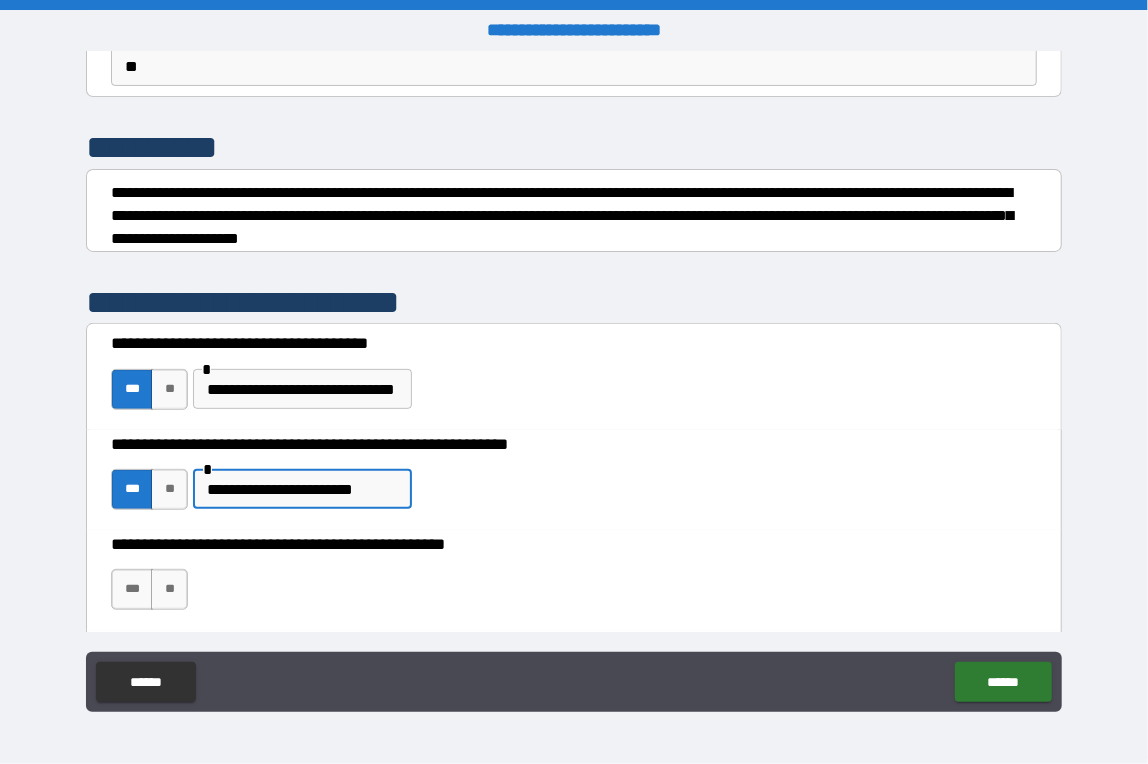 click on "**********" at bounding box center (300, 489) 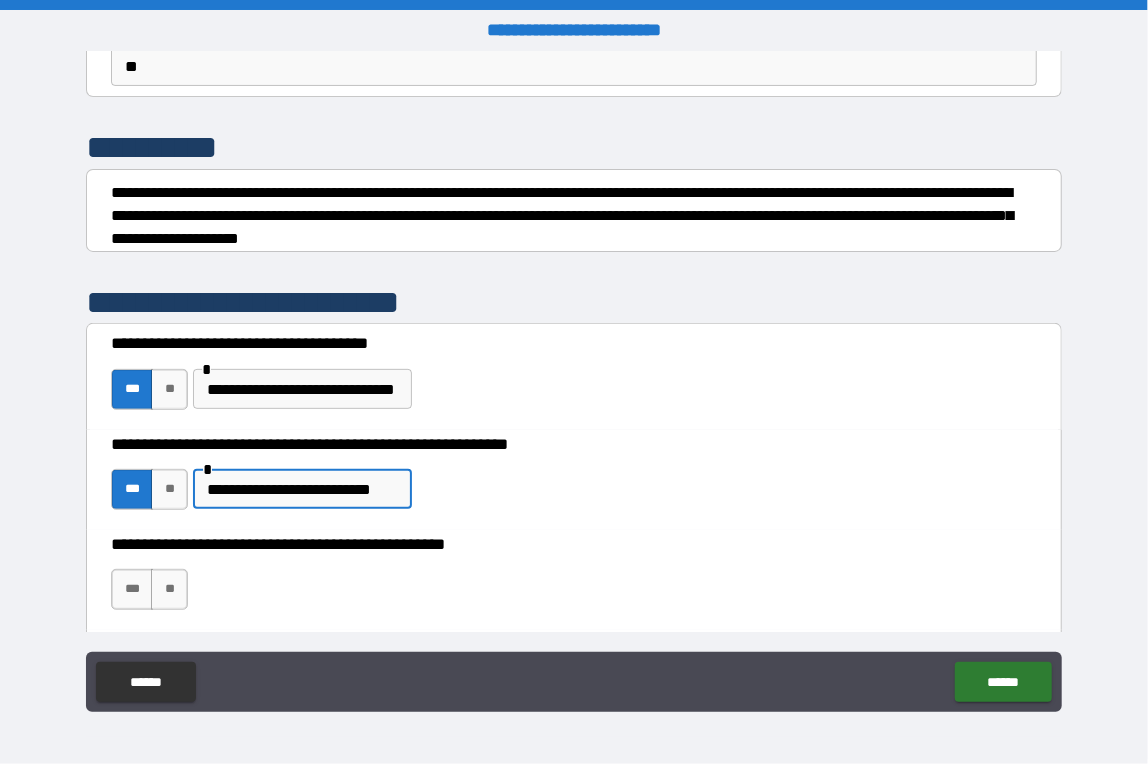 type on "**********" 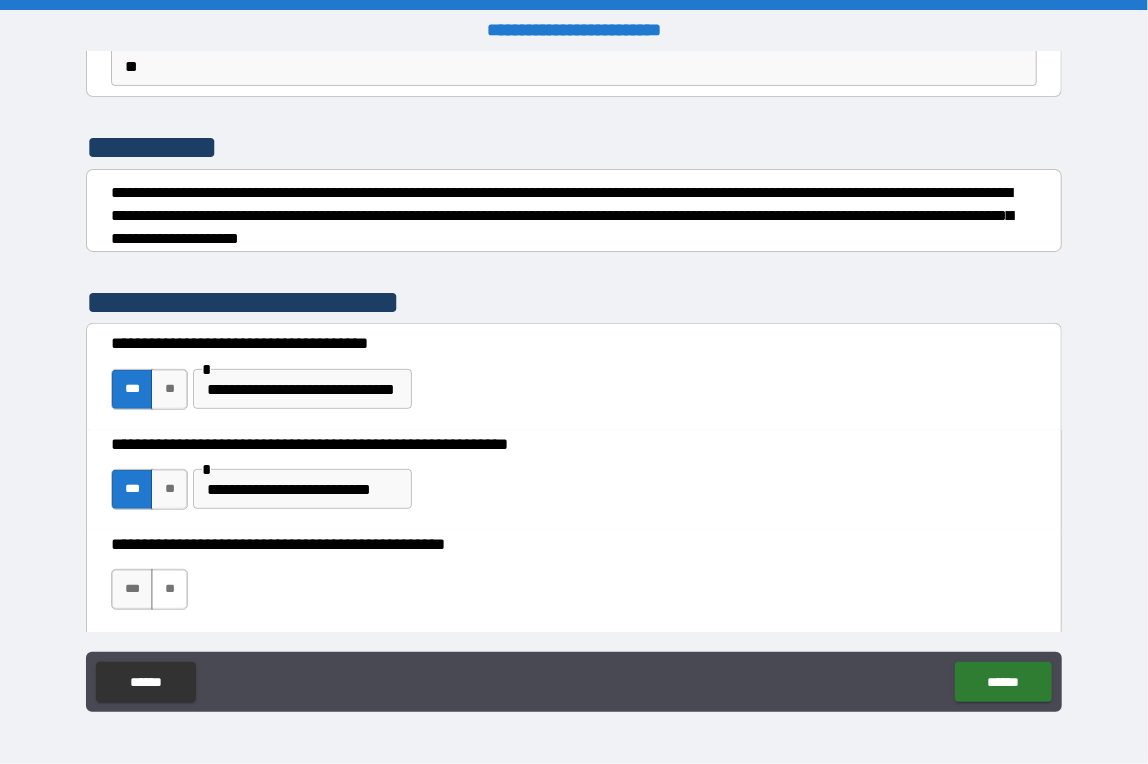 scroll, scrollTop: 0, scrollLeft: 0, axis: both 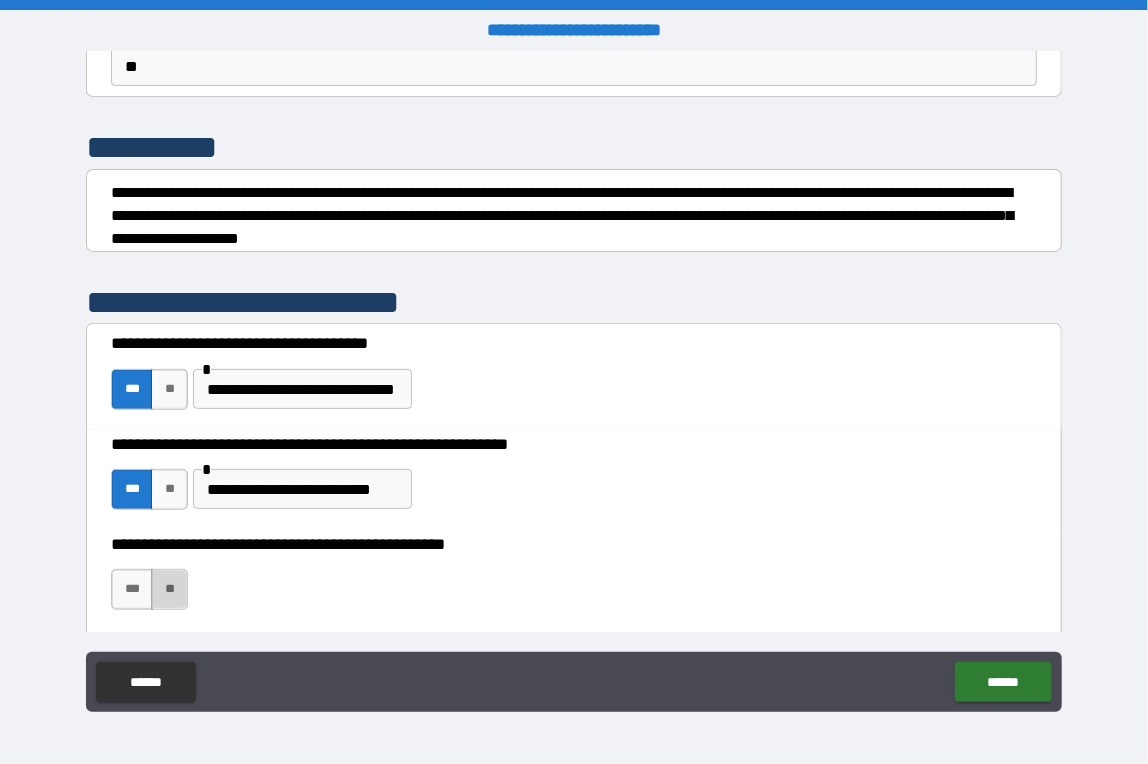 click on "**" at bounding box center [169, 589] 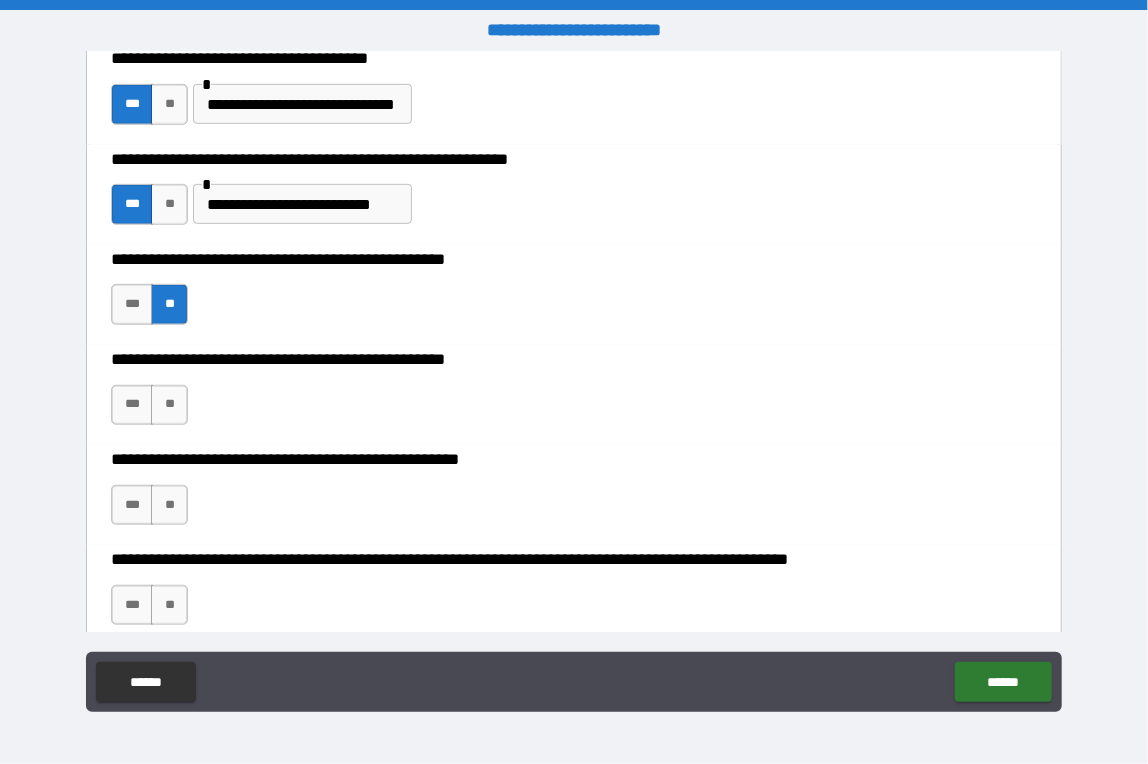 scroll, scrollTop: 600, scrollLeft: 0, axis: vertical 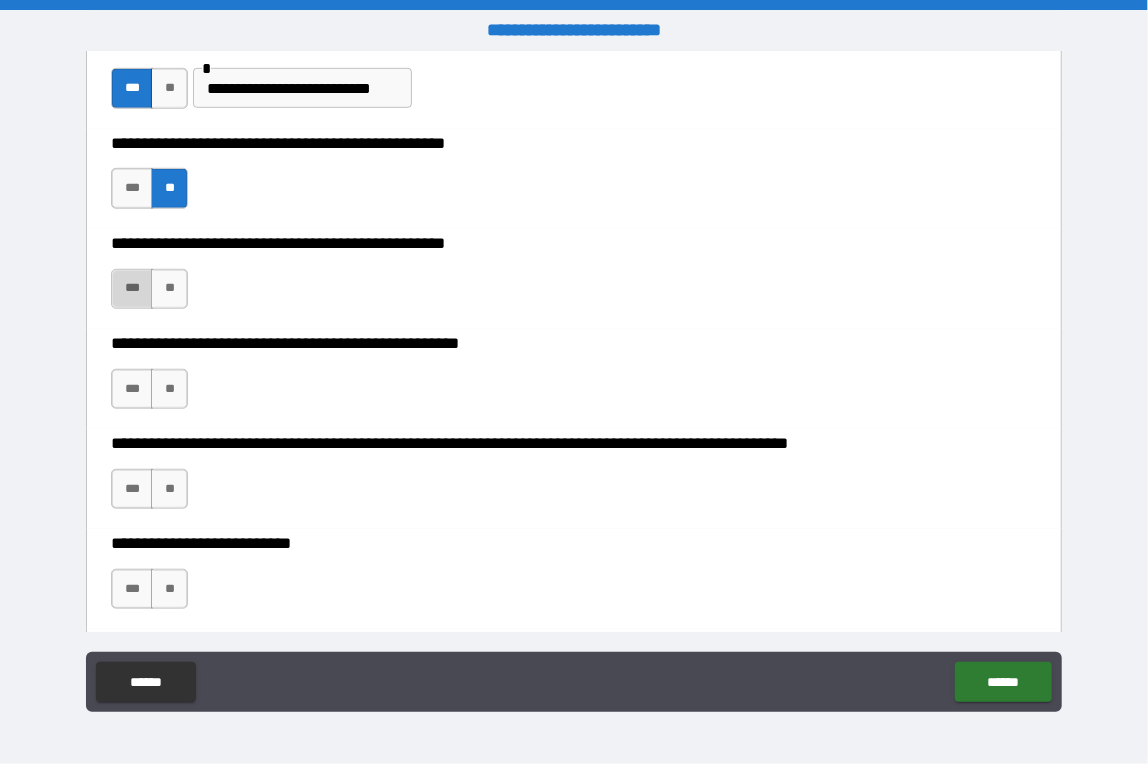 click on "***" at bounding box center (132, 289) 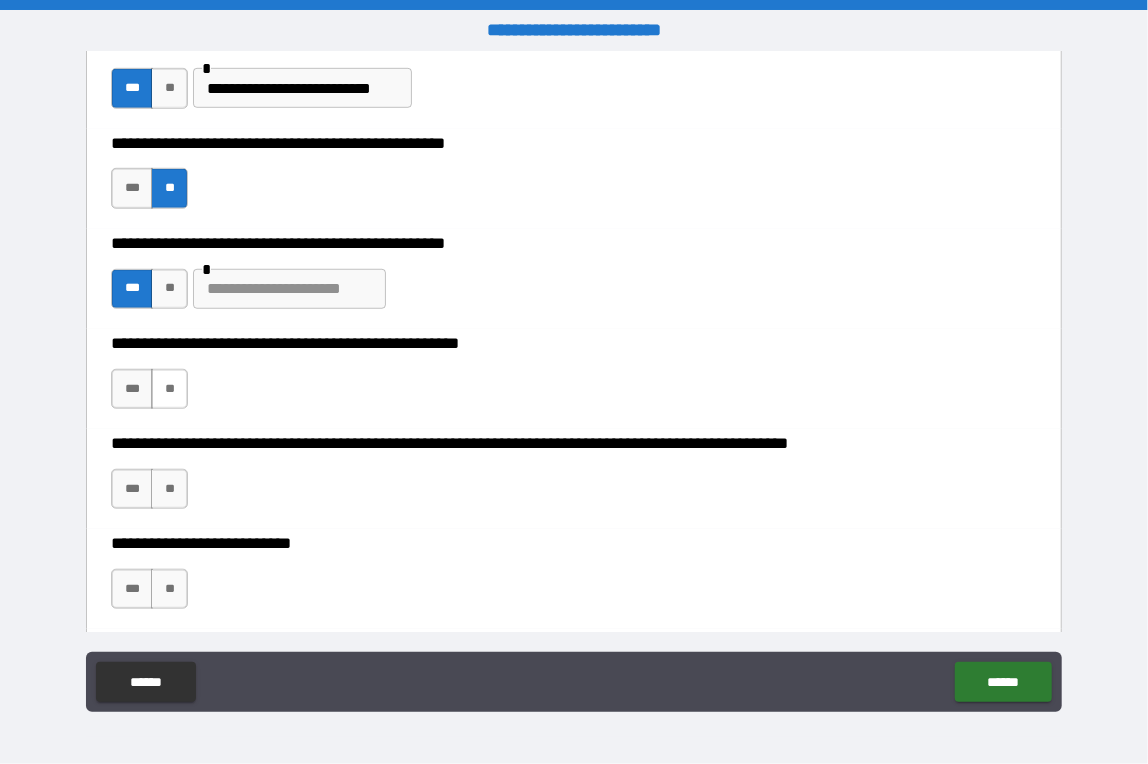 click on "**" at bounding box center (169, 389) 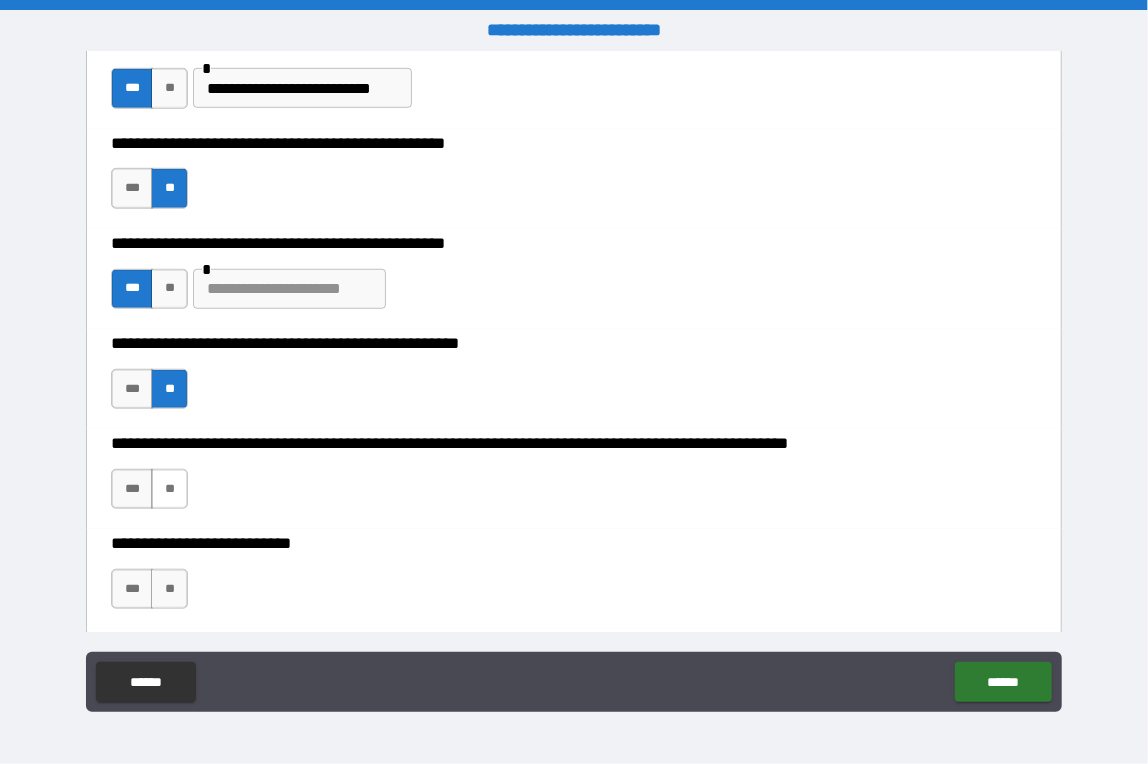 click on "**" at bounding box center (169, 489) 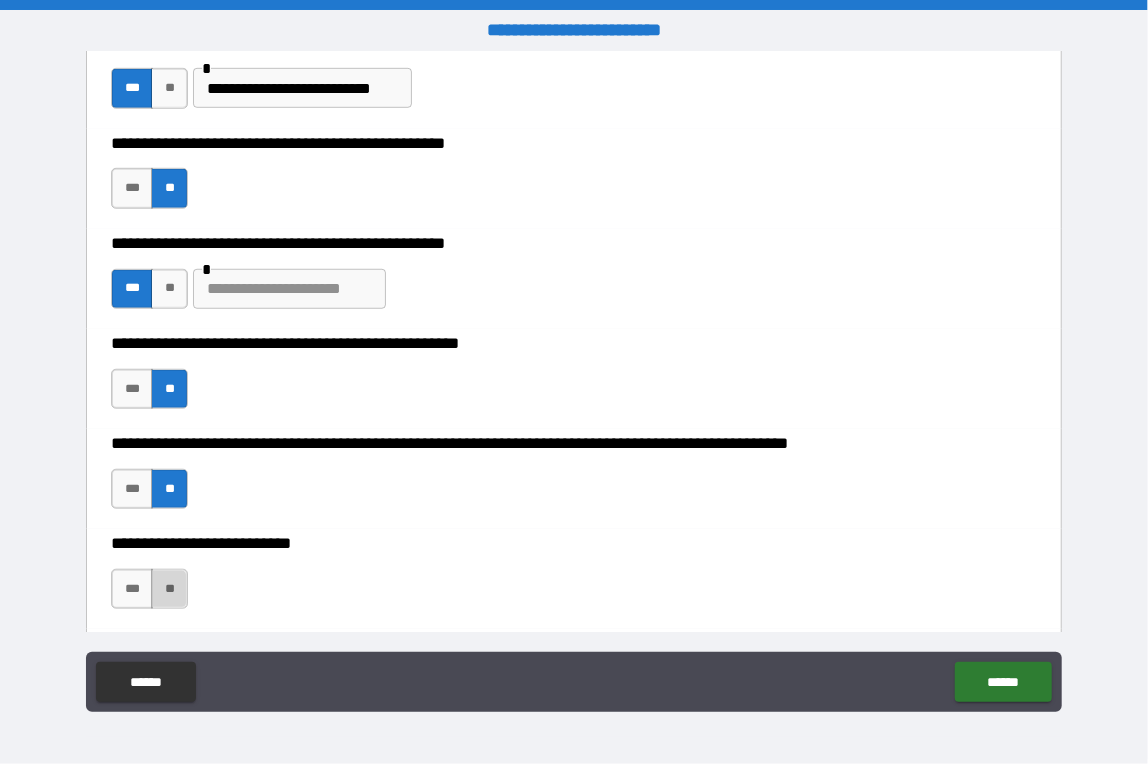 click on "**" at bounding box center [169, 589] 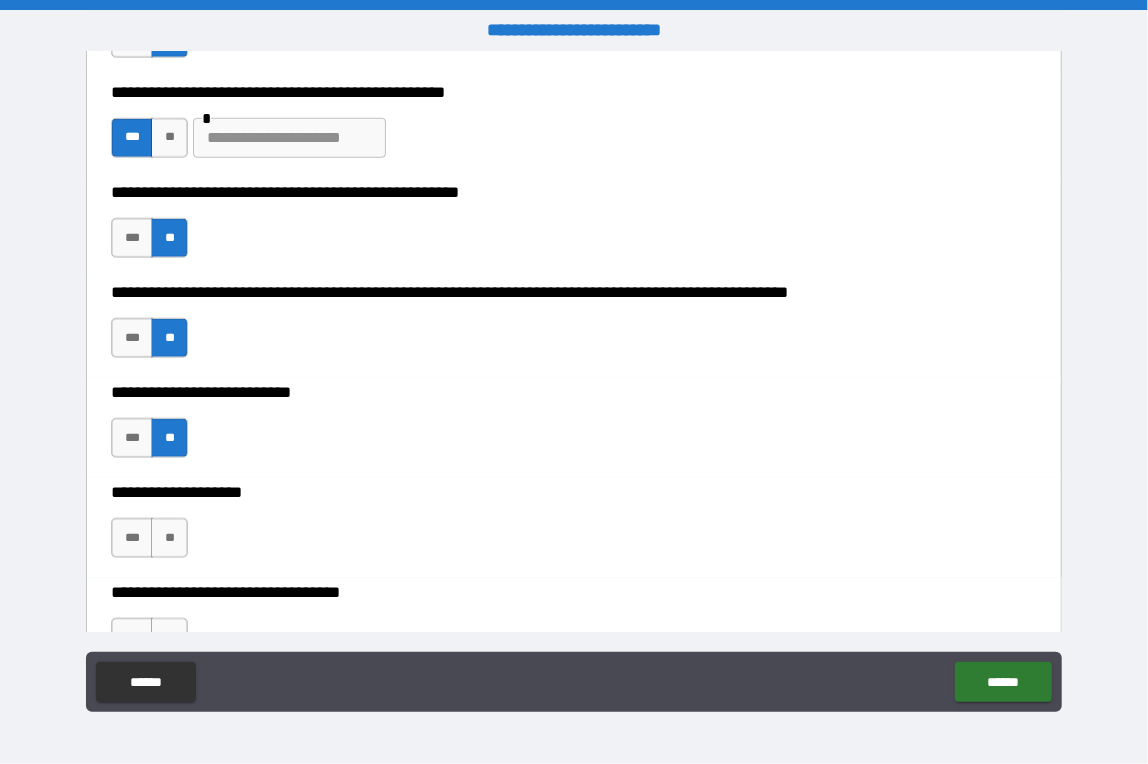 scroll, scrollTop: 799, scrollLeft: 0, axis: vertical 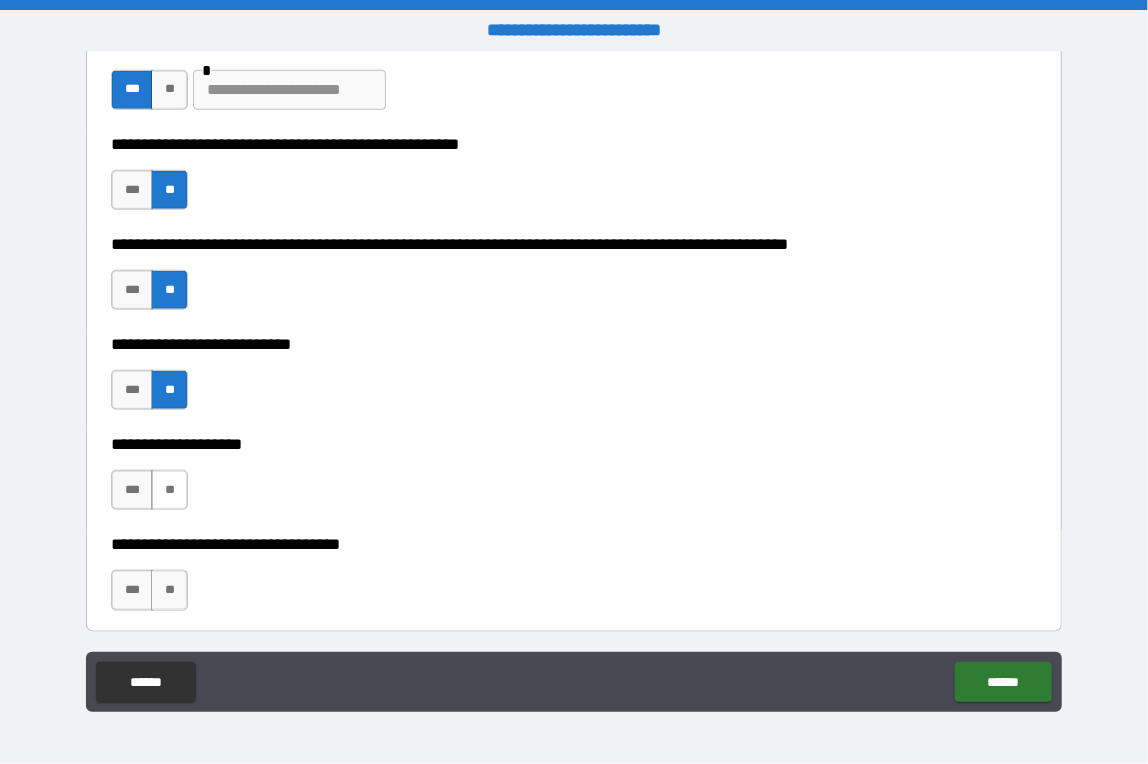 click on "**" at bounding box center (169, 490) 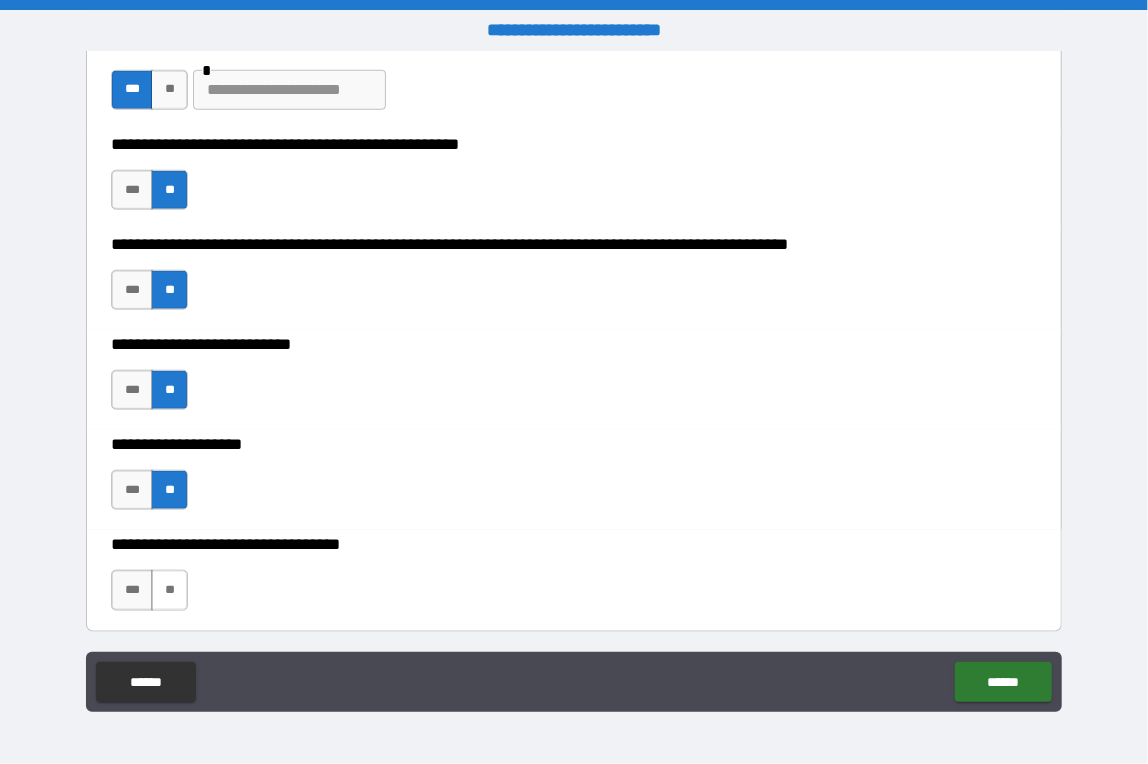 click on "**" at bounding box center (169, 590) 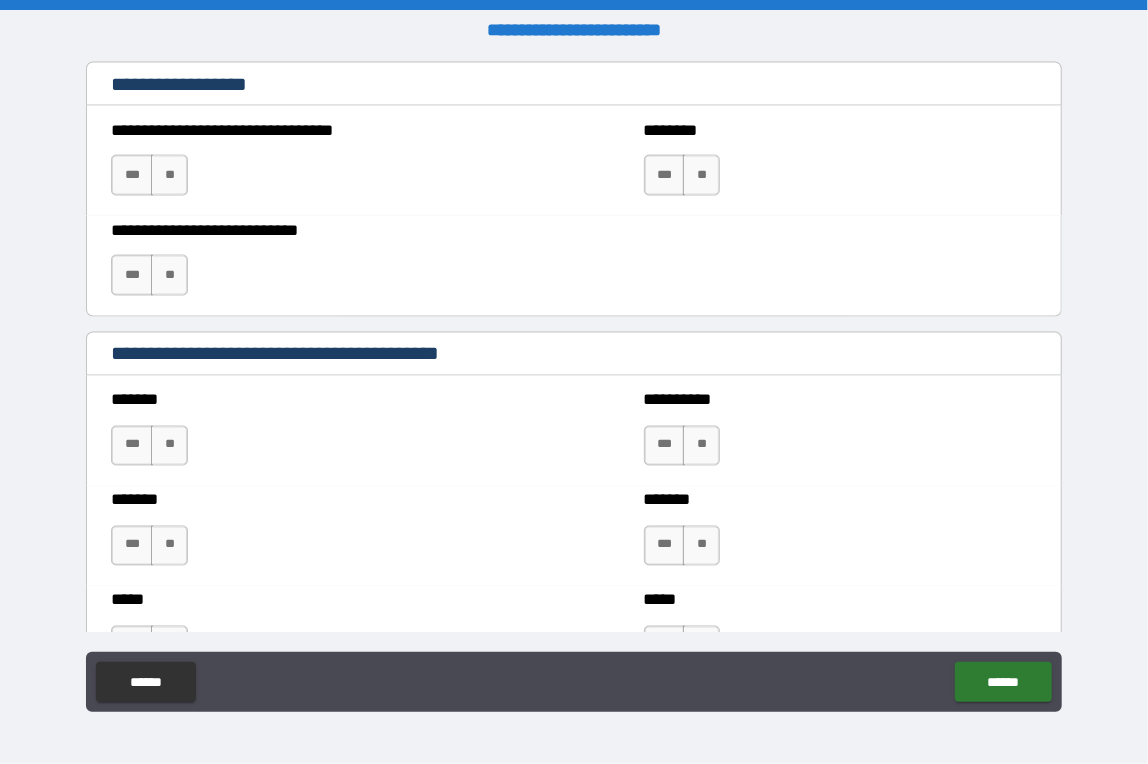 scroll, scrollTop: 1500, scrollLeft: 0, axis: vertical 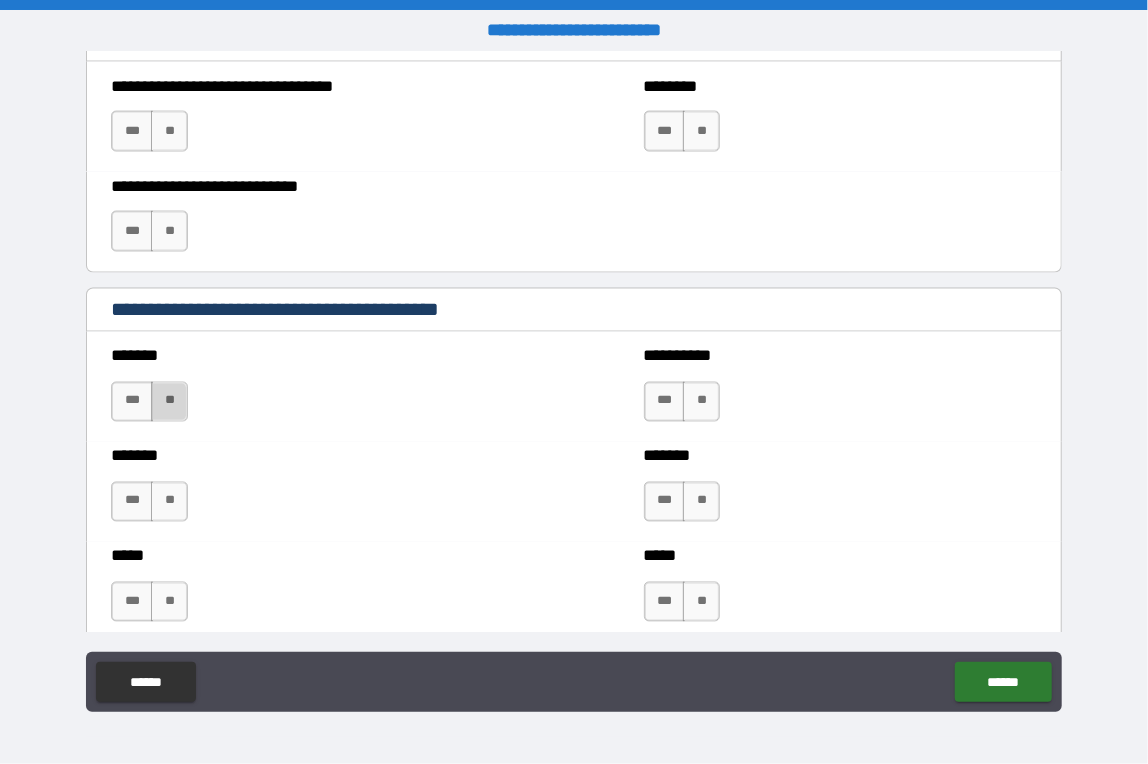 click on "**" at bounding box center (169, 402) 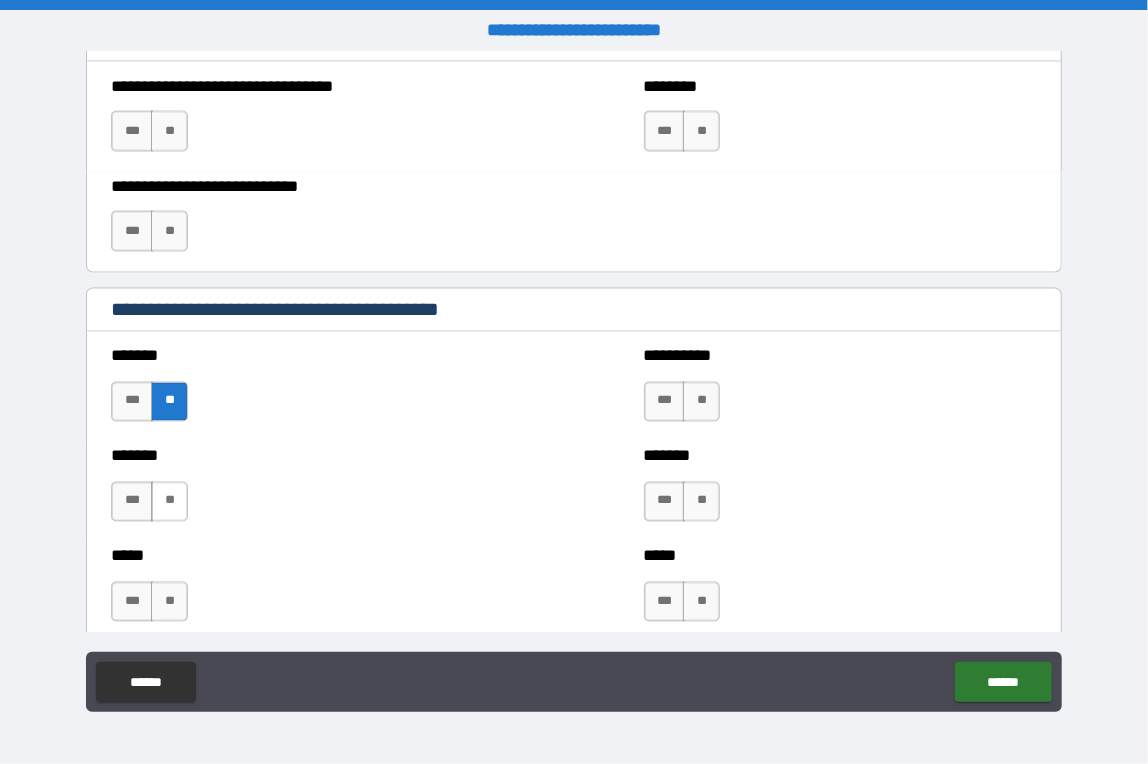 click on "**" at bounding box center [169, 502] 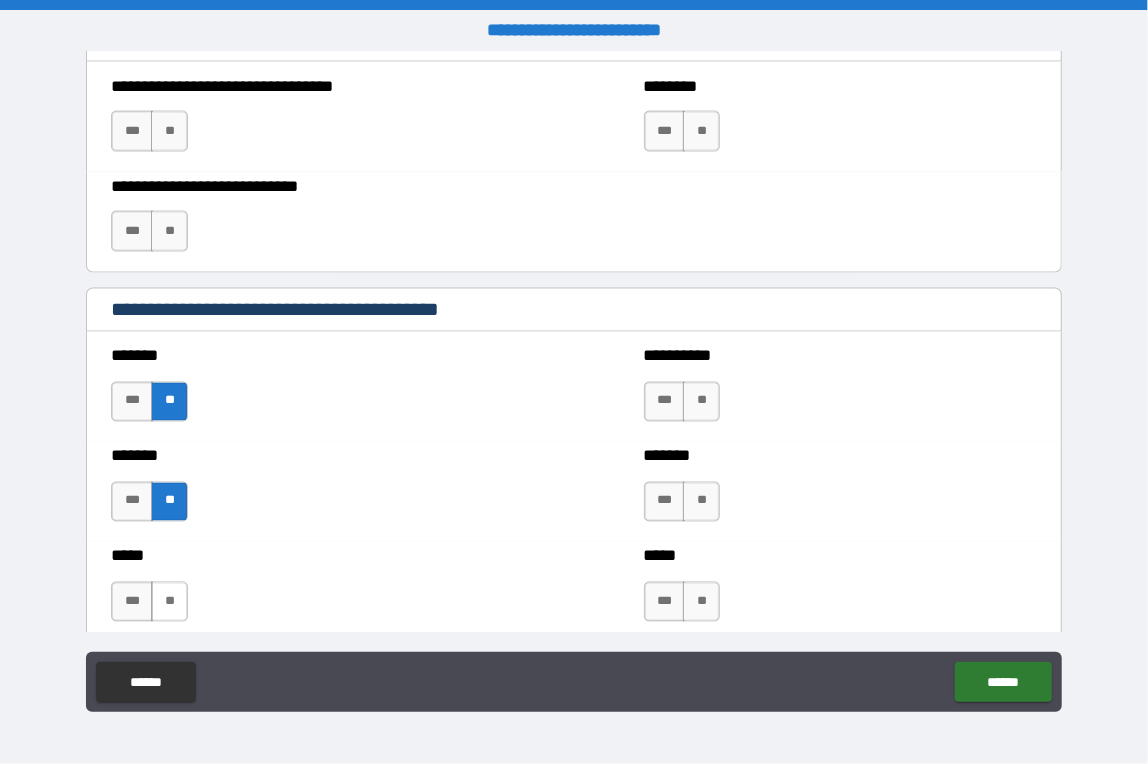 click on "**" at bounding box center [169, 602] 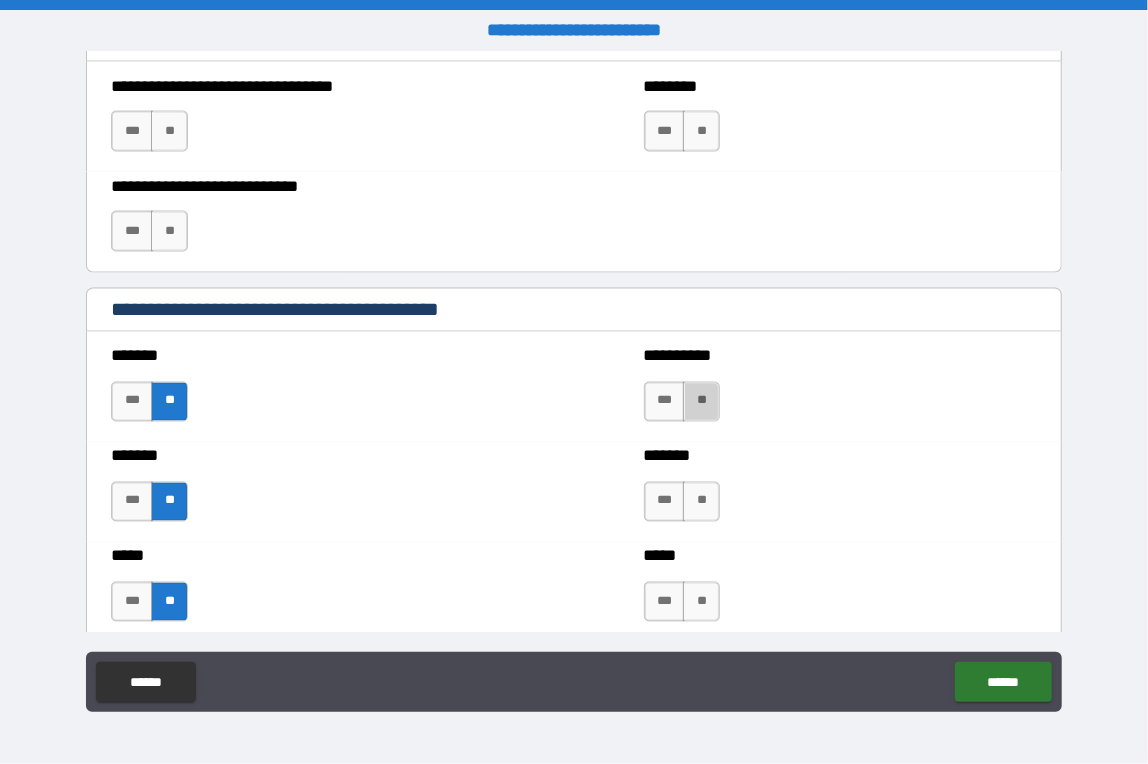 drag, startPoint x: 693, startPoint y: 389, endPoint x: 690, endPoint y: 448, distance: 59.07622 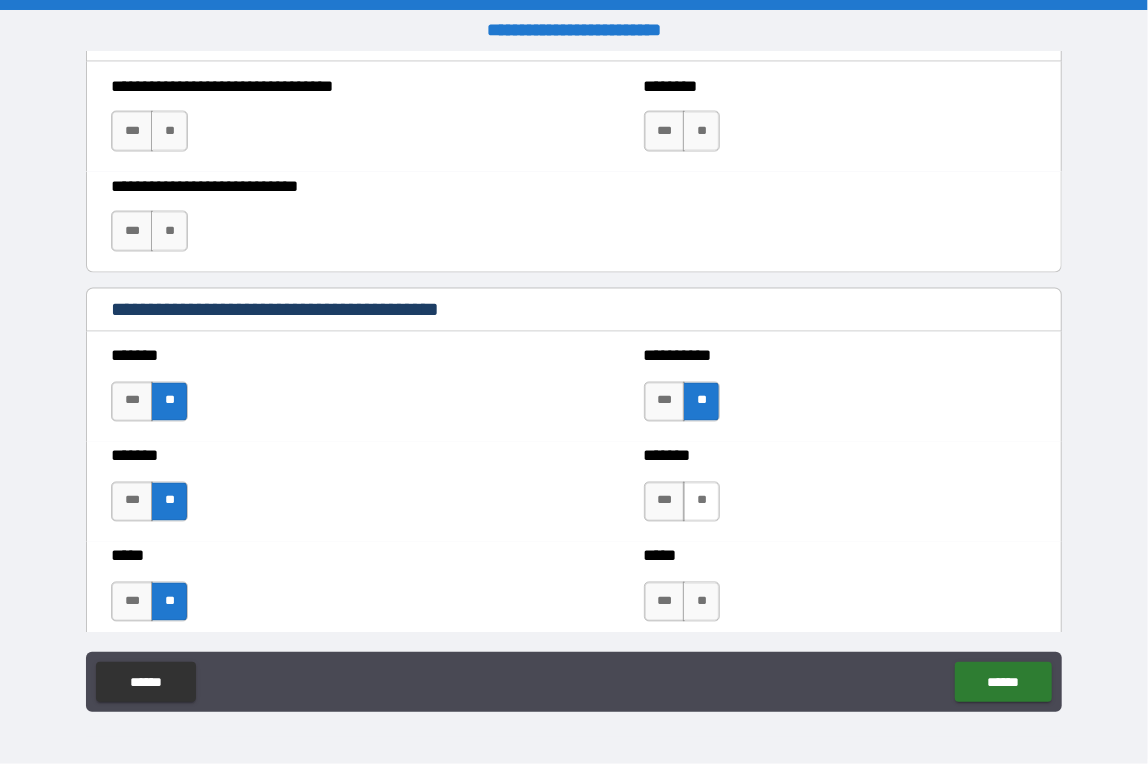 click on "**" at bounding box center [701, 502] 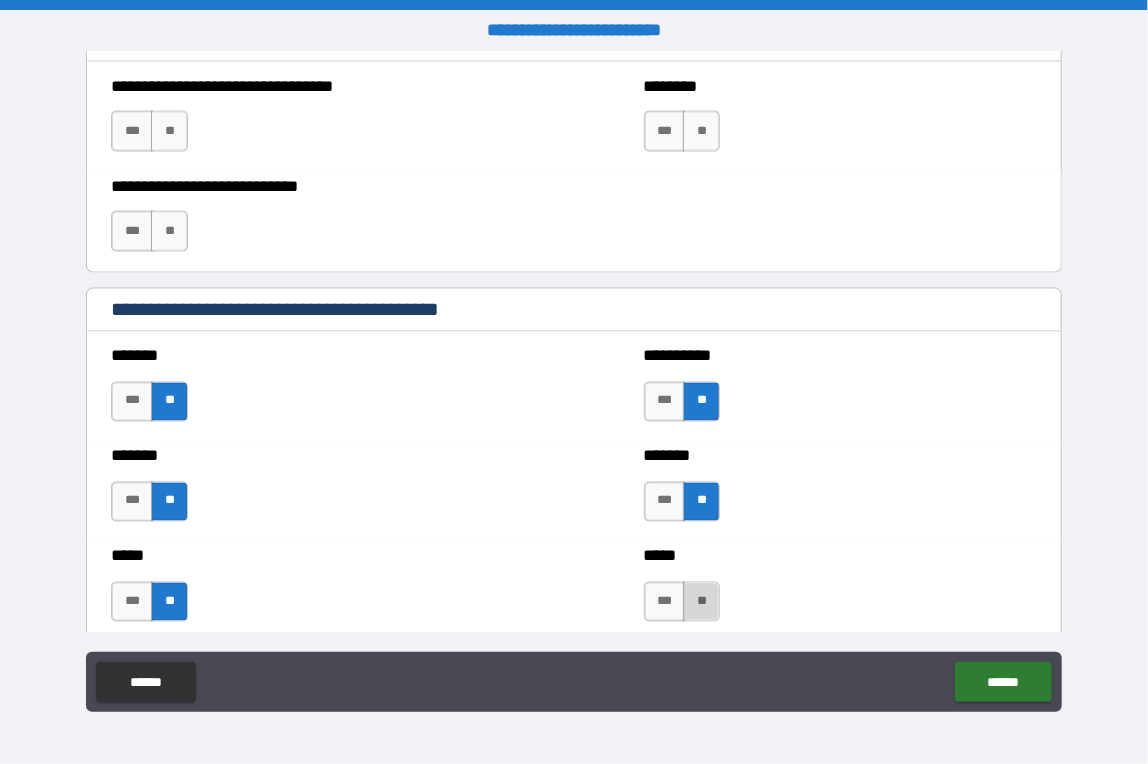click on "**" at bounding box center (701, 602) 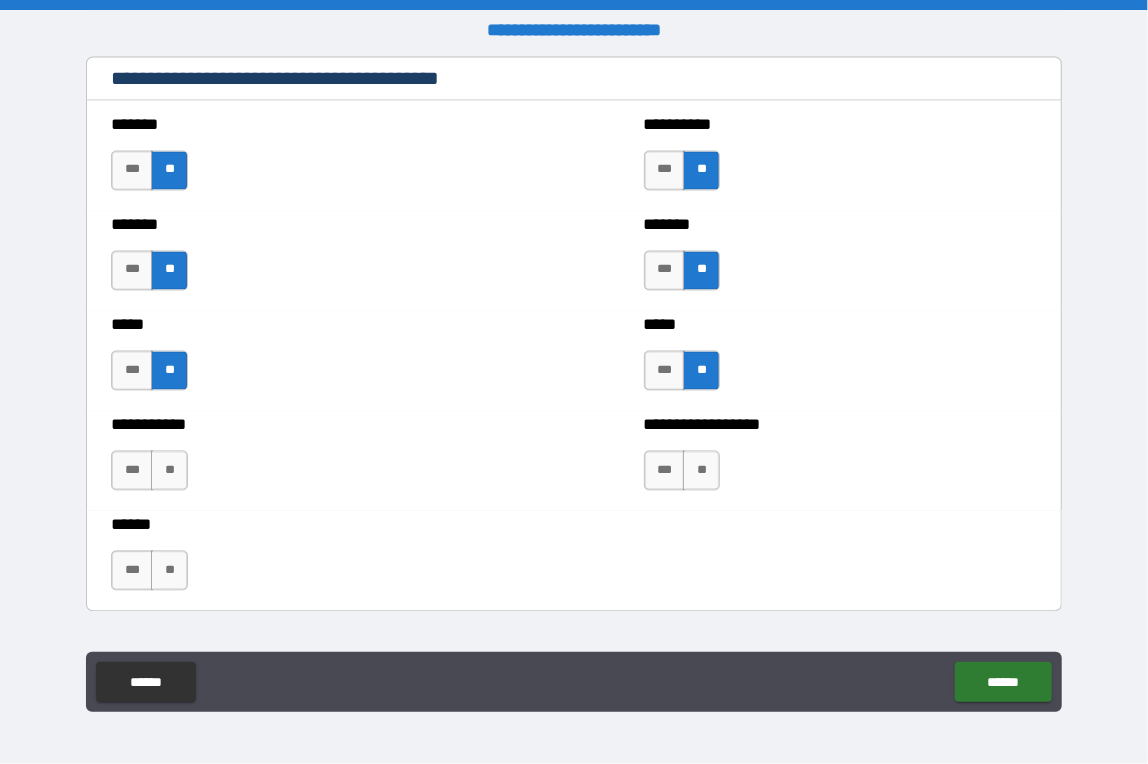 scroll, scrollTop: 1799, scrollLeft: 0, axis: vertical 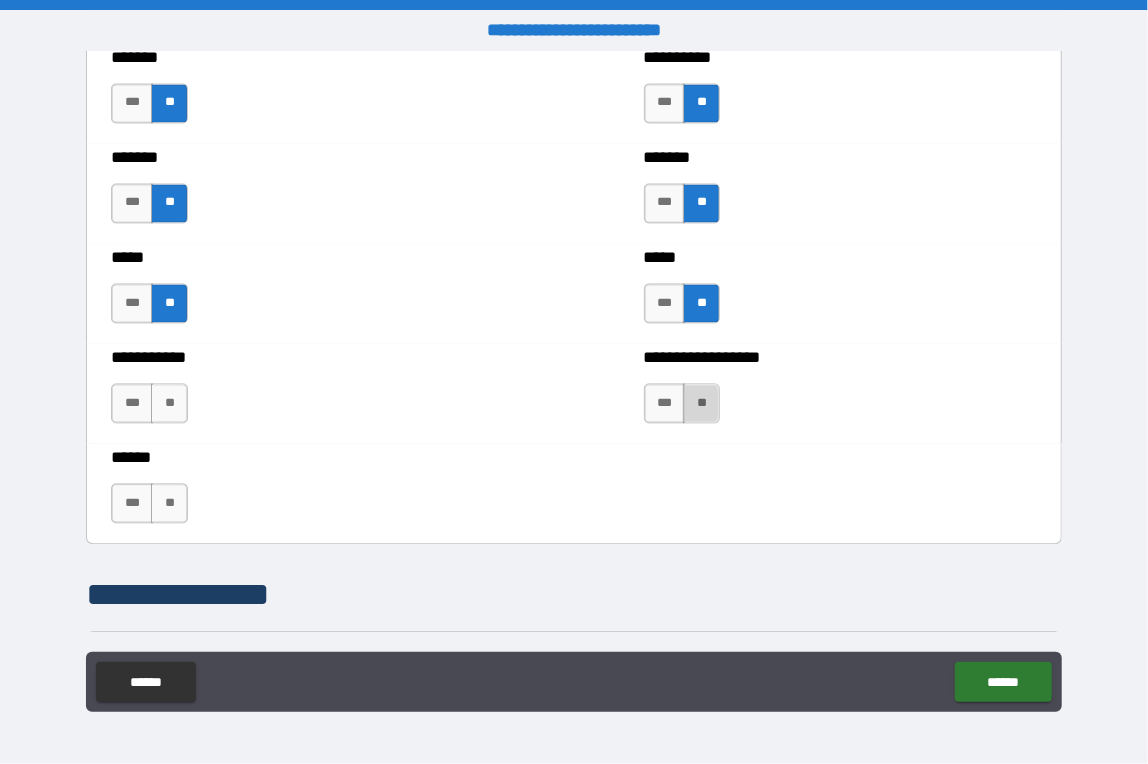 click on "**" at bounding box center (701, 403) 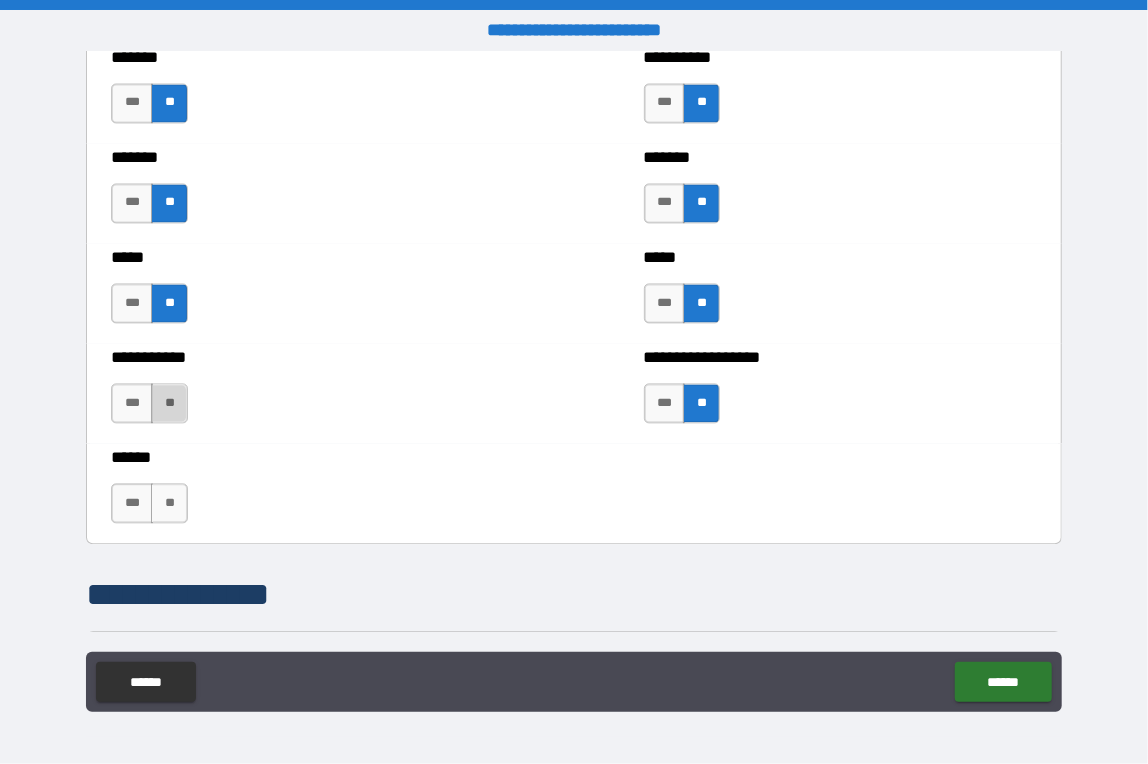 click on "**" at bounding box center [169, 403] 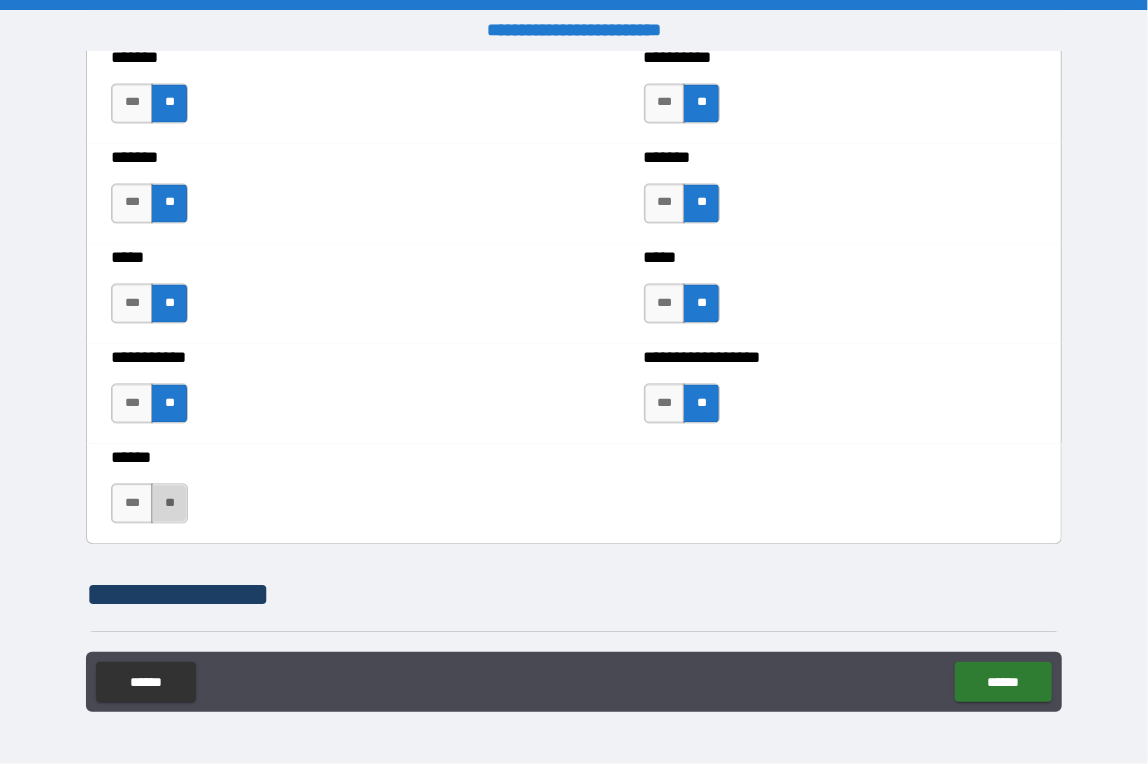 click on "**" at bounding box center [169, 503] 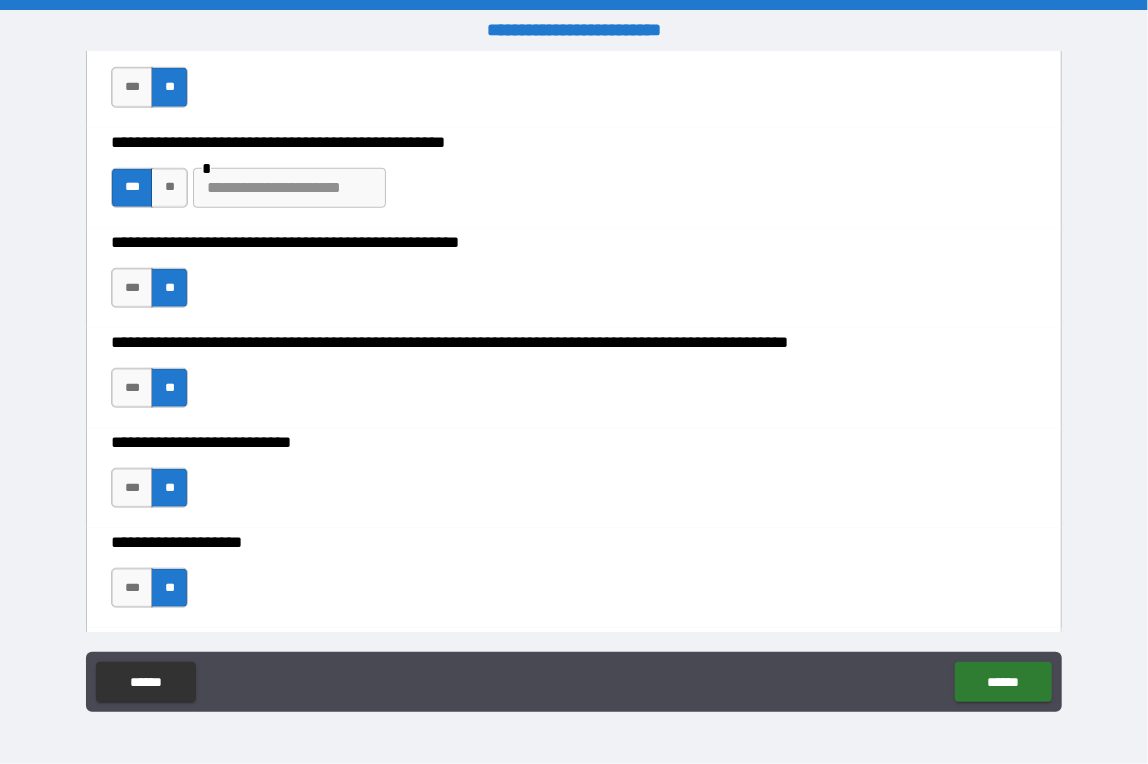 scroll, scrollTop: 700, scrollLeft: 0, axis: vertical 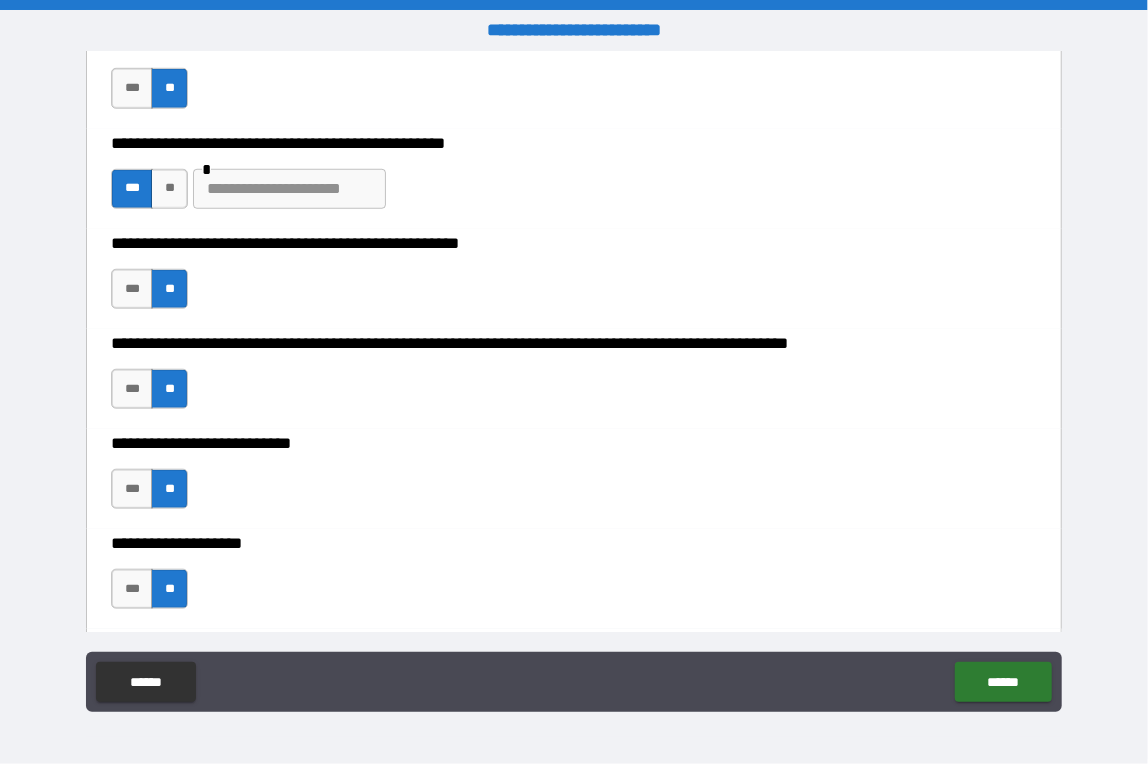 click at bounding box center (289, 189) 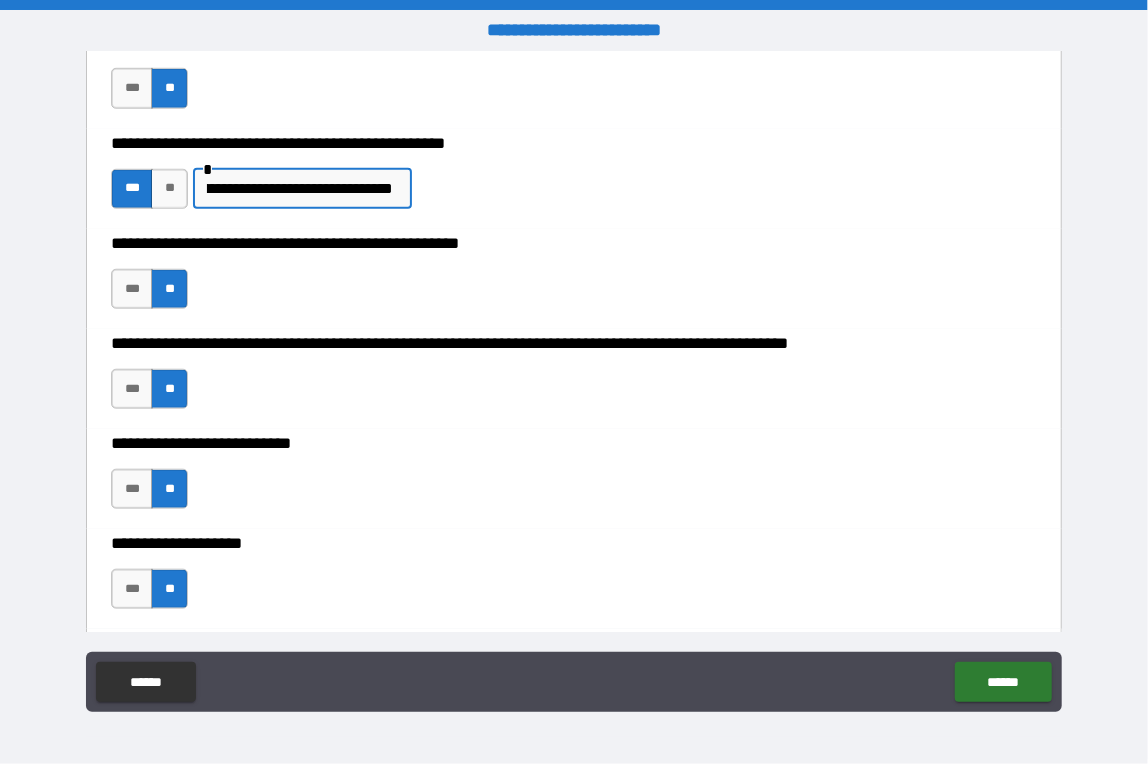 scroll, scrollTop: 0, scrollLeft: 400, axis: horizontal 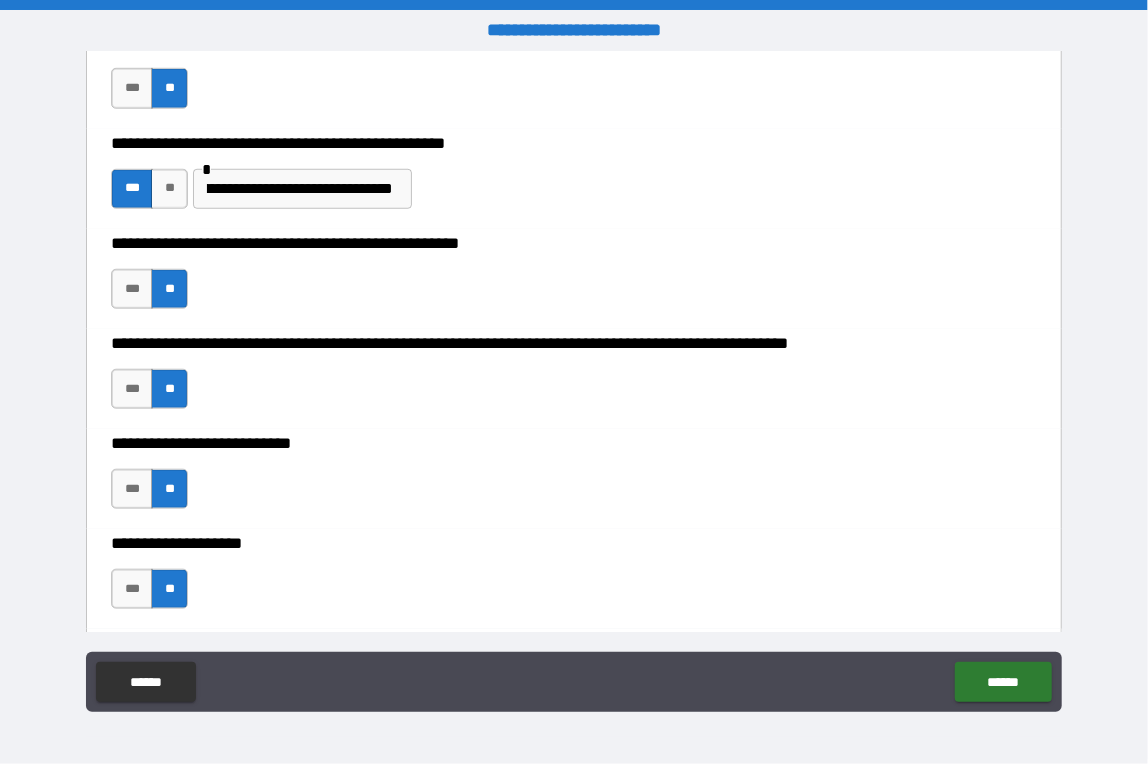 click on "**********" at bounding box center (573, 179) 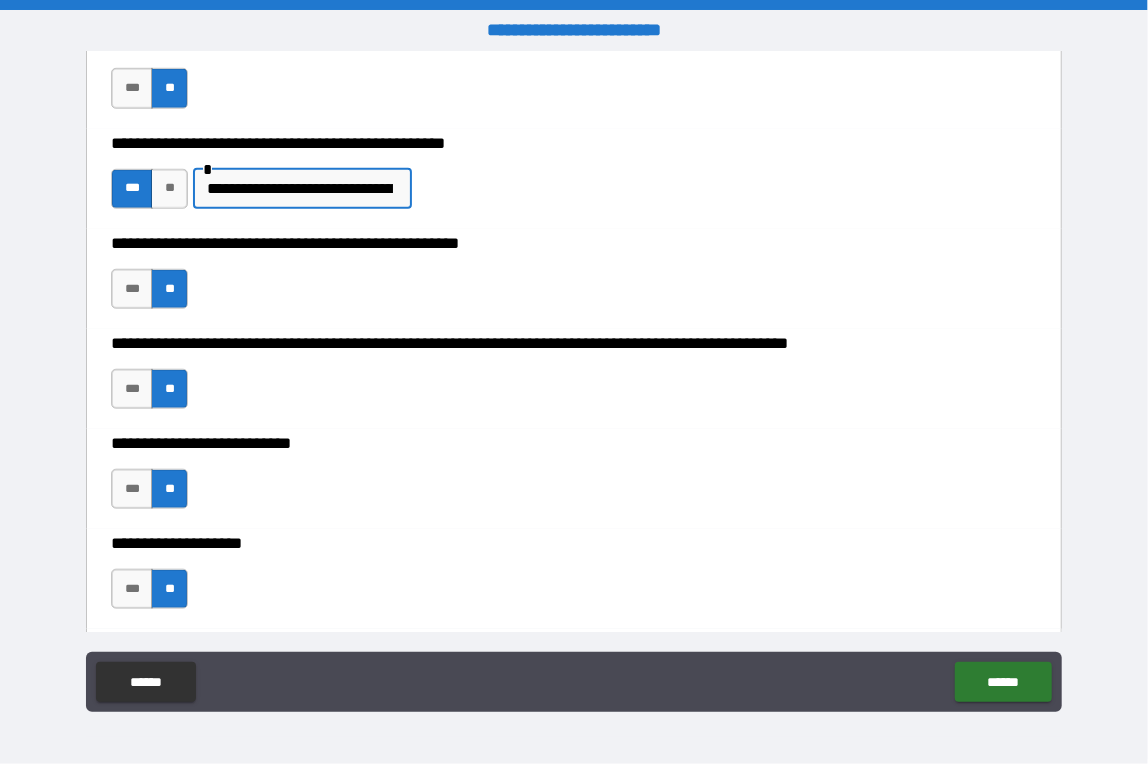 click on "**********" at bounding box center (300, 189) 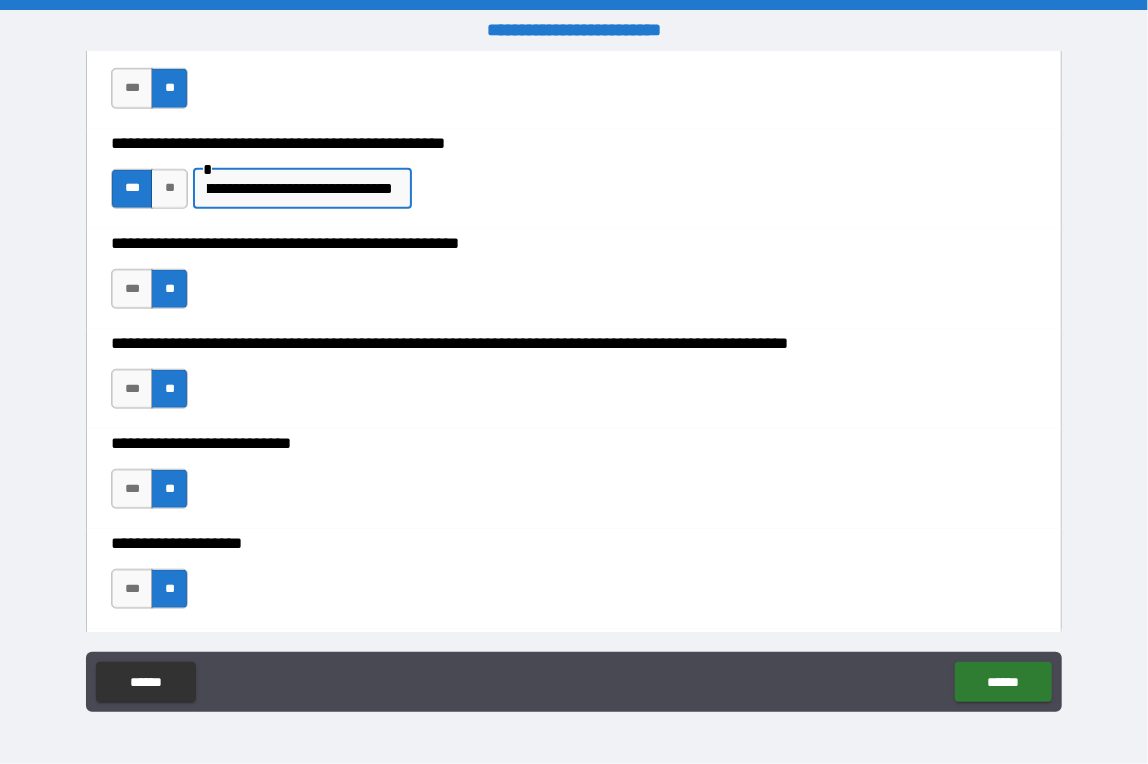 scroll, scrollTop: 0, scrollLeft: 525, axis: horizontal 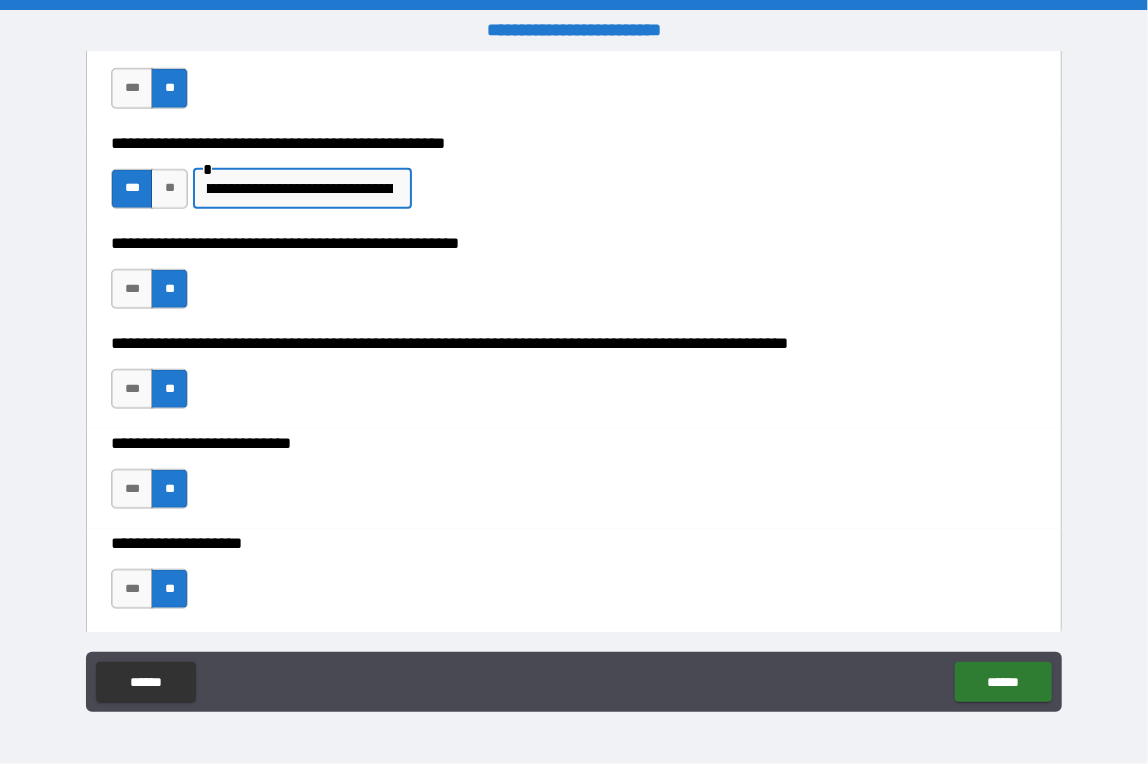 click on "**********" at bounding box center [300, 189] 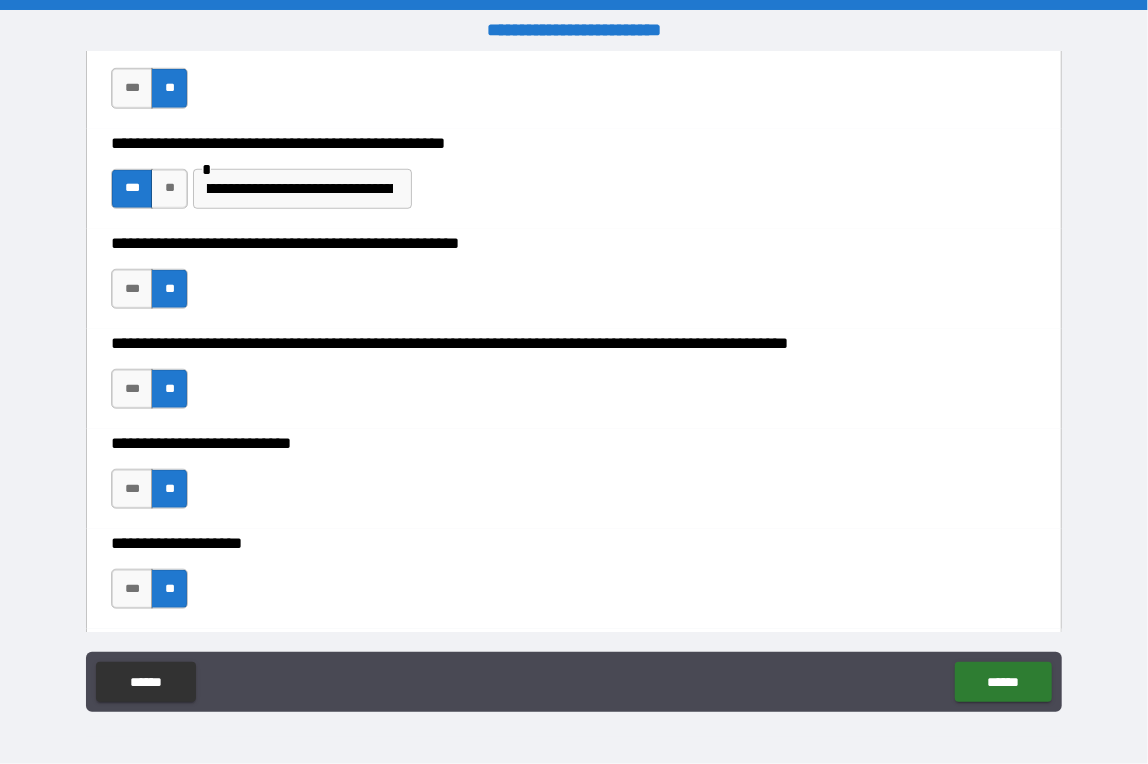 scroll, scrollTop: 0, scrollLeft: 0, axis: both 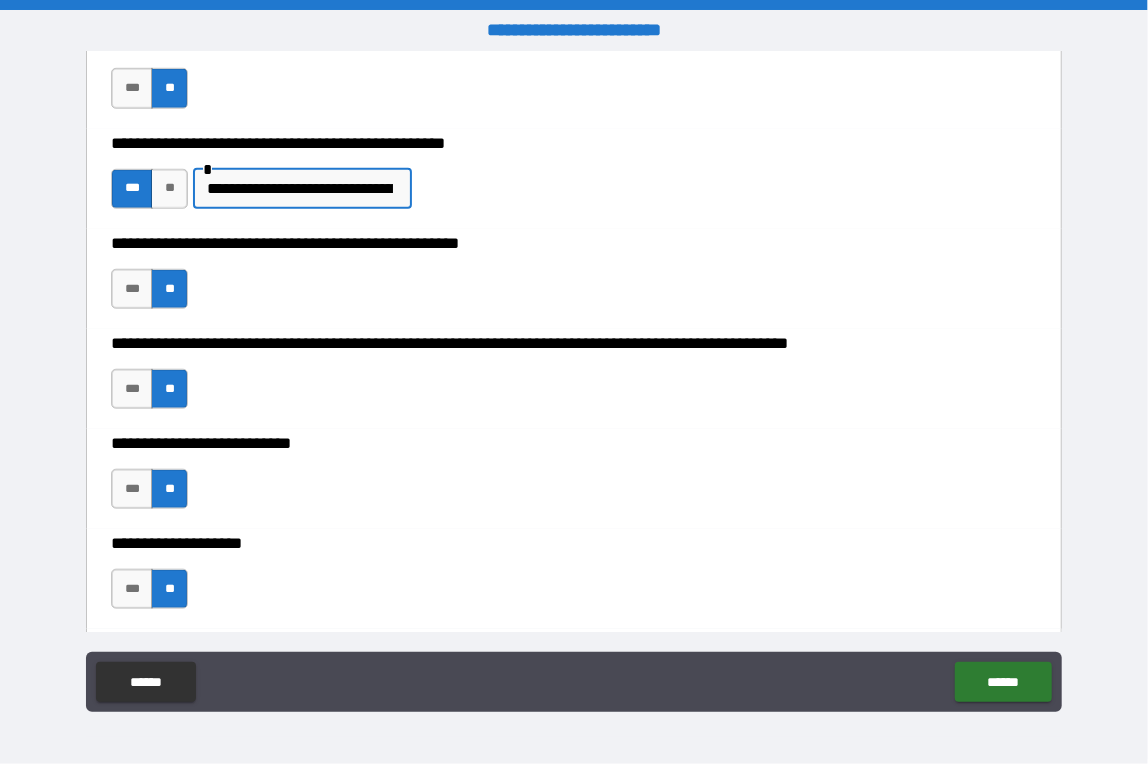 click on "**********" at bounding box center (300, 189) 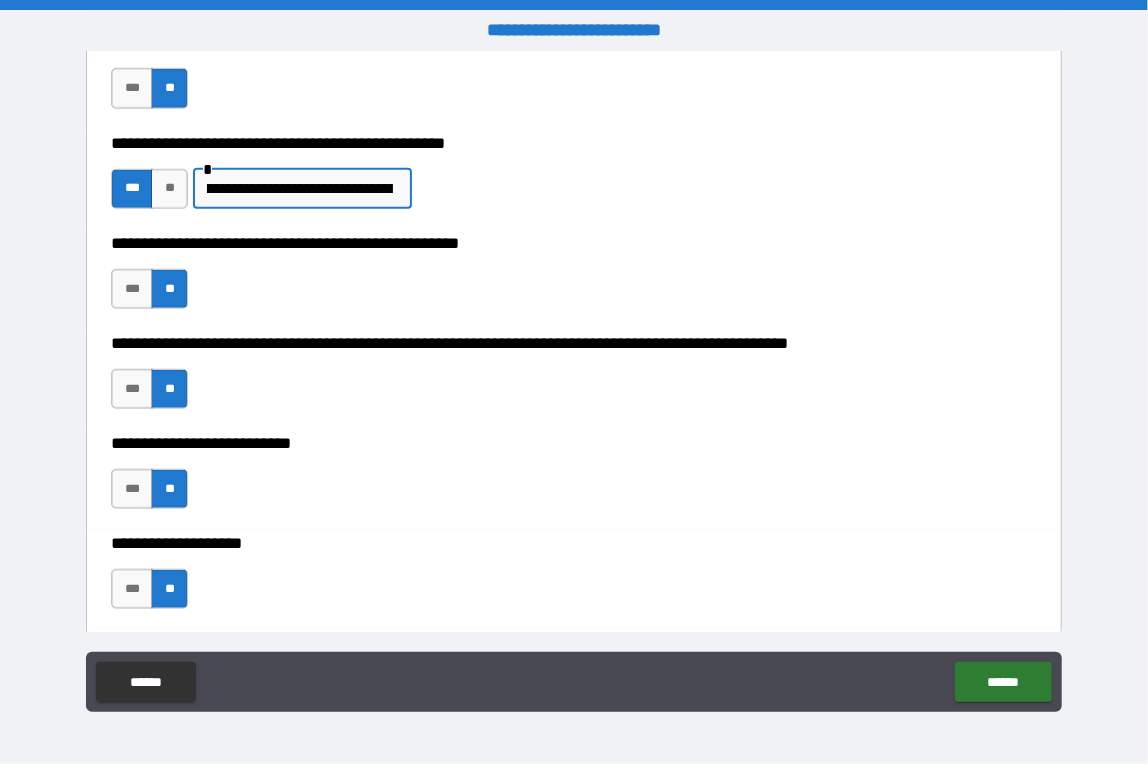 scroll, scrollTop: 0, scrollLeft: 457, axis: horizontal 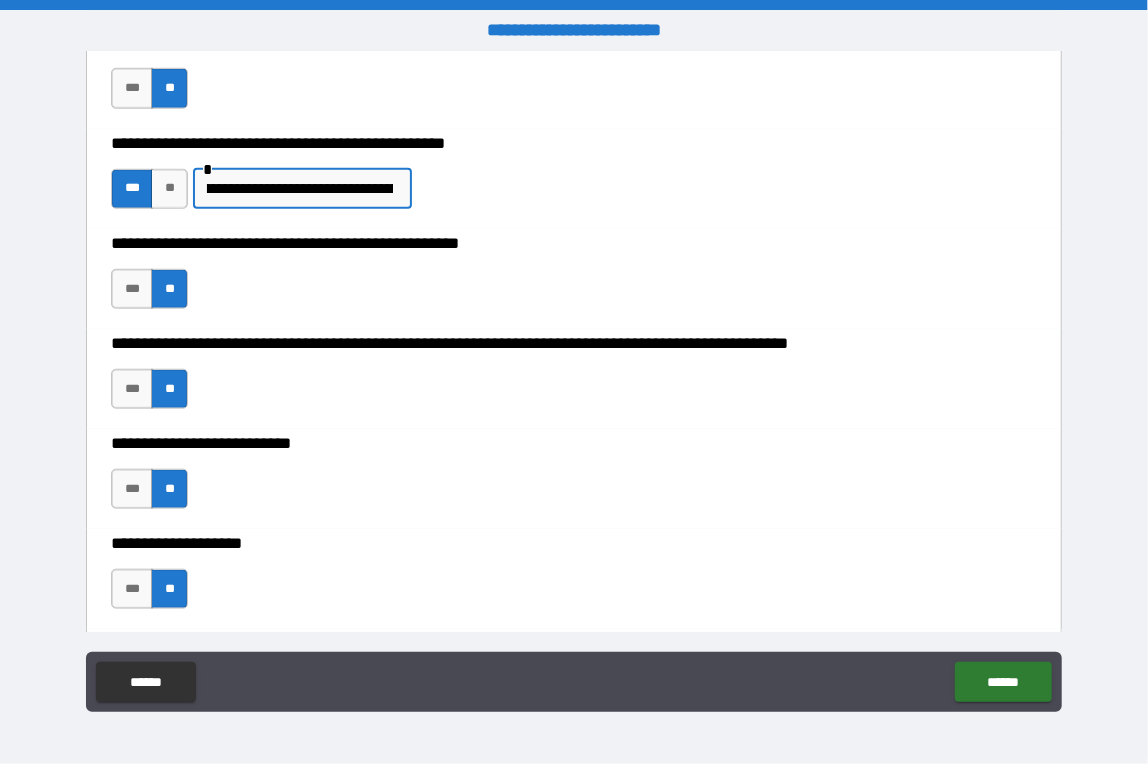 click on "**********" at bounding box center [300, 189] 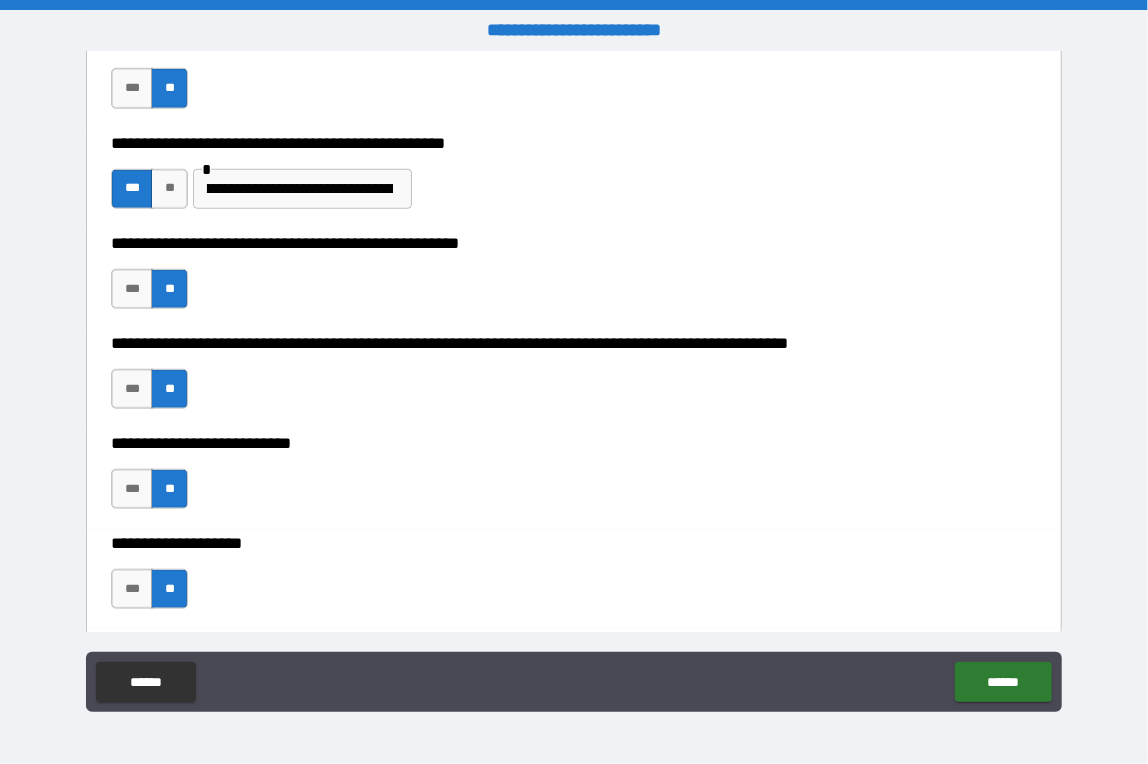 scroll, scrollTop: 0, scrollLeft: 0, axis: both 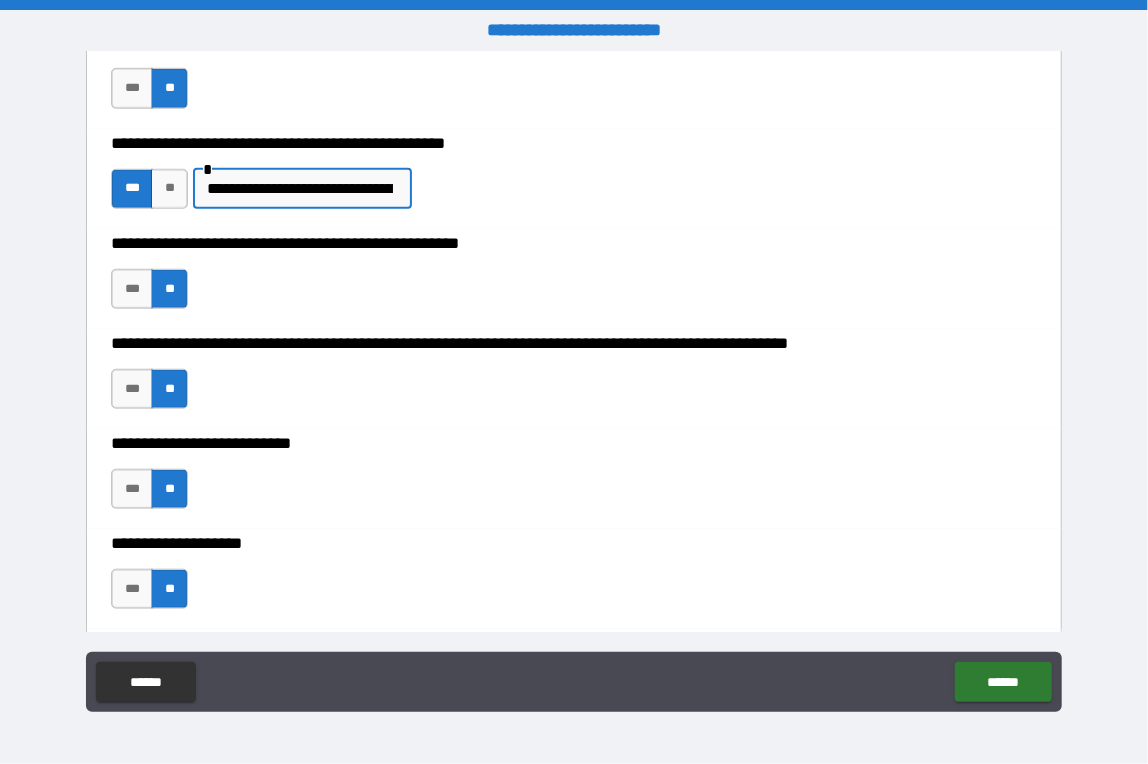 click on "**********" at bounding box center [300, 189] 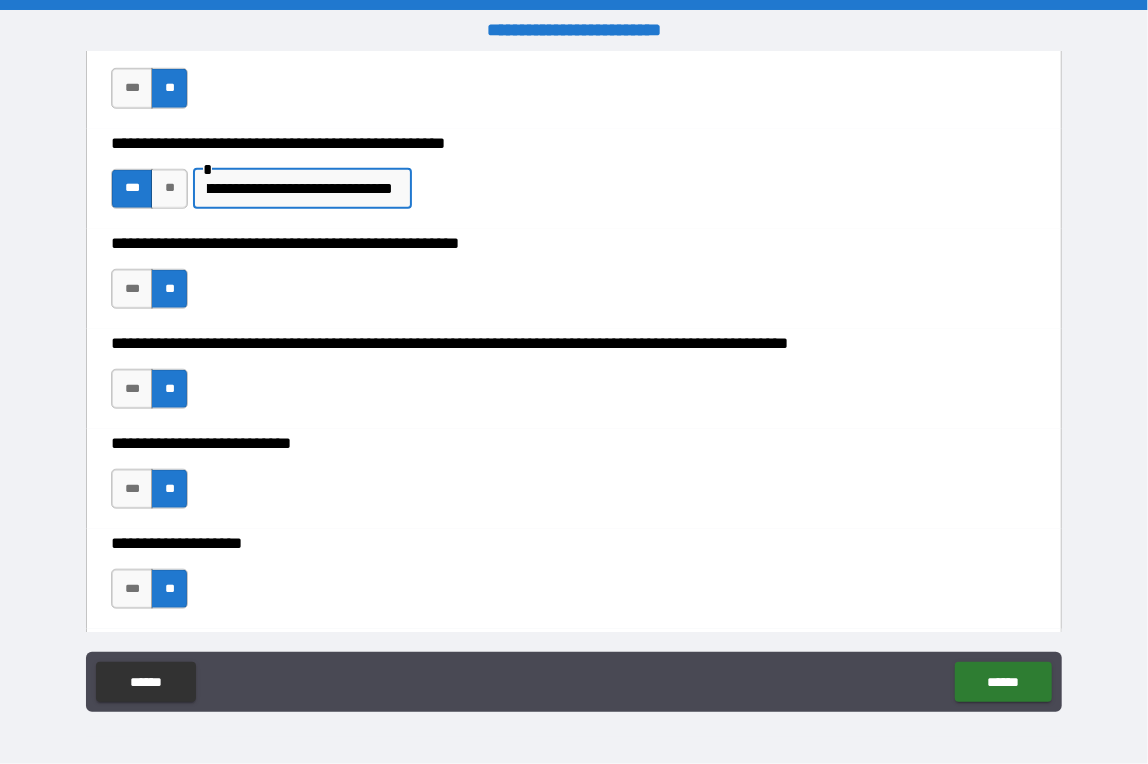 scroll, scrollTop: 0, scrollLeft: 784, axis: horizontal 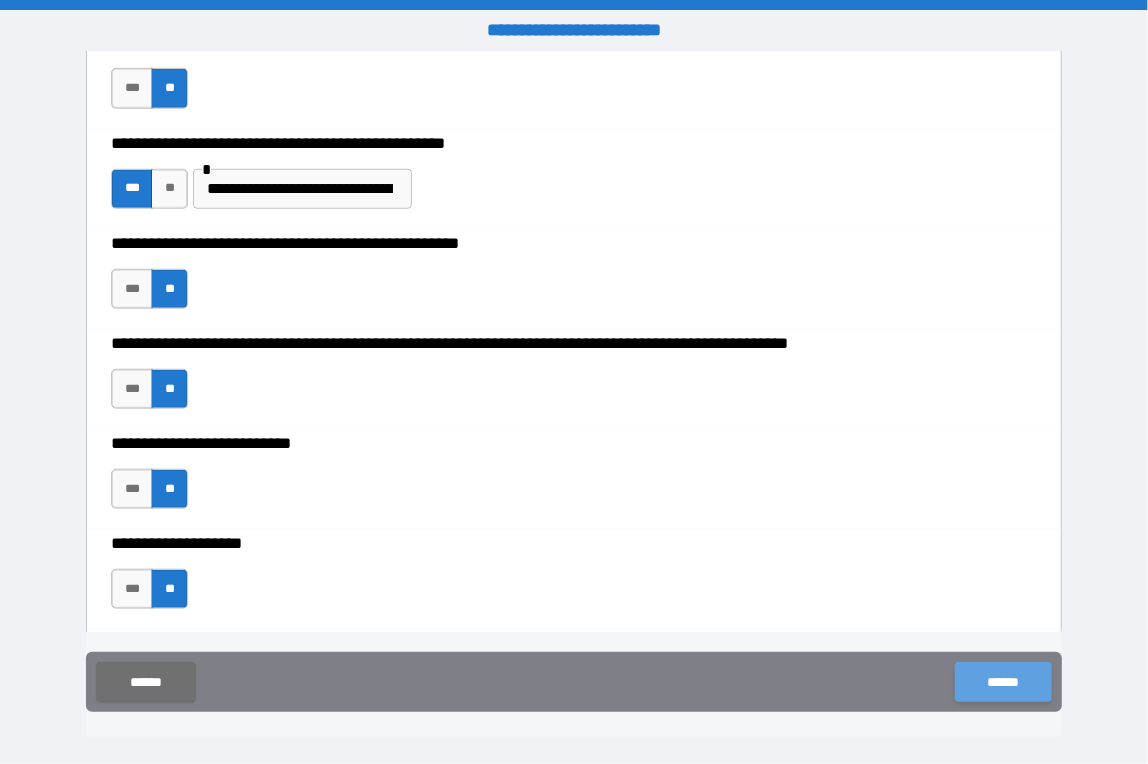 click on "******" at bounding box center [1003, 682] 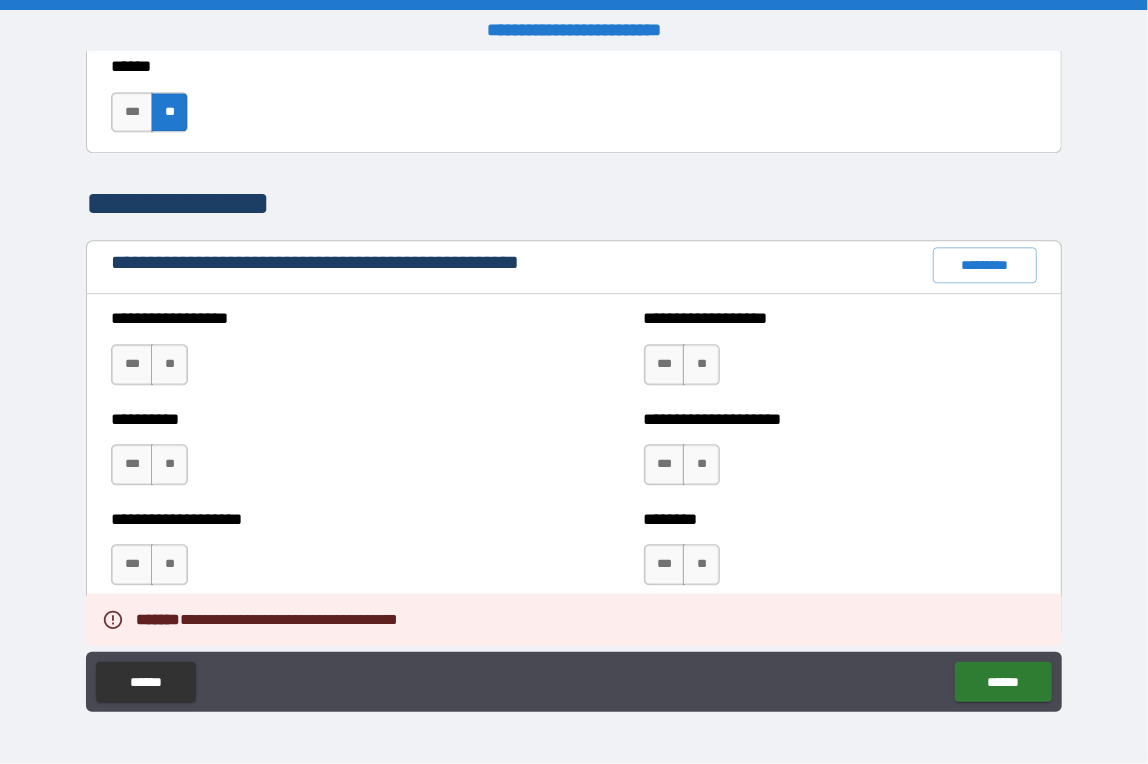 scroll, scrollTop: 2200, scrollLeft: 0, axis: vertical 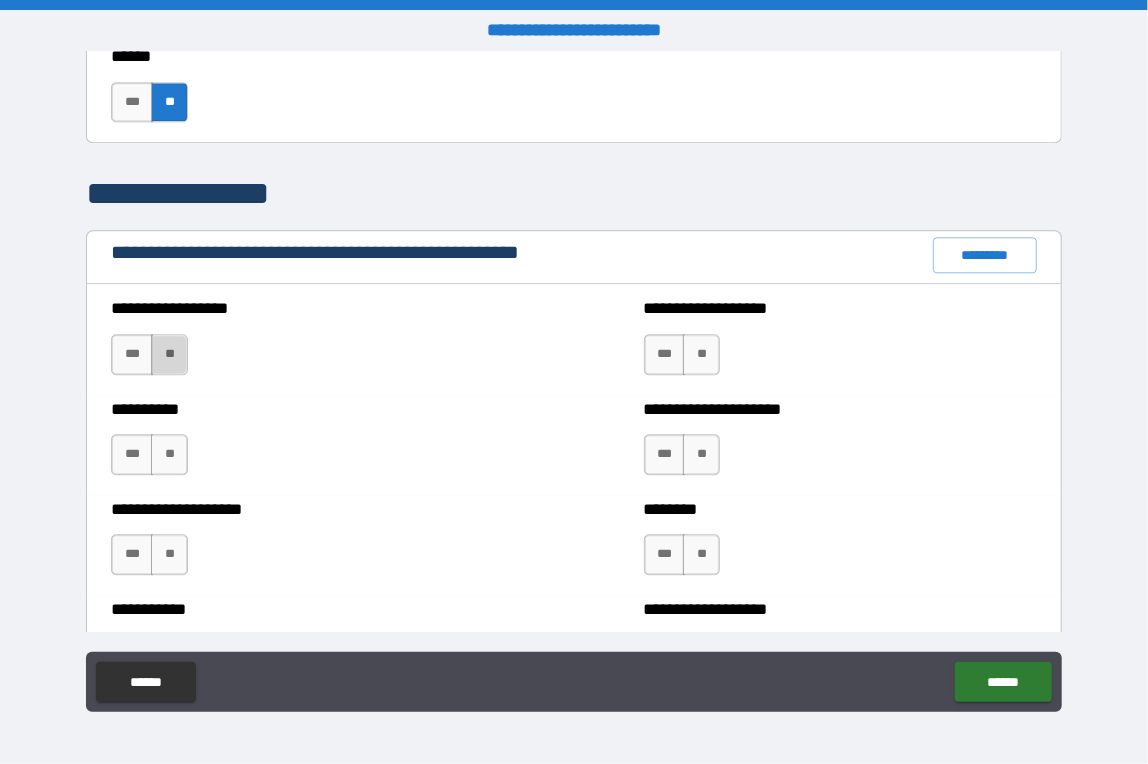 click on "**" at bounding box center (169, 354) 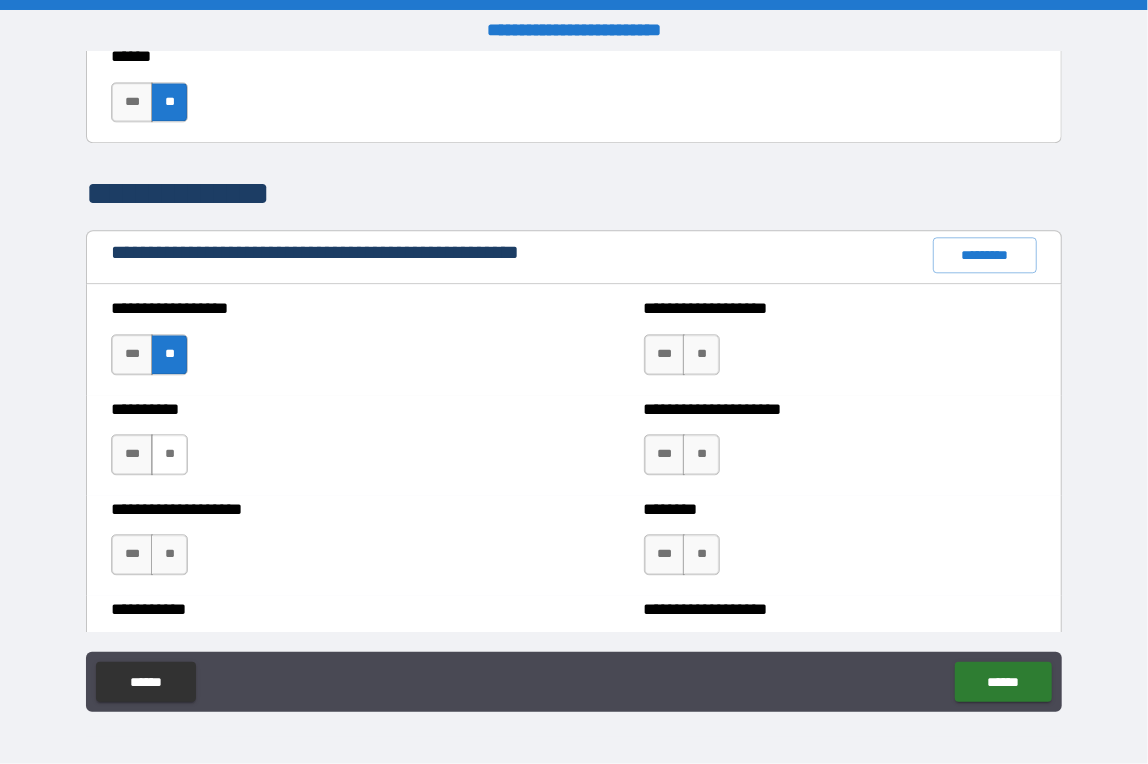 click on "**" at bounding box center [169, 454] 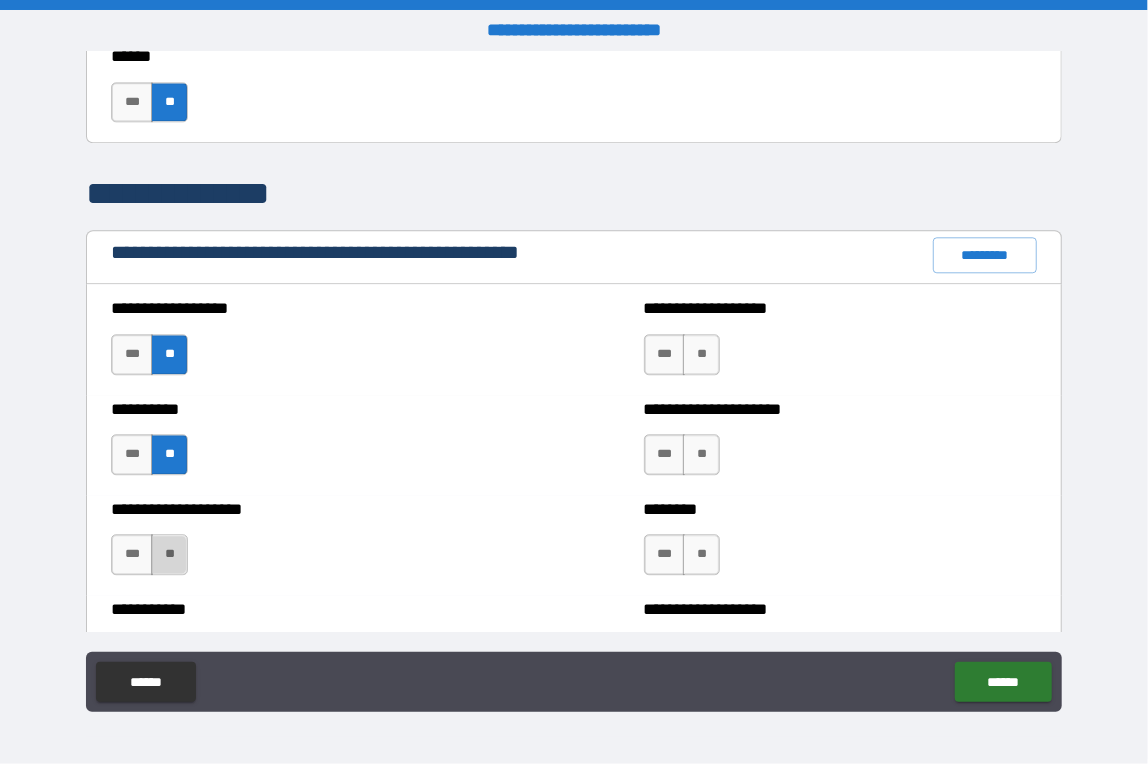 click on "**" at bounding box center [169, 554] 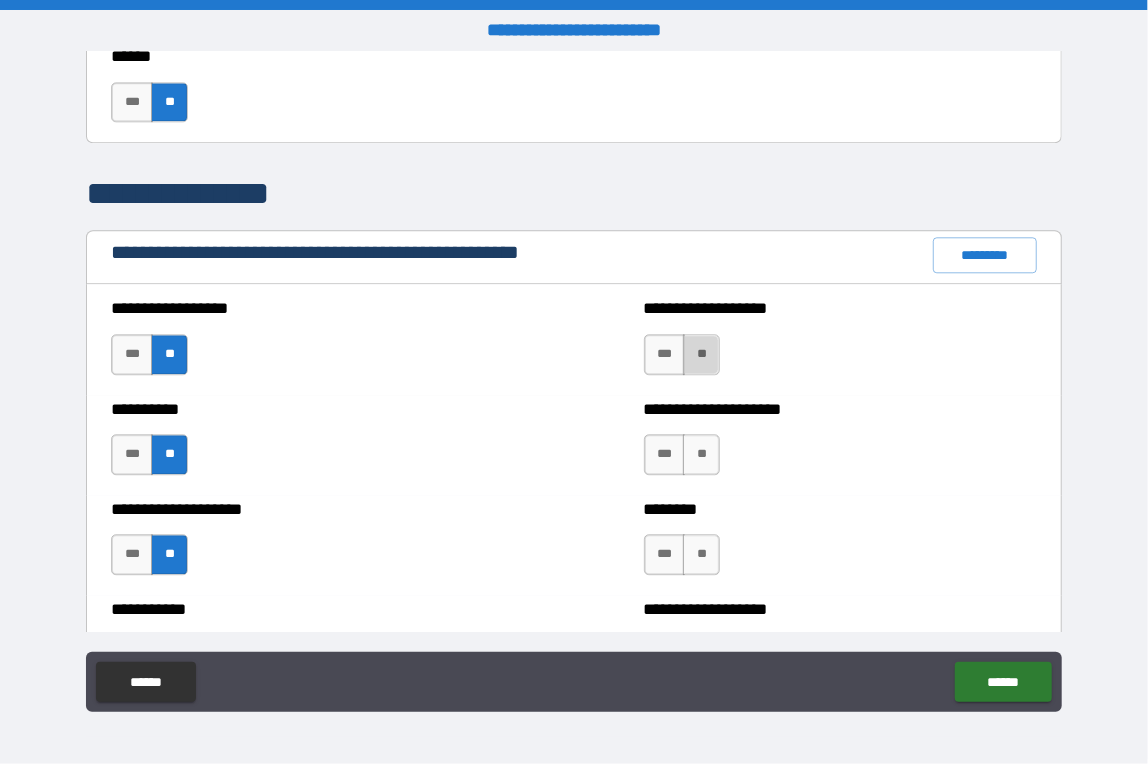 click on "**" at bounding box center [701, 354] 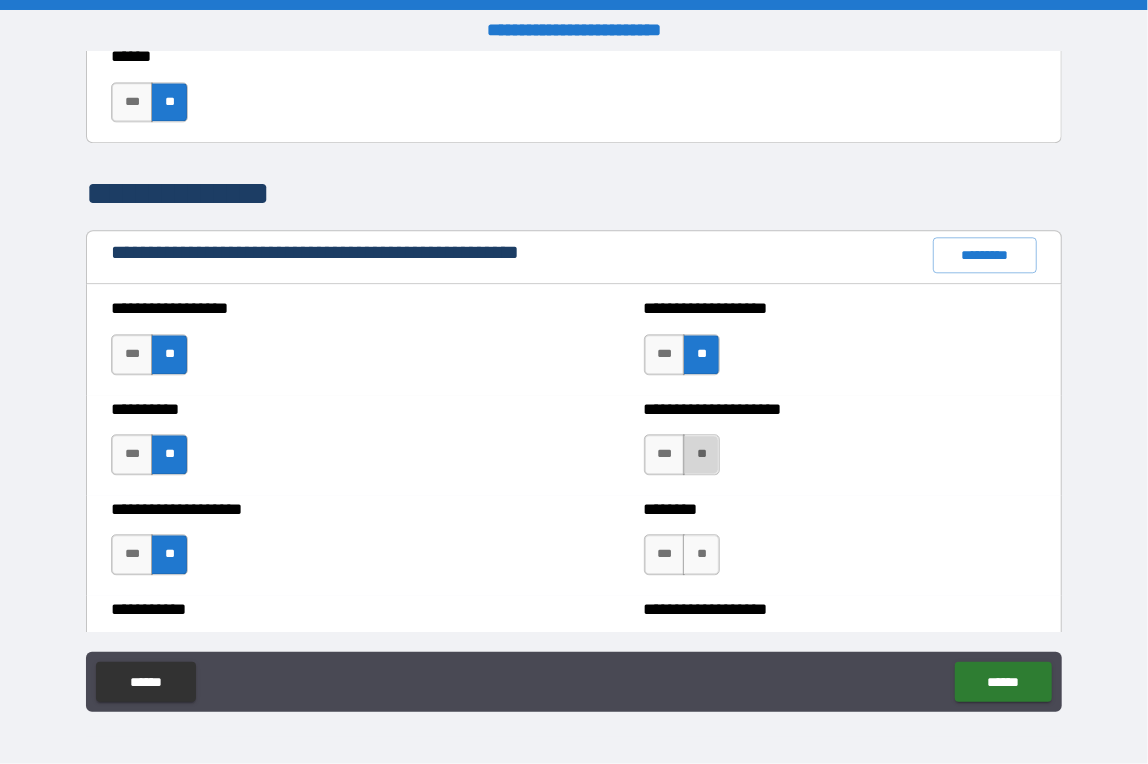 click on "**" at bounding box center (701, 454) 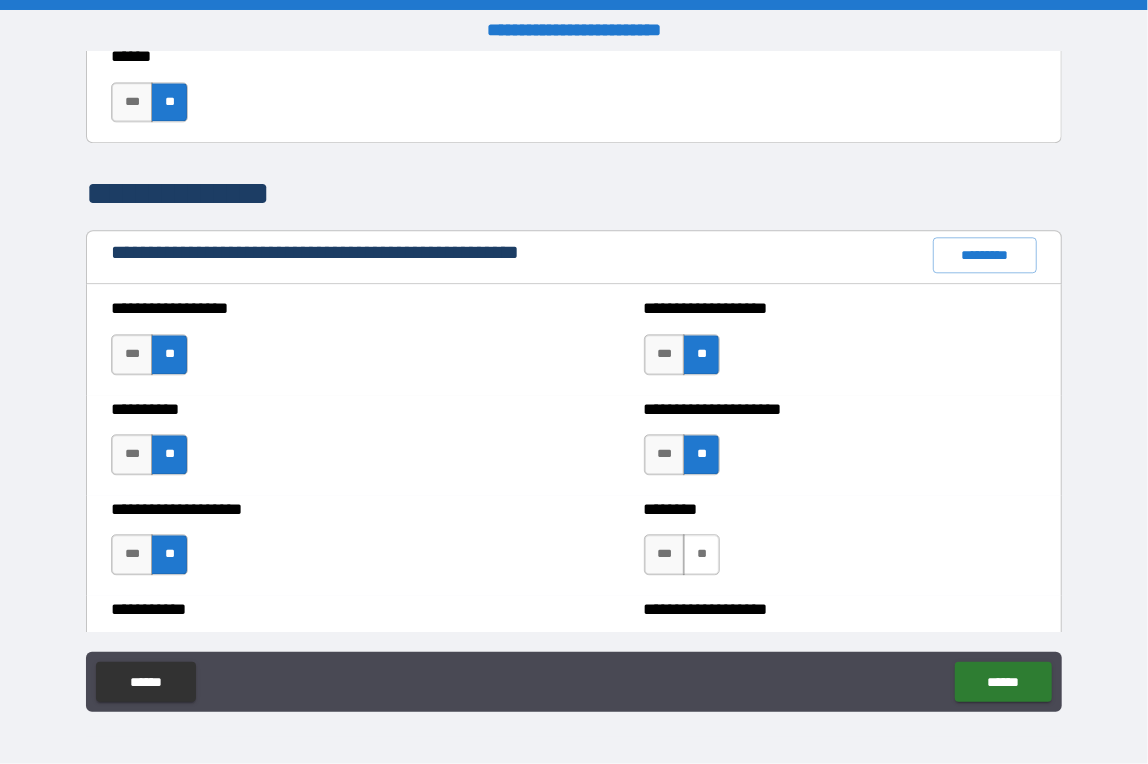 click on "**" at bounding box center [701, 554] 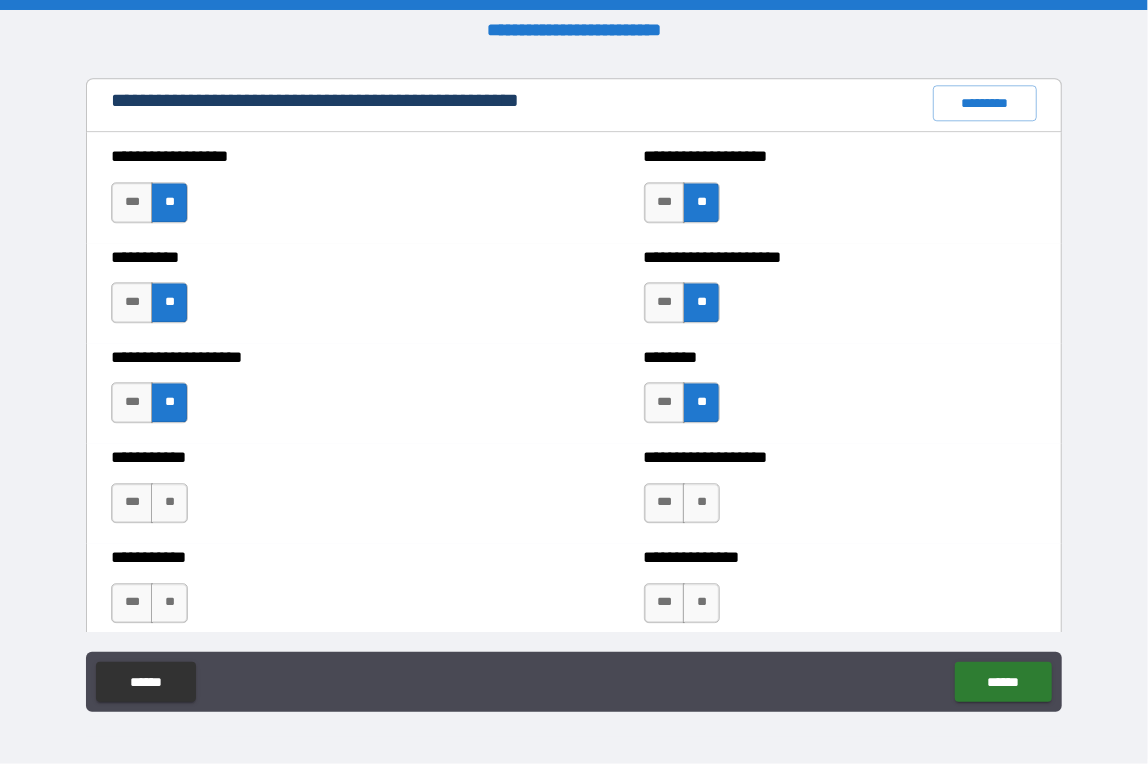 scroll, scrollTop: 2400, scrollLeft: 0, axis: vertical 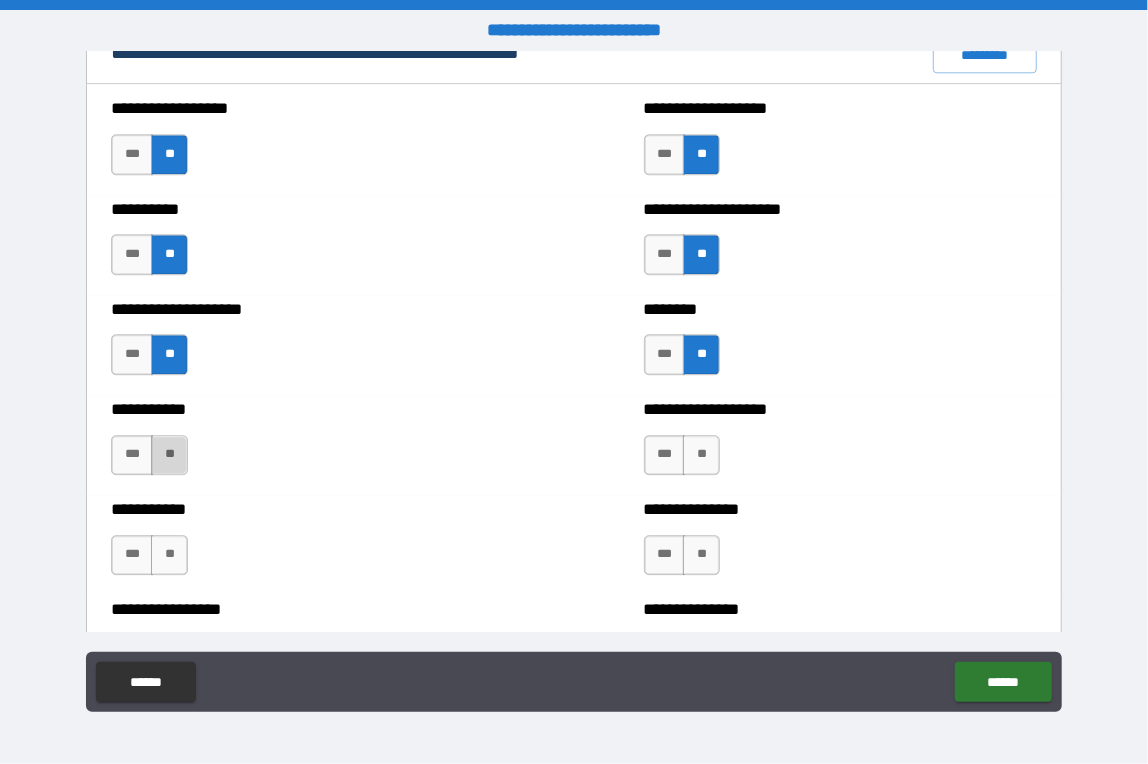 click on "**" at bounding box center [169, 455] 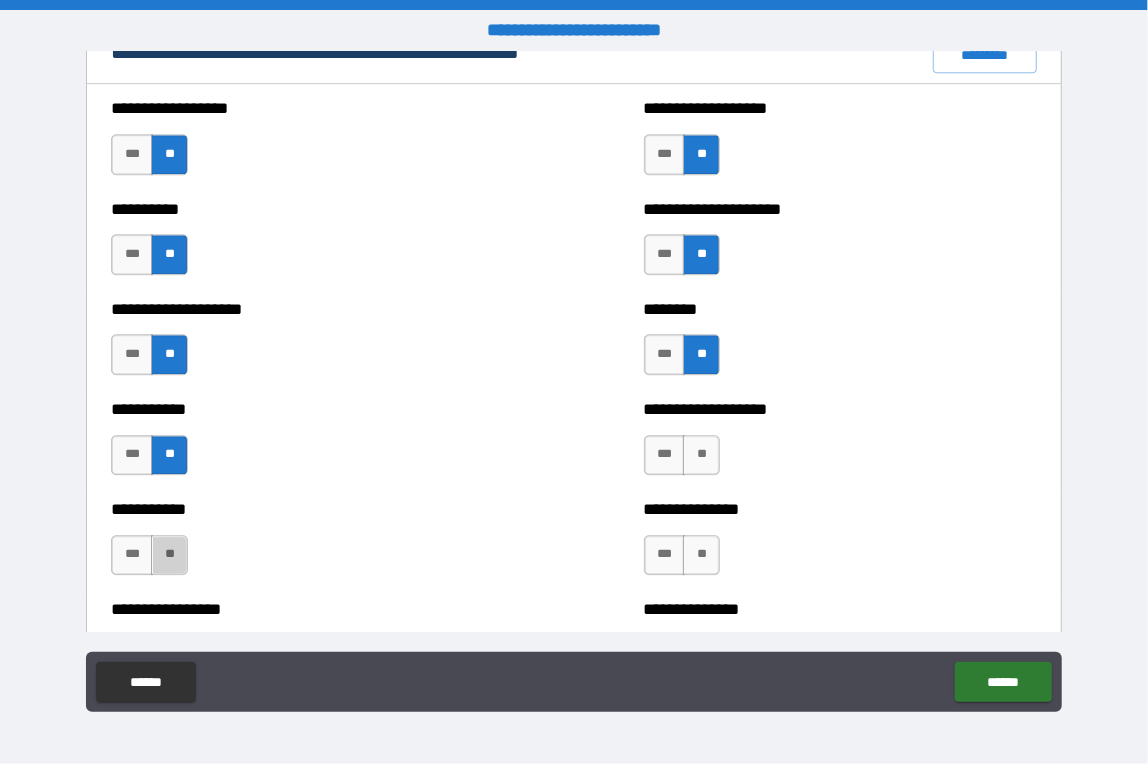 drag, startPoint x: 174, startPoint y: 550, endPoint x: 201, endPoint y: 550, distance: 27 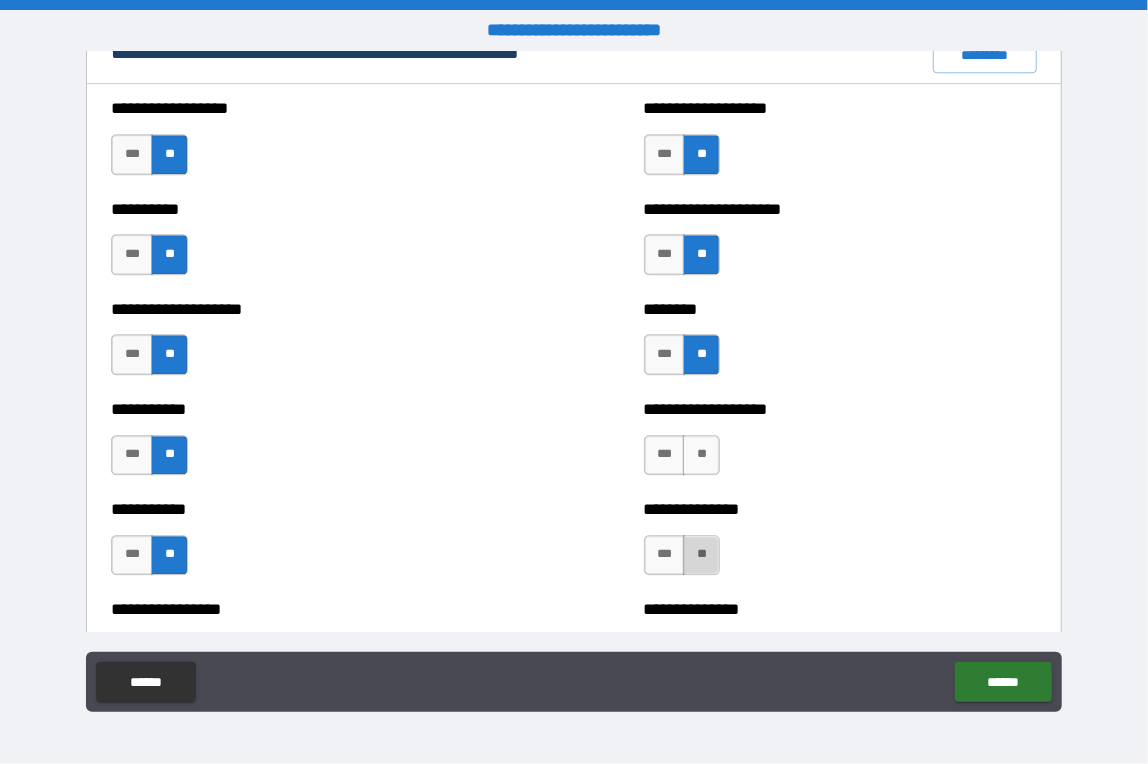 click on "**" at bounding box center [701, 555] 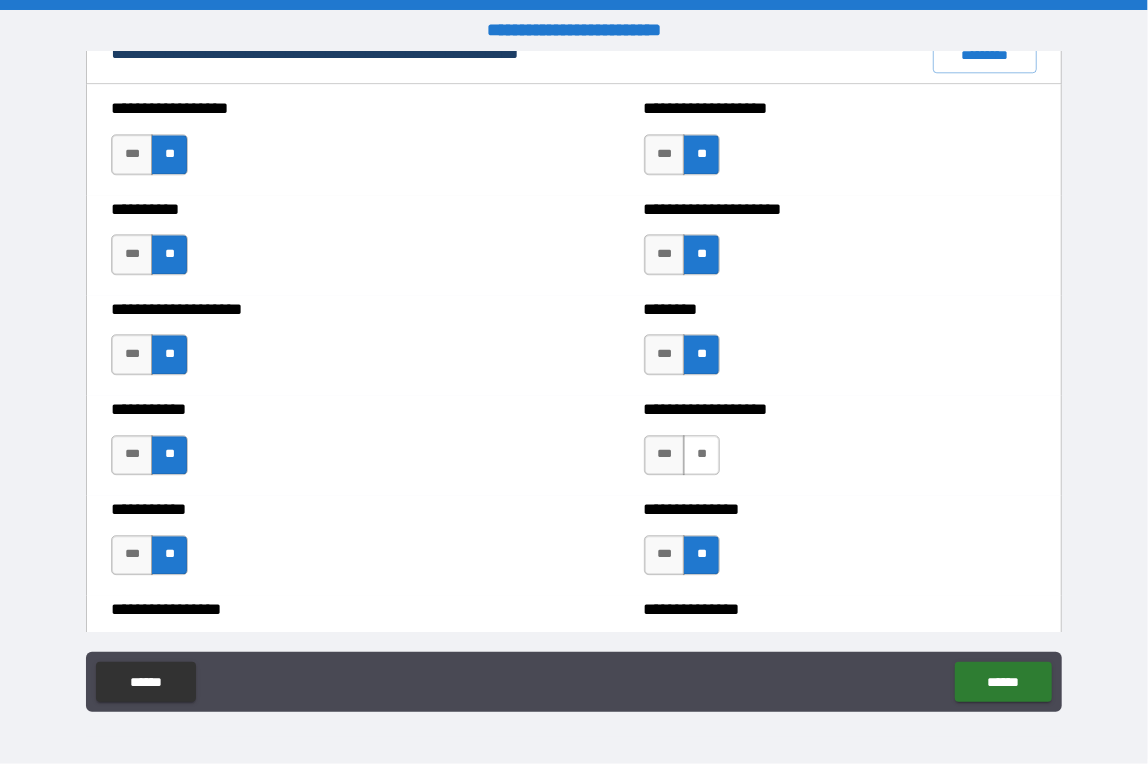 click on "**" at bounding box center [701, 455] 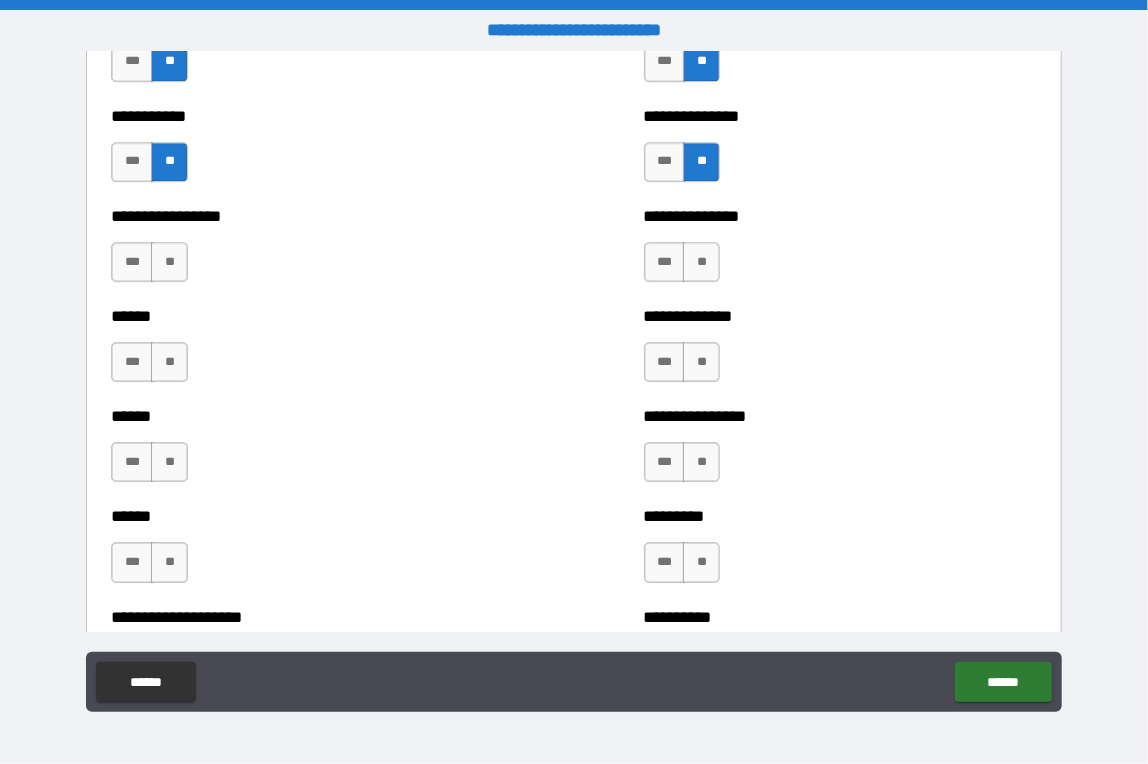 scroll, scrollTop: 2800, scrollLeft: 0, axis: vertical 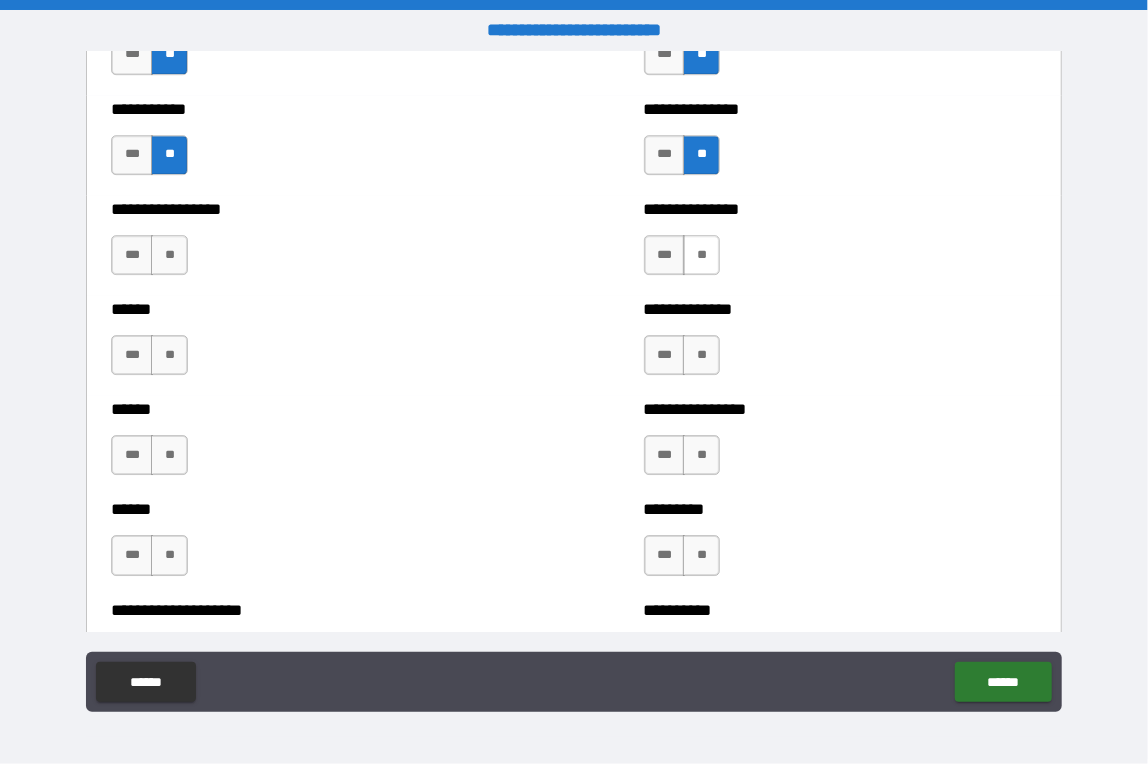 click on "**" at bounding box center [701, 255] 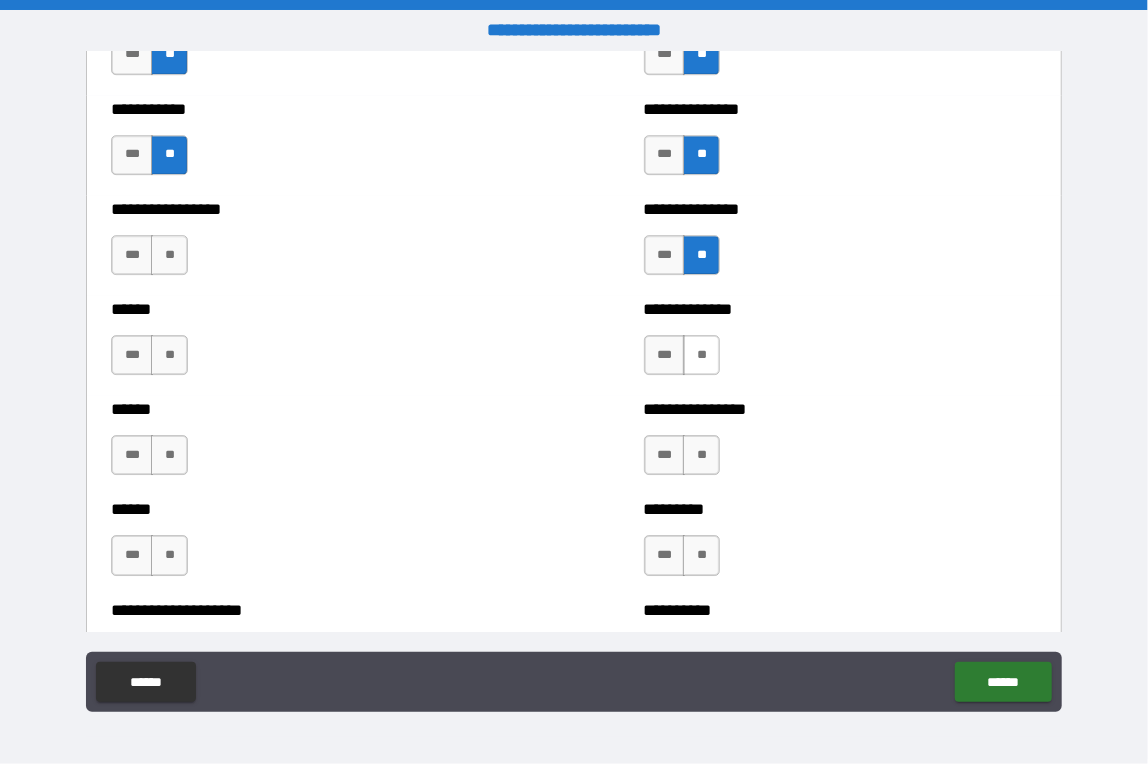 drag, startPoint x: 703, startPoint y: 351, endPoint x: 702, endPoint y: 362, distance: 11.045361 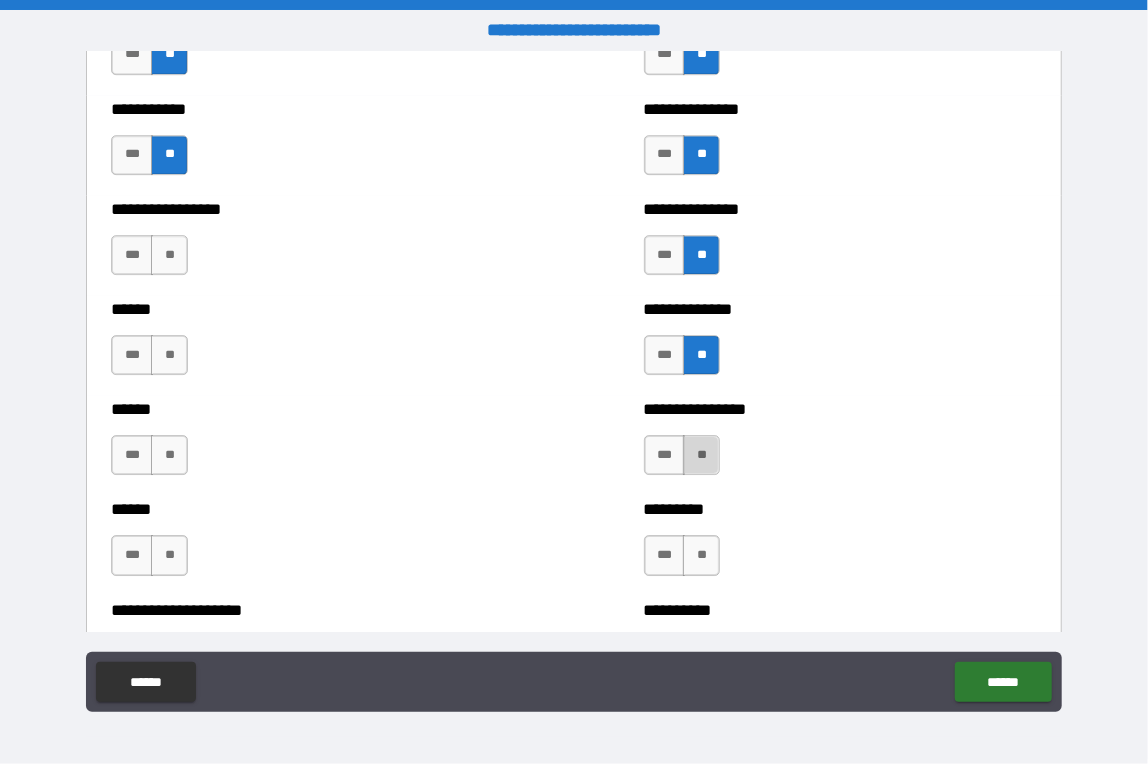 click on "**" at bounding box center (701, 455) 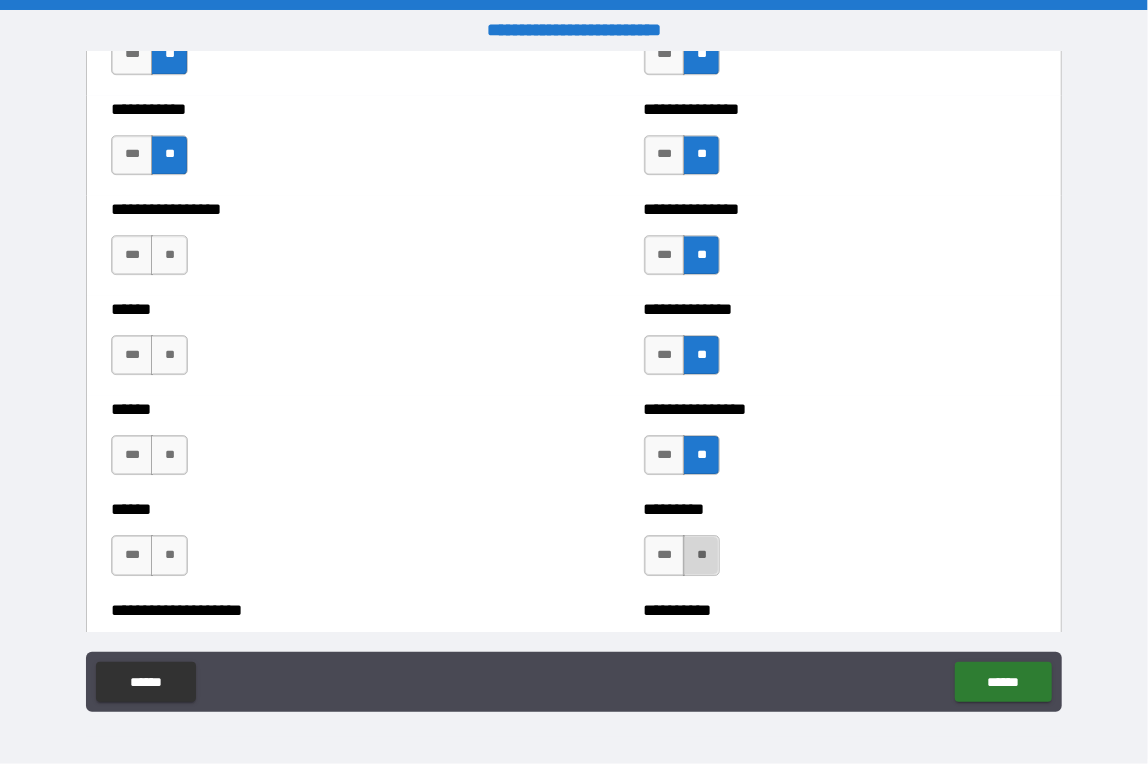 click on "**" at bounding box center [701, 555] 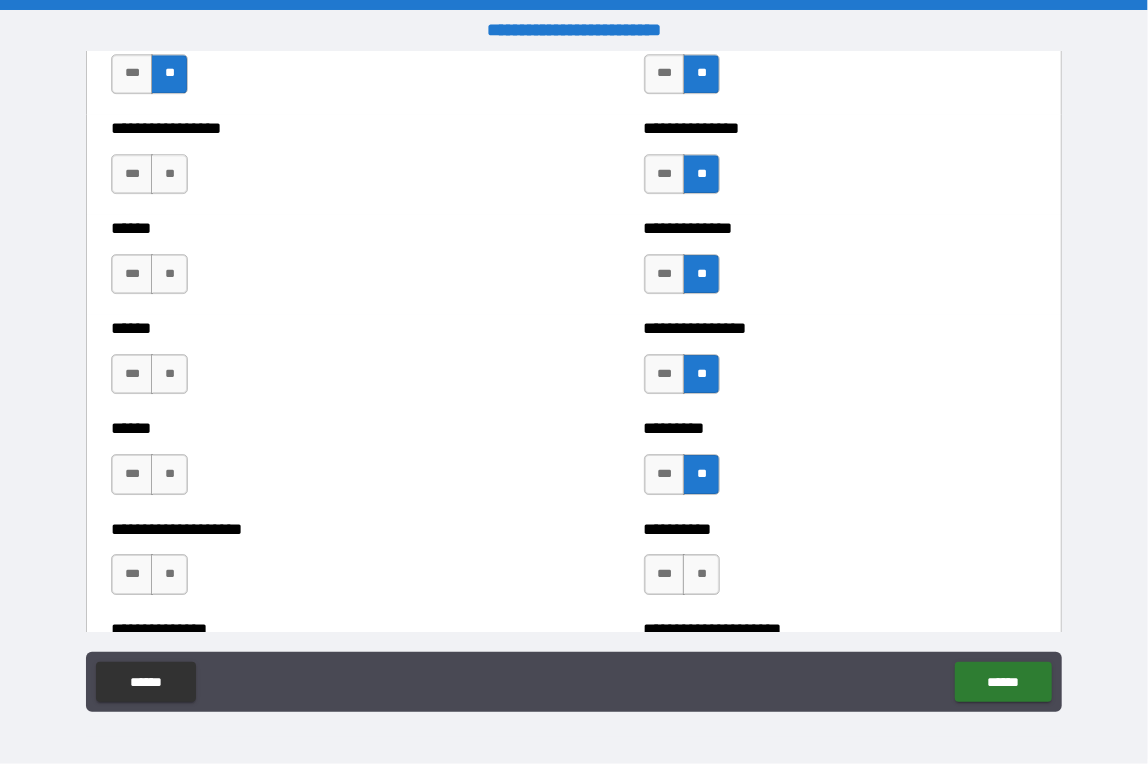 scroll, scrollTop: 3000, scrollLeft: 0, axis: vertical 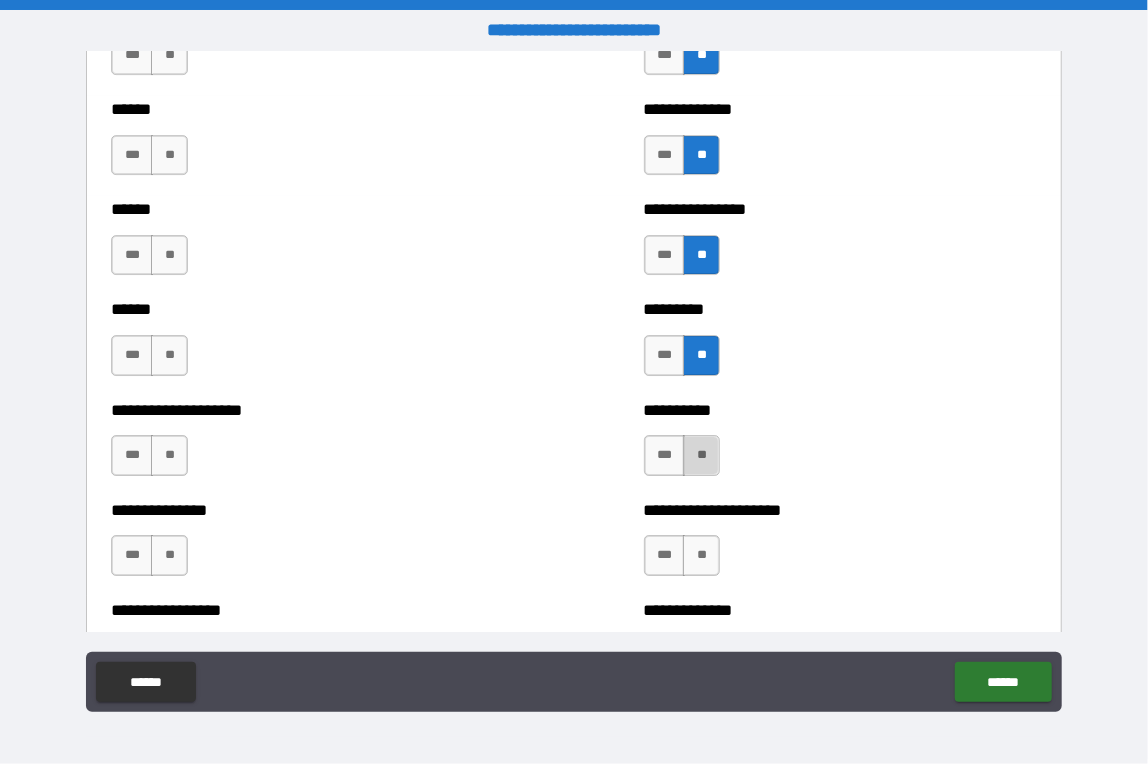 click on "**" at bounding box center [701, 455] 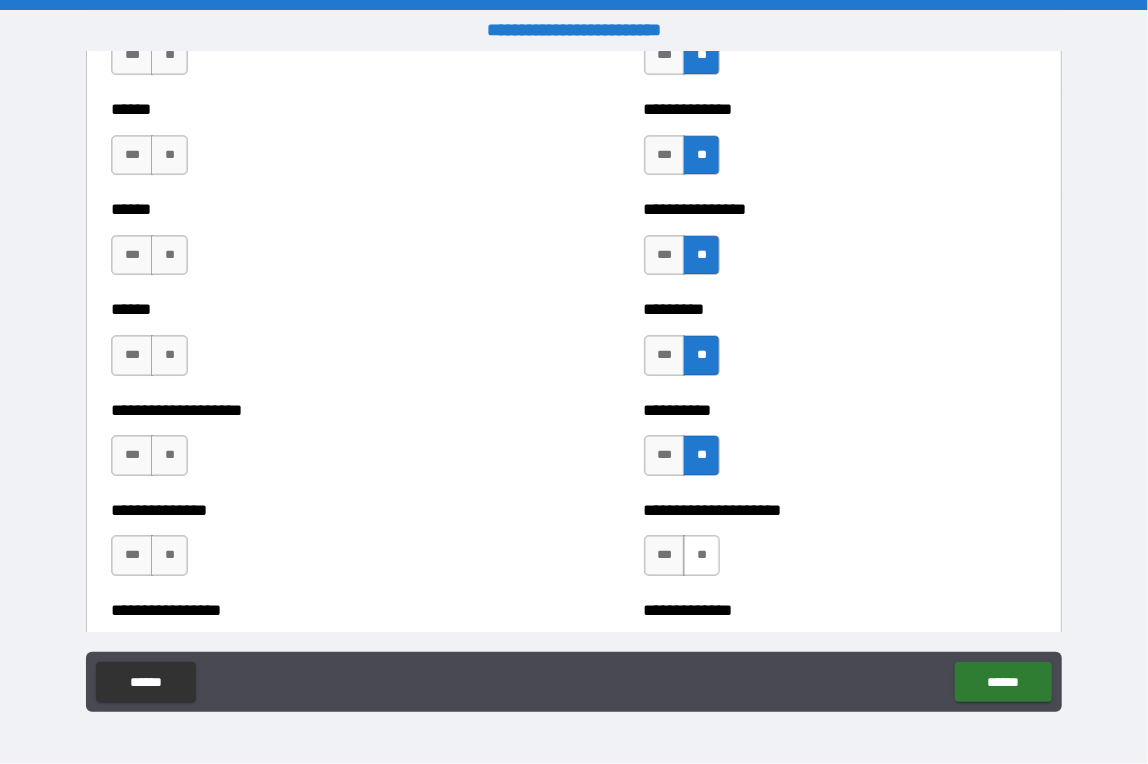 click on "**" at bounding box center (701, 555) 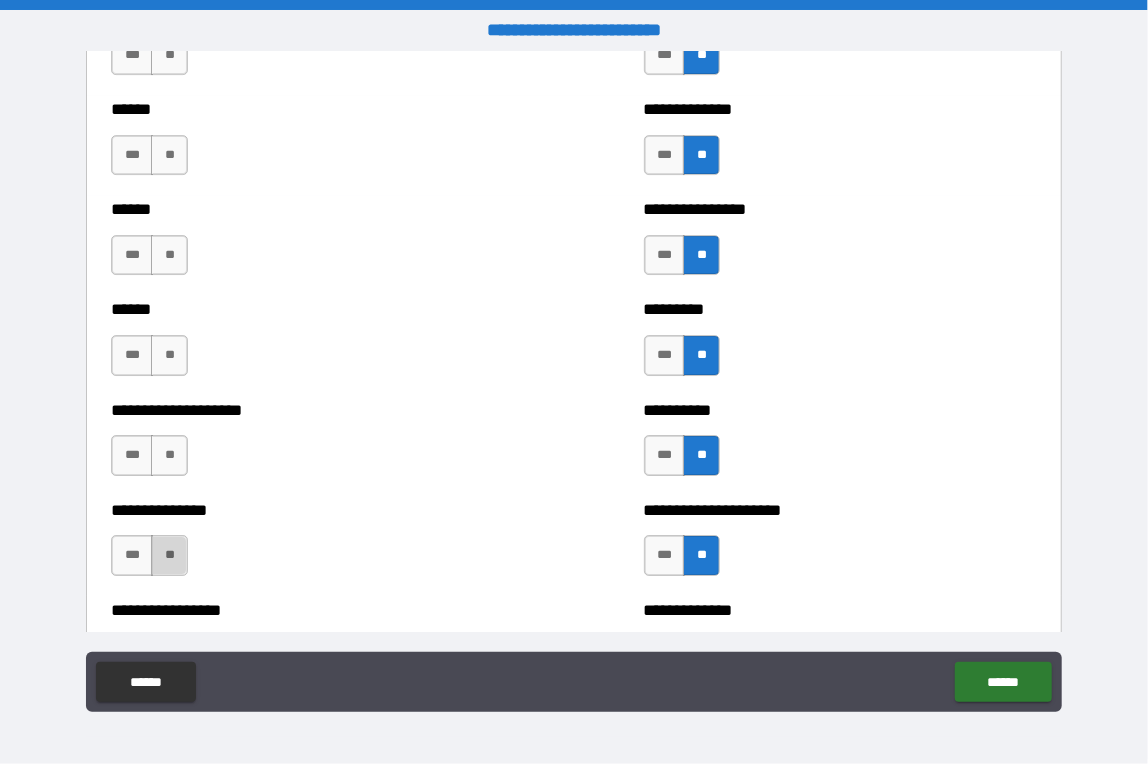 click on "**" at bounding box center (169, 555) 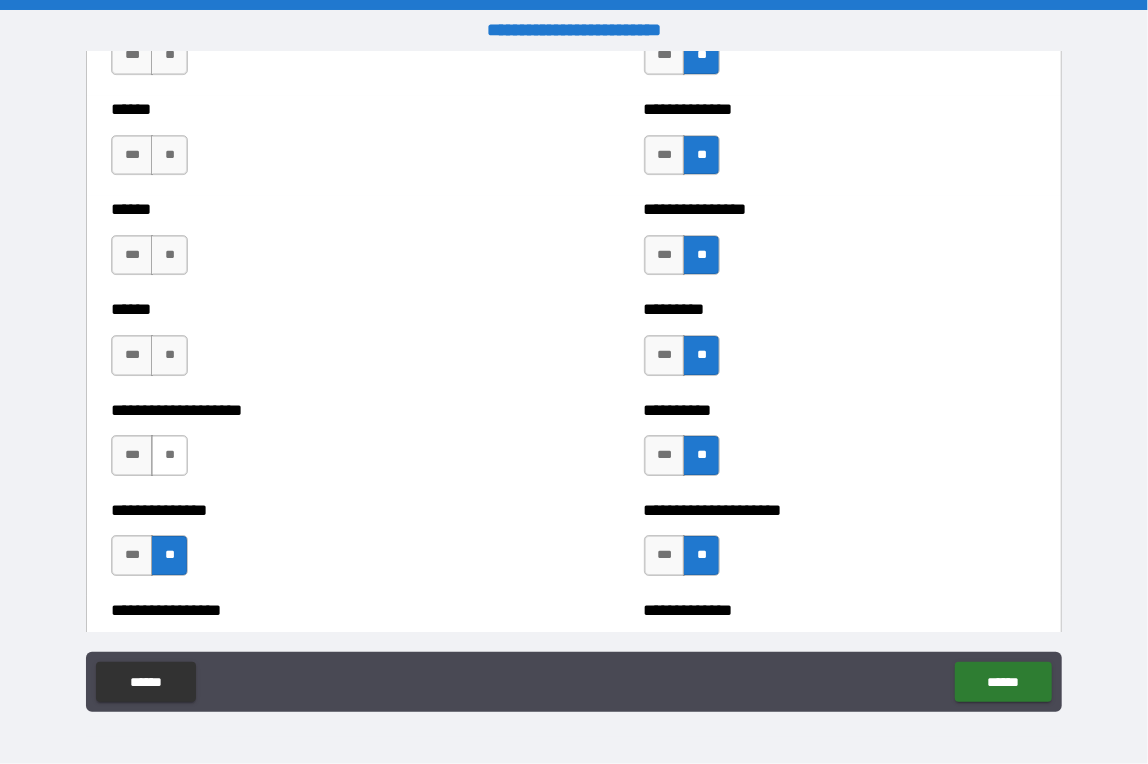 click on "**" at bounding box center [169, 455] 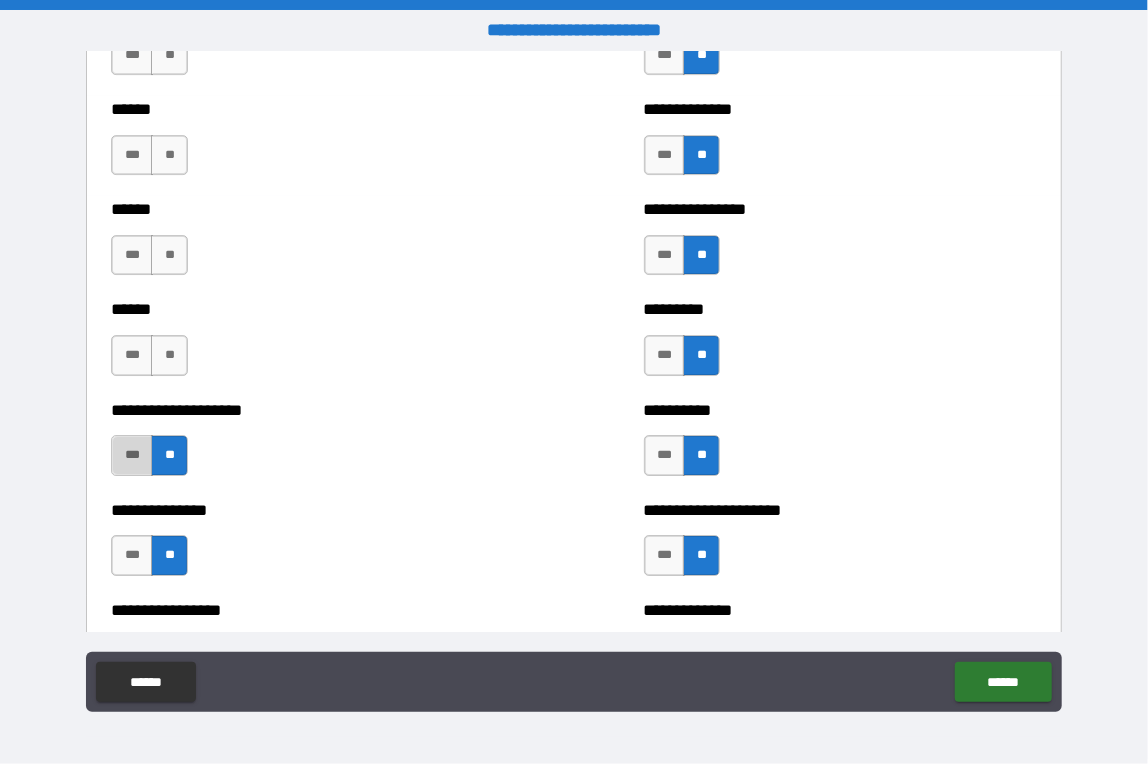 click on "***" at bounding box center [132, 455] 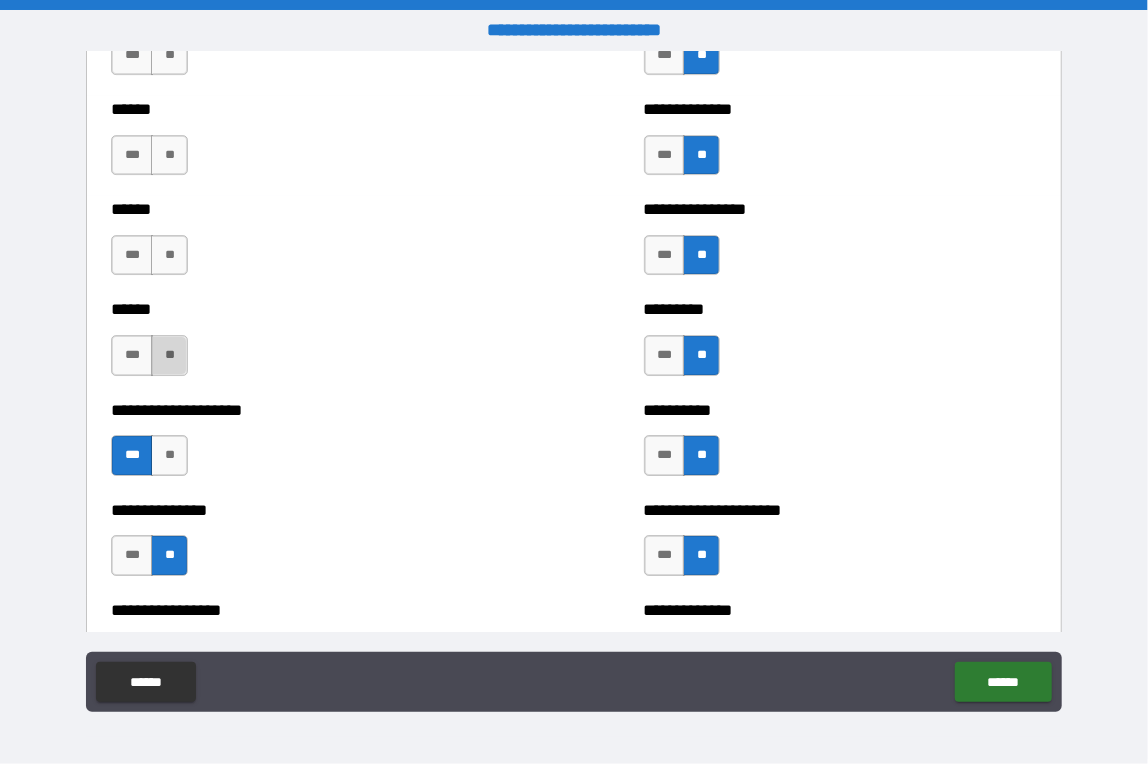 click on "**" at bounding box center [169, 355] 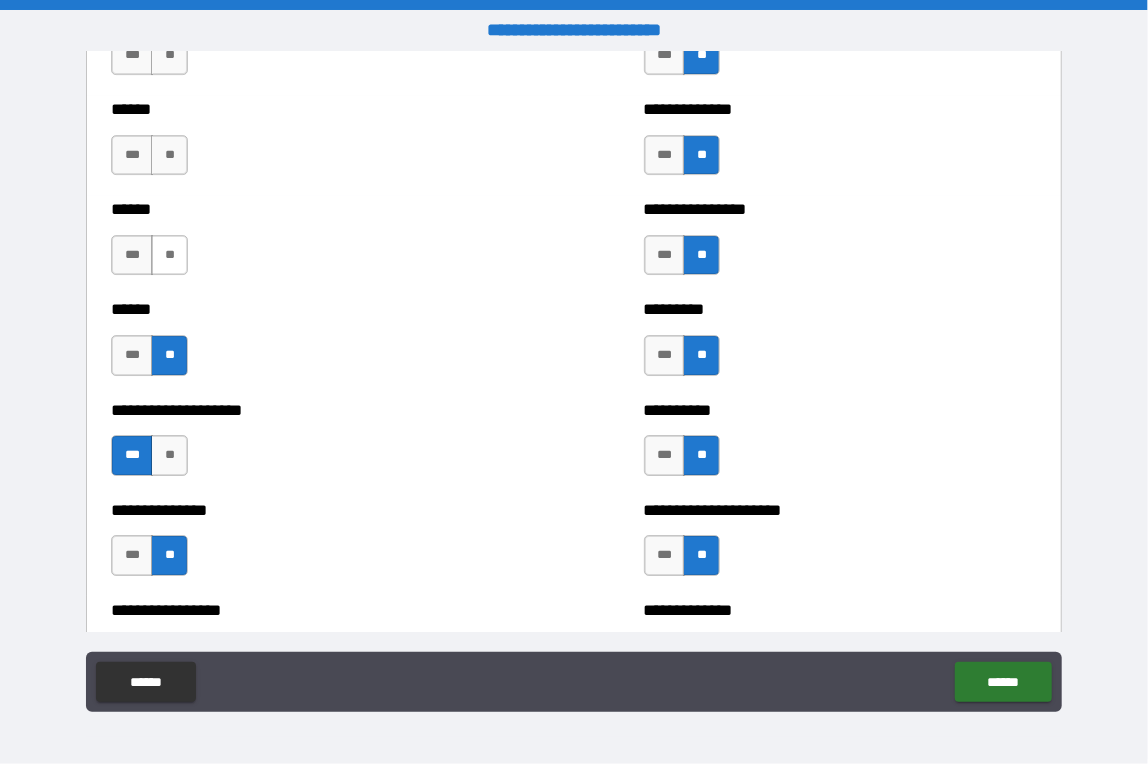 click on "**" at bounding box center (169, 255) 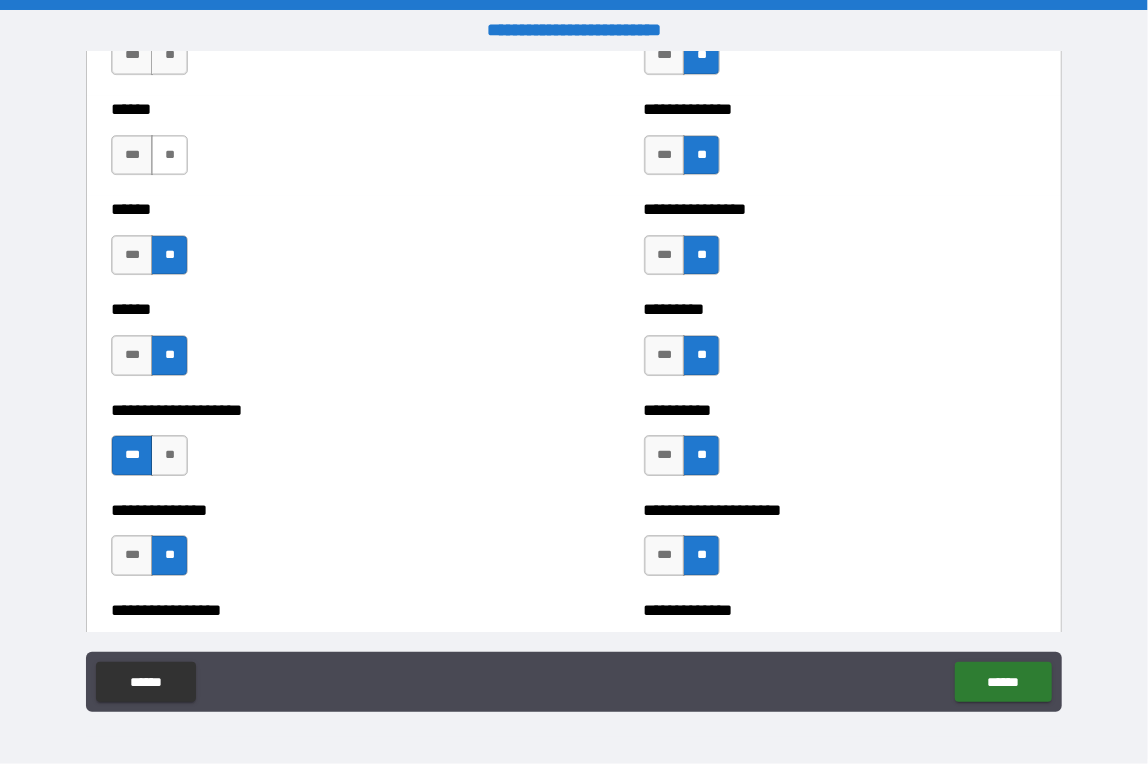 click on "**" at bounding box center (169, 155) 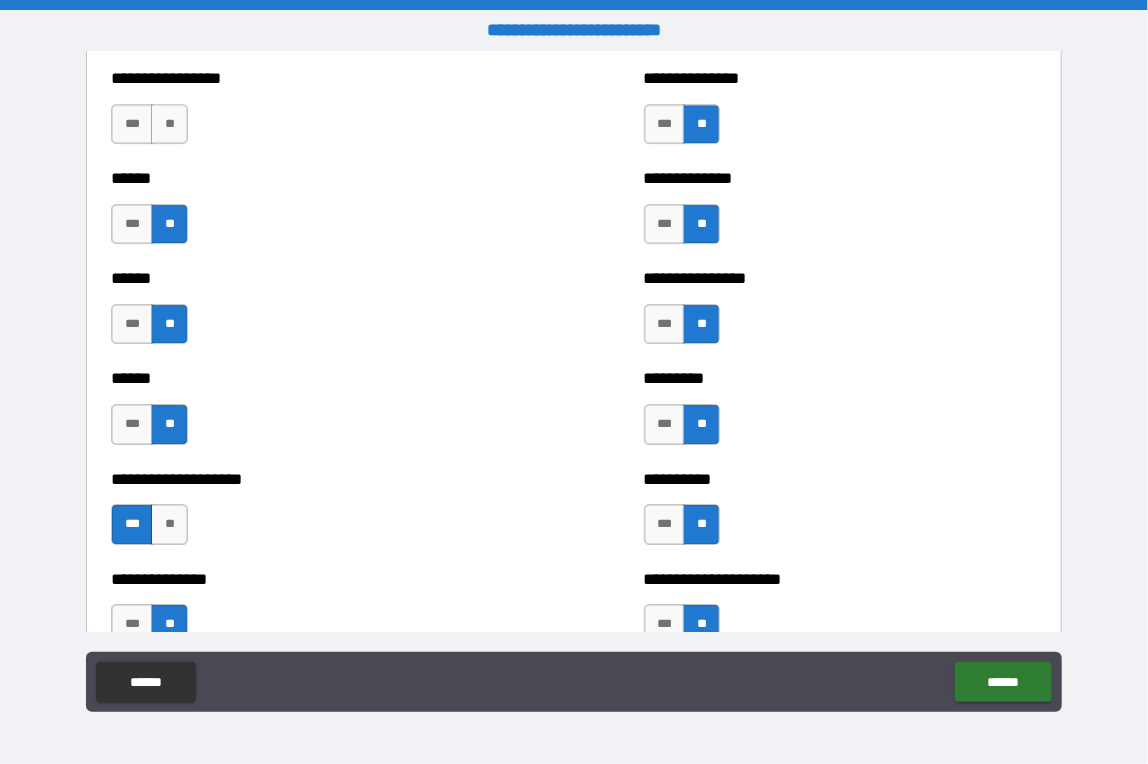 scroll, scrollTop: 2900, scrollLeft: 0, axis: vertical 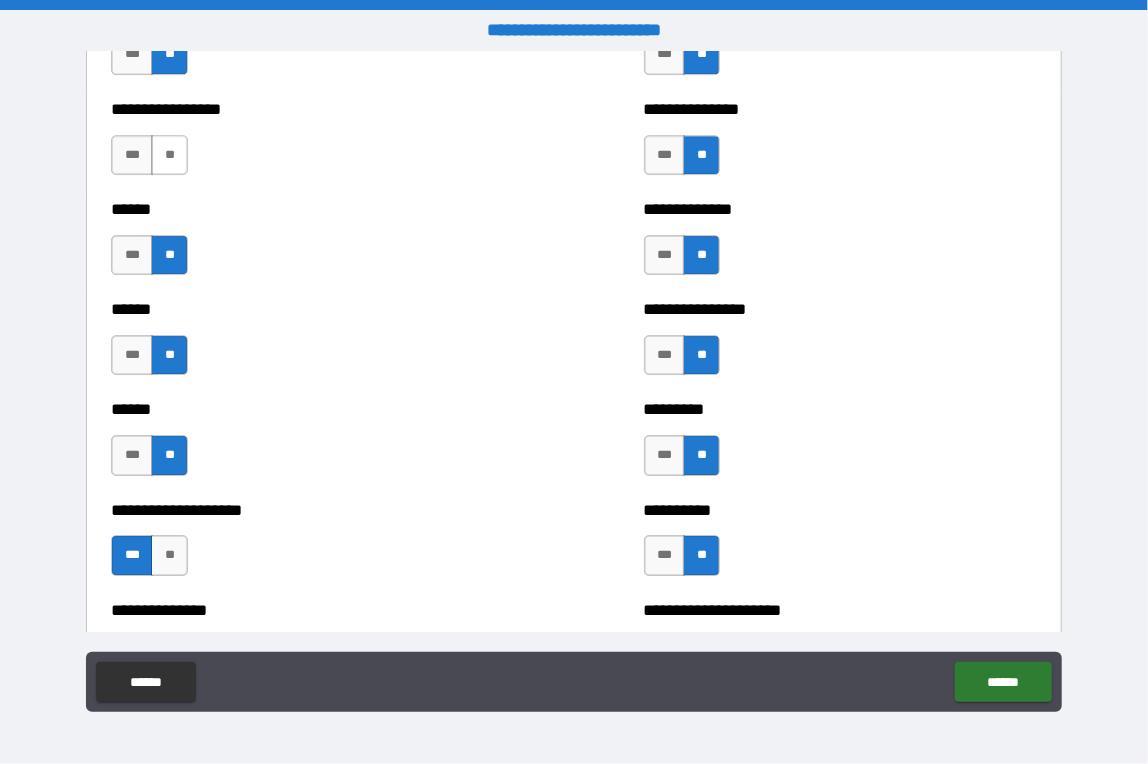 click on "**" at bounding box center (169, 155) 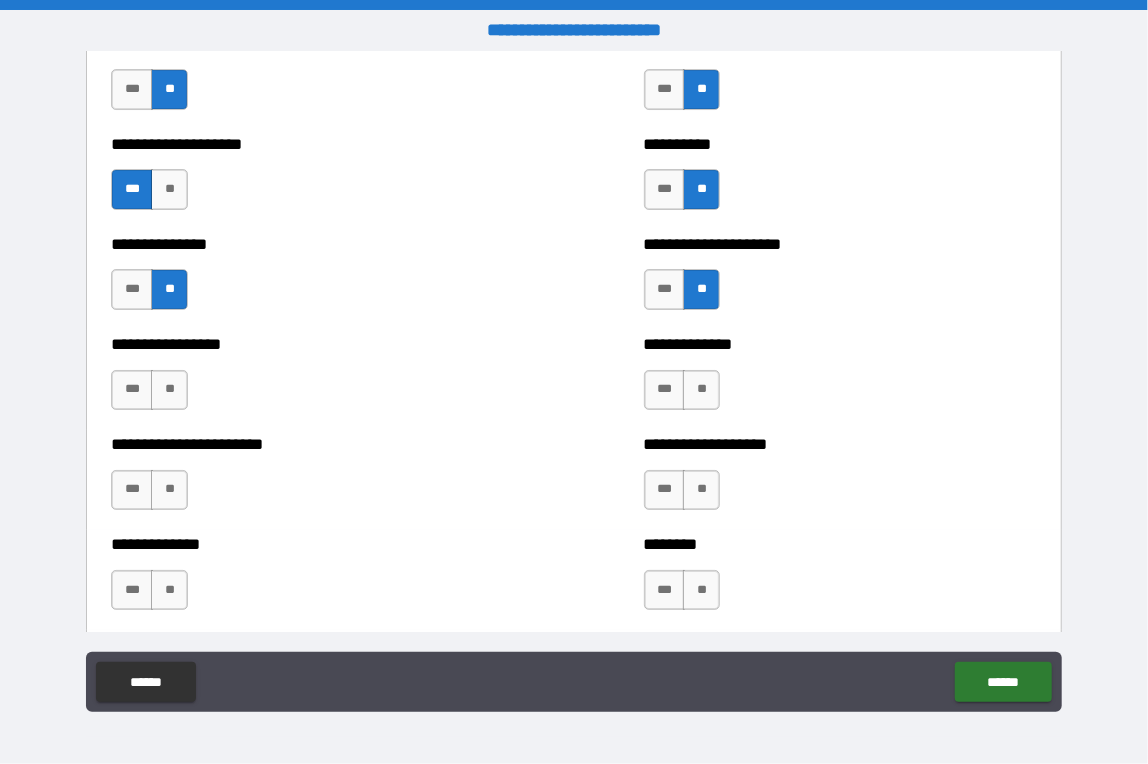 scroll, scrollTop: 3499, scrollLeft: 0, axis: vertical 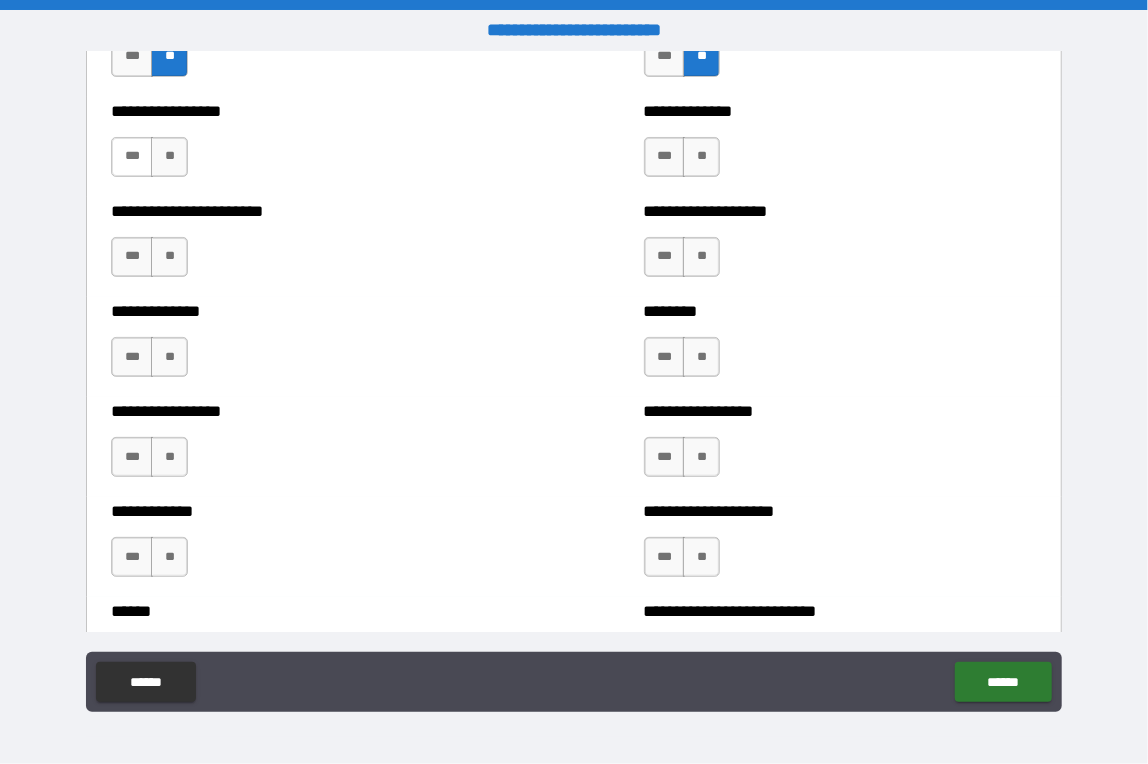 click on "***" at bounding box center [132, 157] 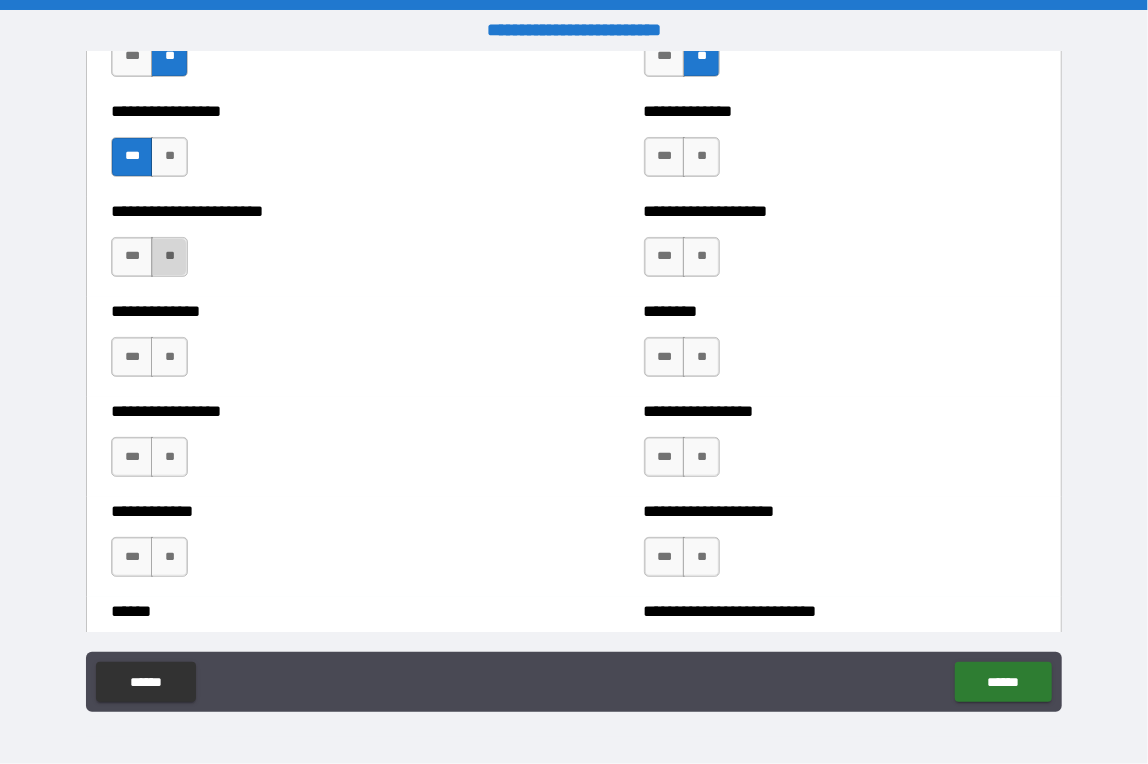 click on "**" at bounding box center [169, 257] 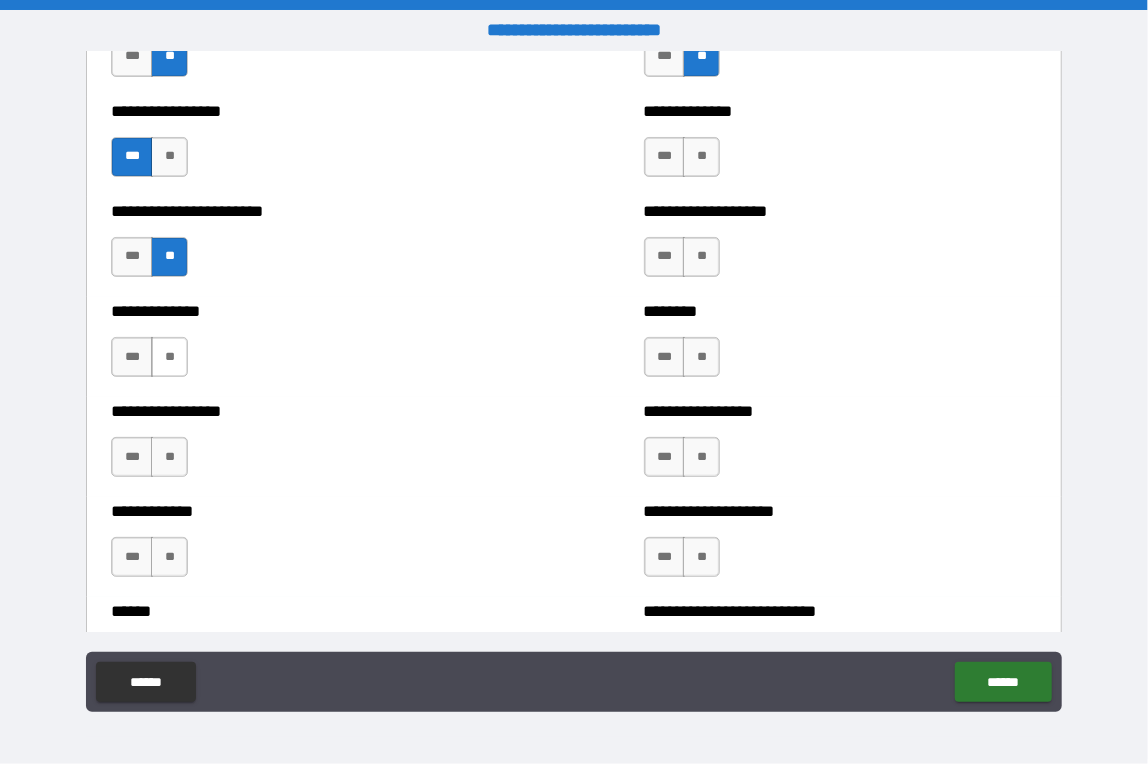 click on "**" at bounding box center (169, 357) 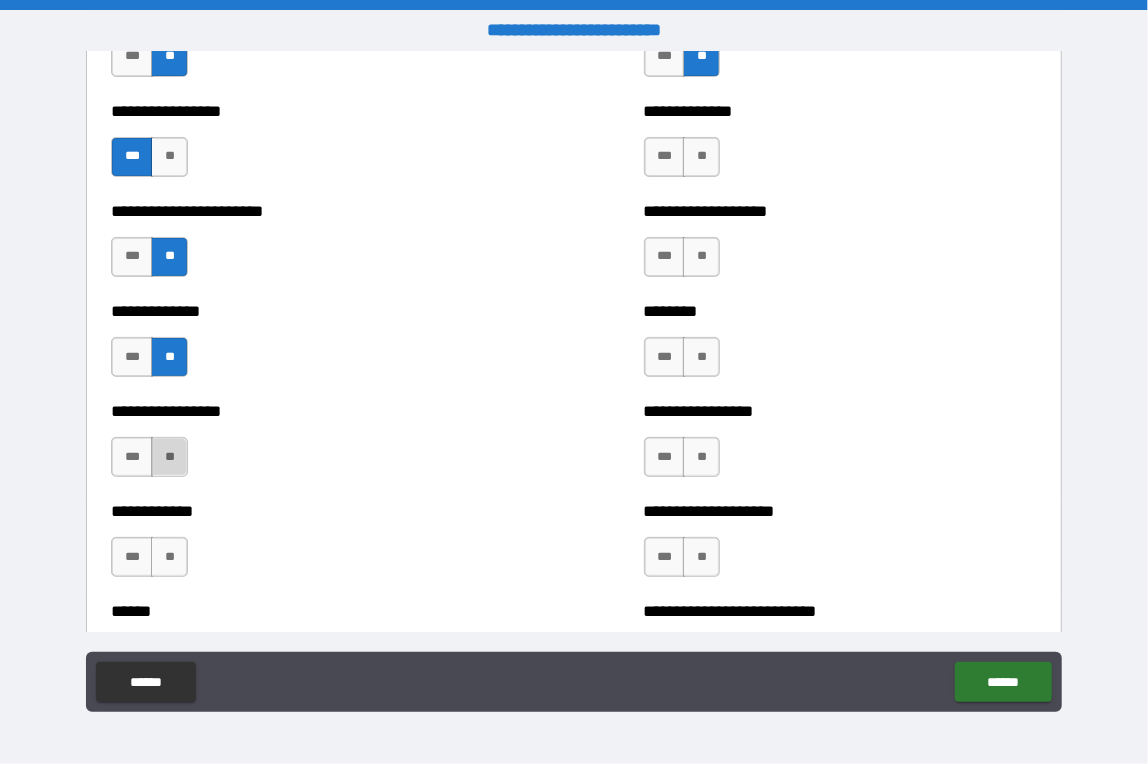 click on "**" at bounding box center (169, 457) 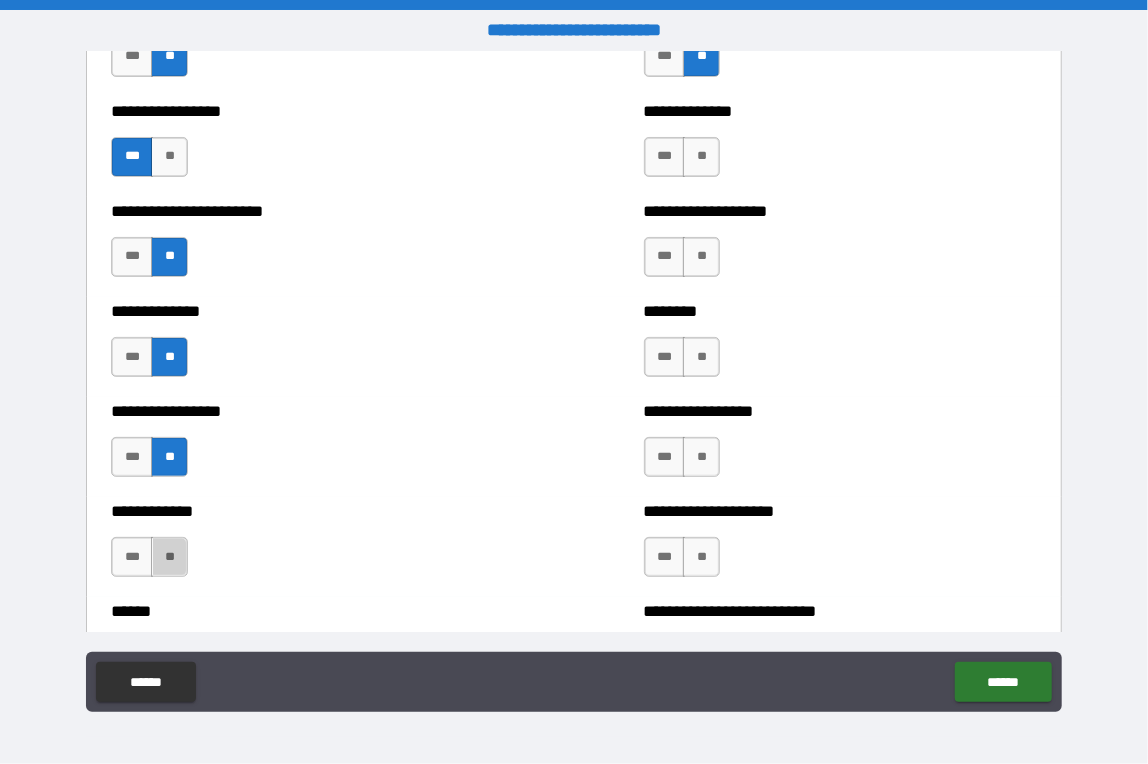 drag, startPoint x: 173, startPoint y: 549, endPoint x: 220, endPoint y: 554, distance: 47.26521 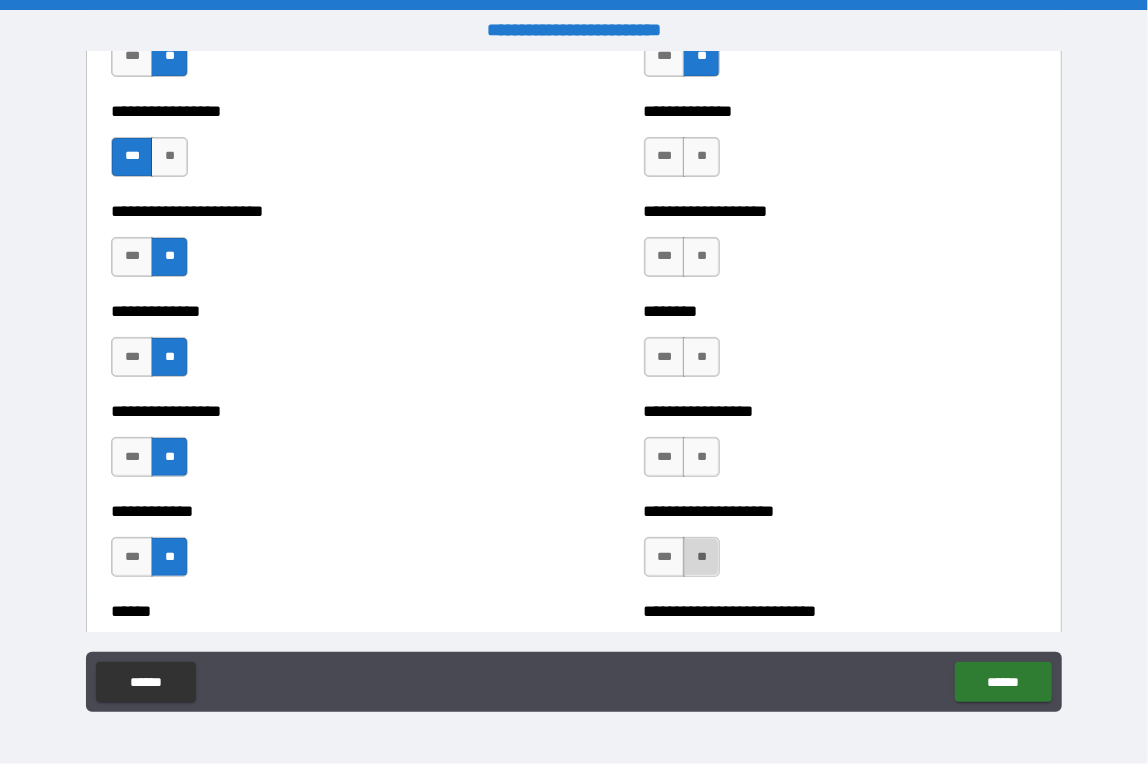 click on "**" at bounding box center (701, 557) 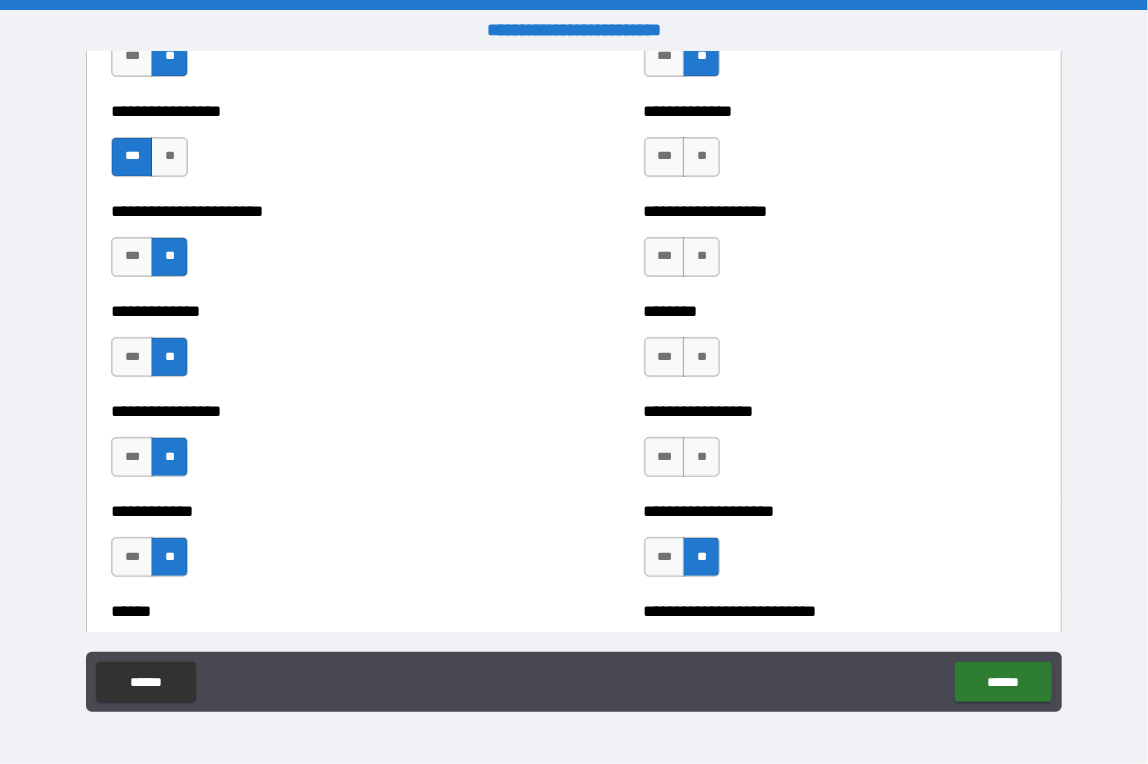 click on "*** **" at bounding box center [685, 462] 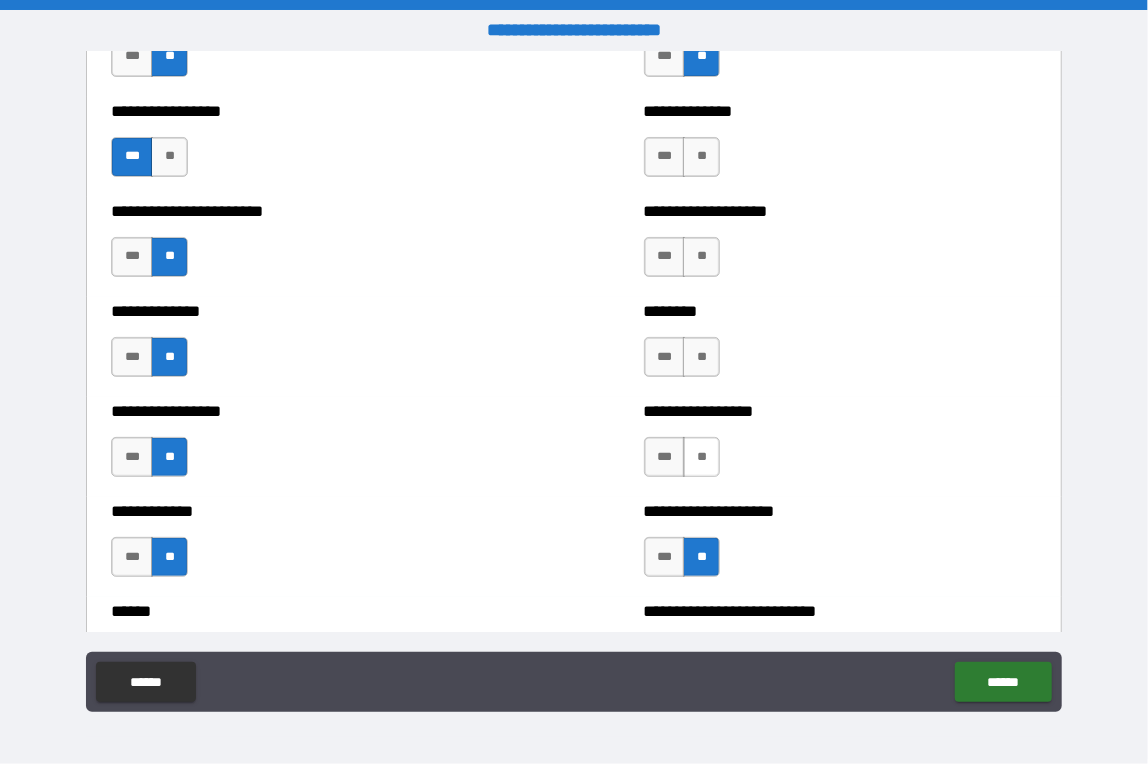 click on "**" at bounding box center [701, 457] 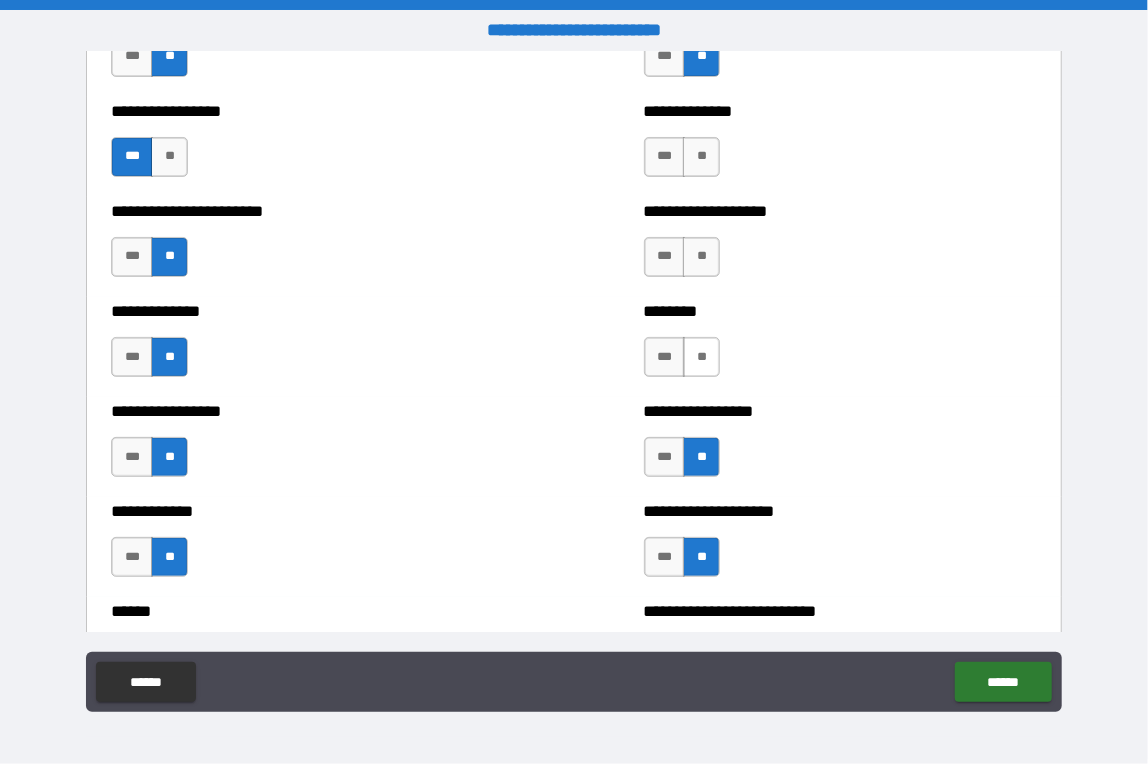 click on "**" at bounding box center (701, 357) 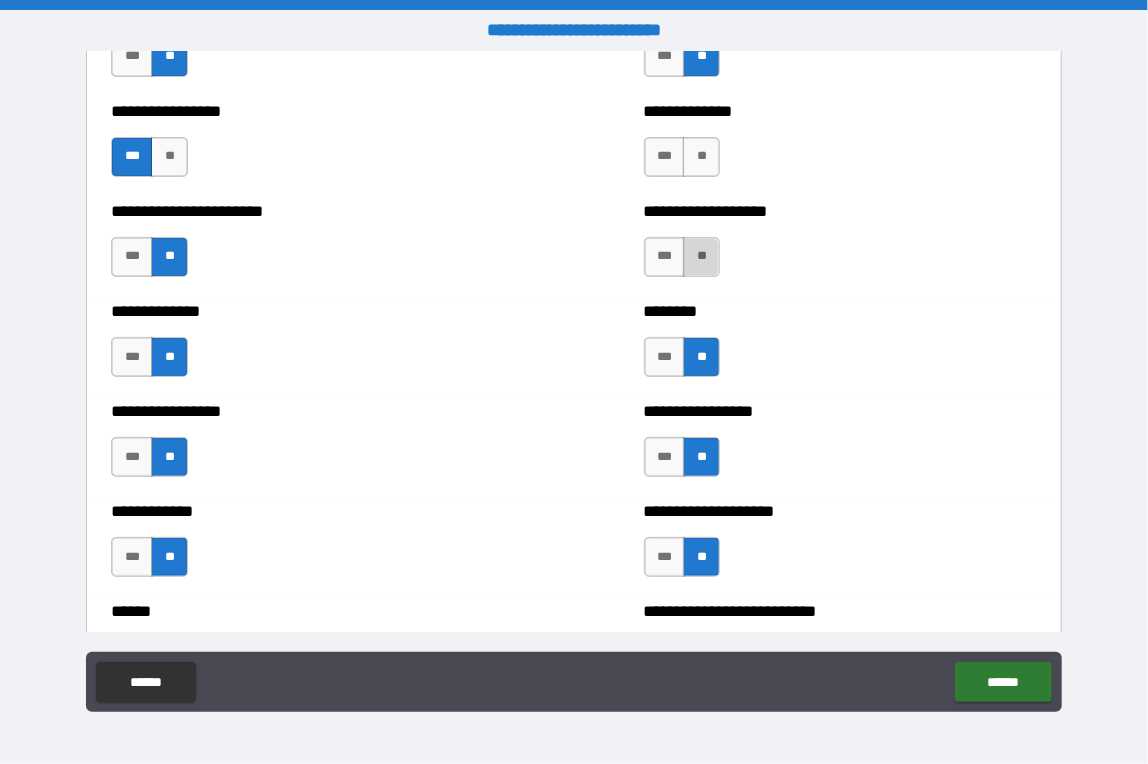 click on "**" at bounding box center (701, 257) 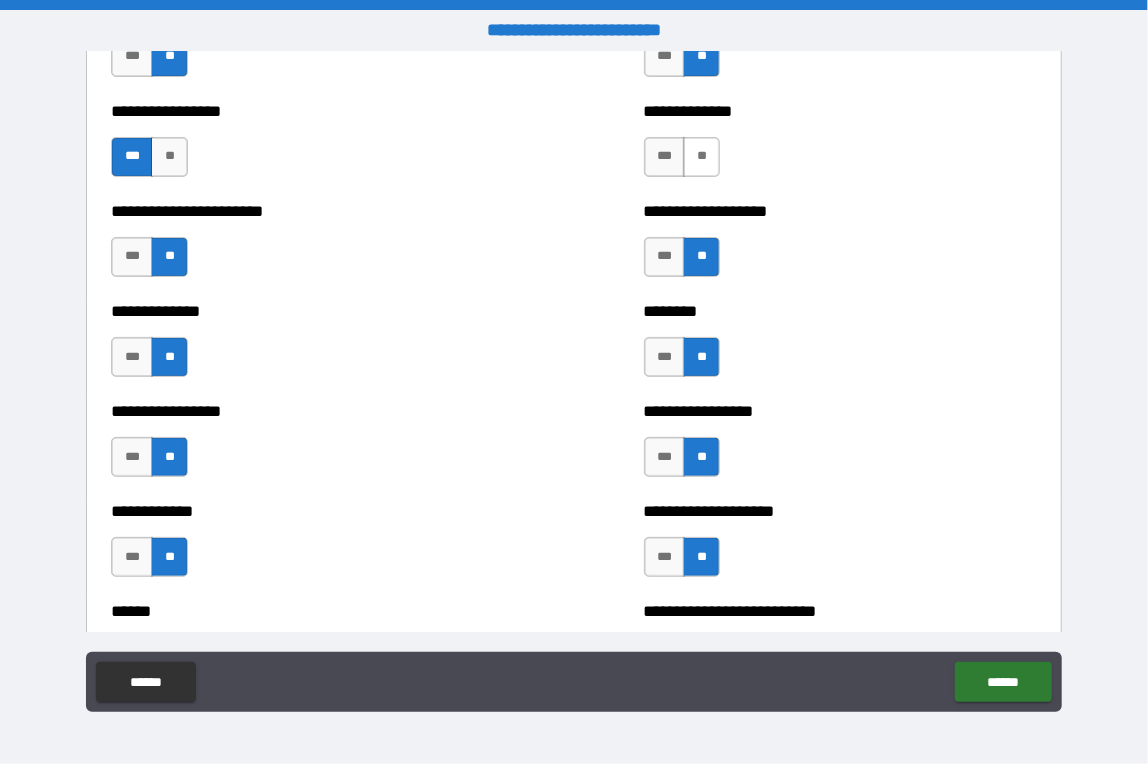 click on "**" at bounding box center [701, 157] 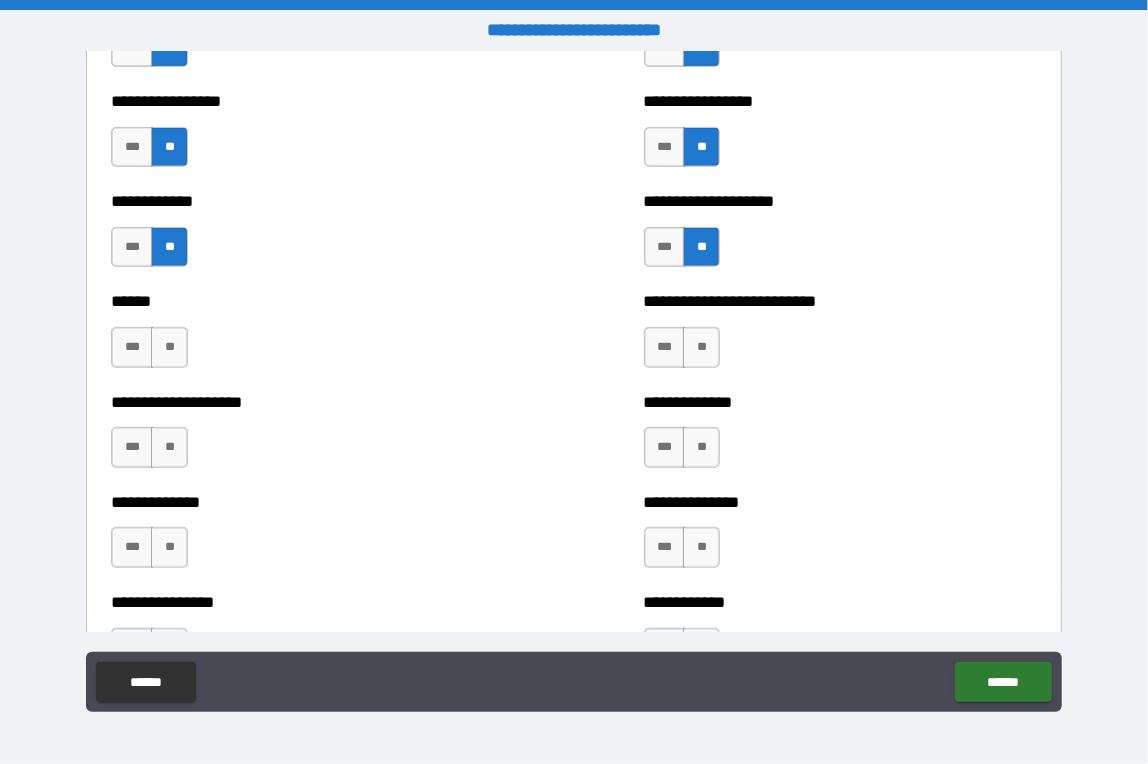 scroll, scrollTop: 3599, scrollLeft: 0, axis: vertical 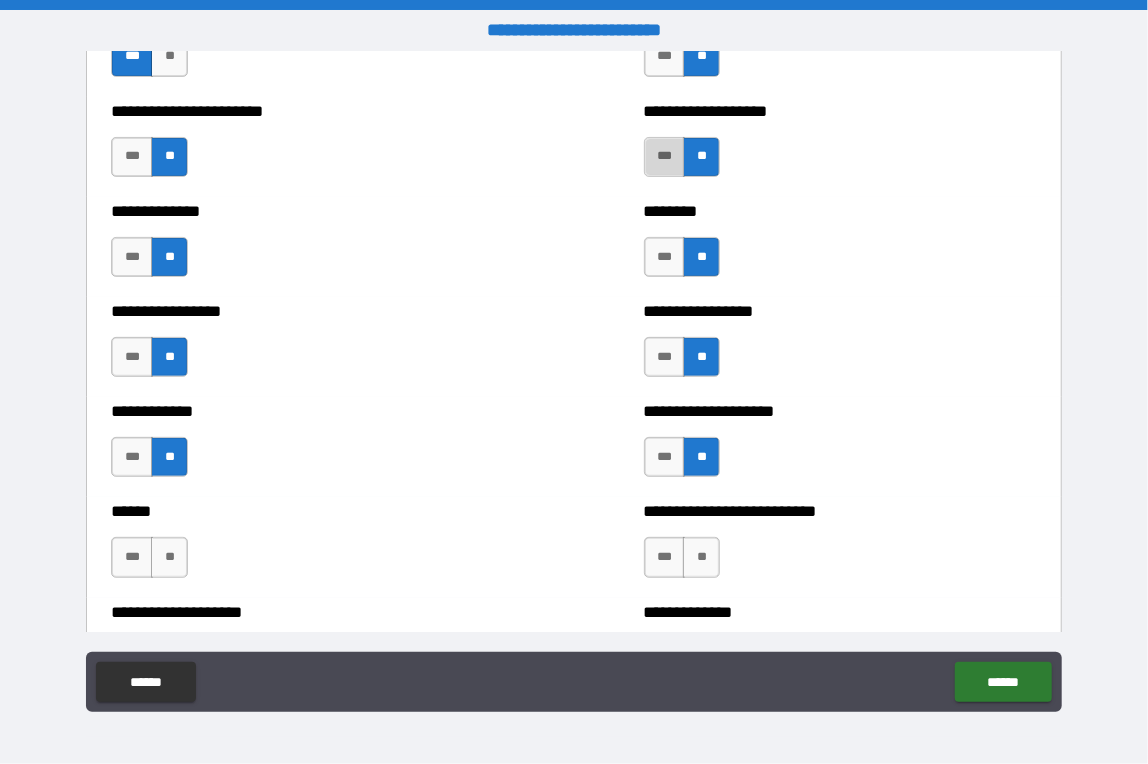click on "***" at bounding box center [665, 157] 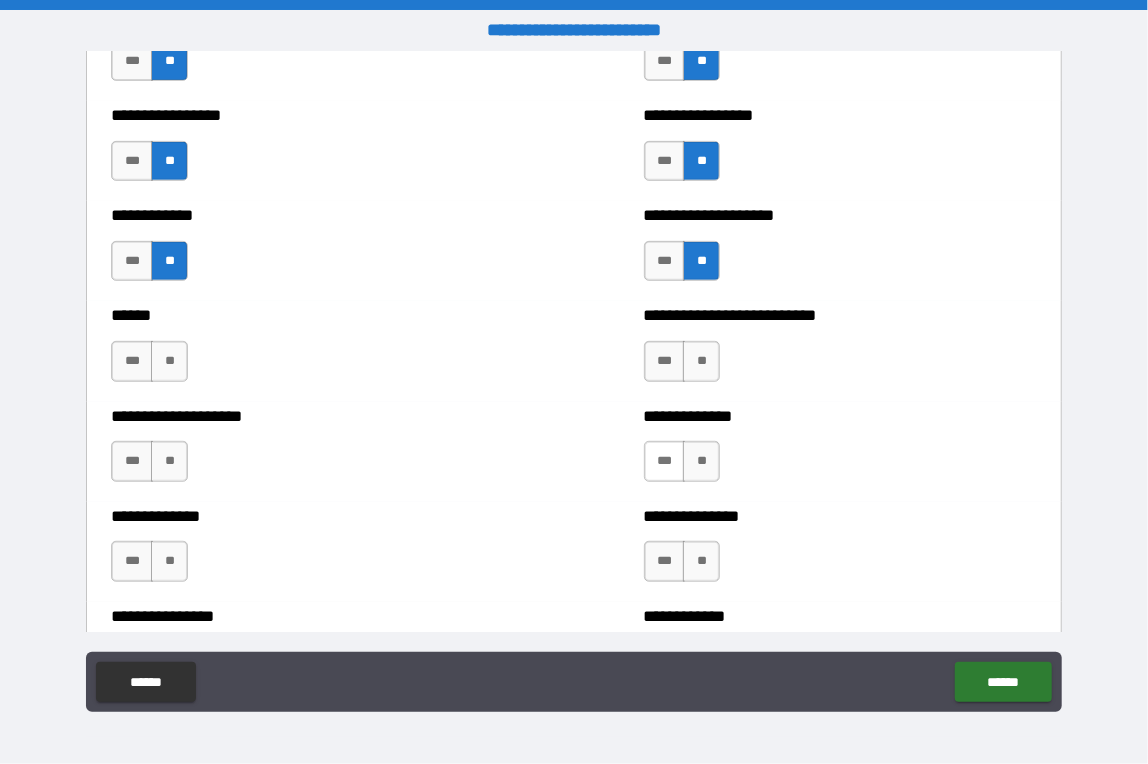 scroll, scrollTop: 3799, scrollLeft: 0, axis: vertical 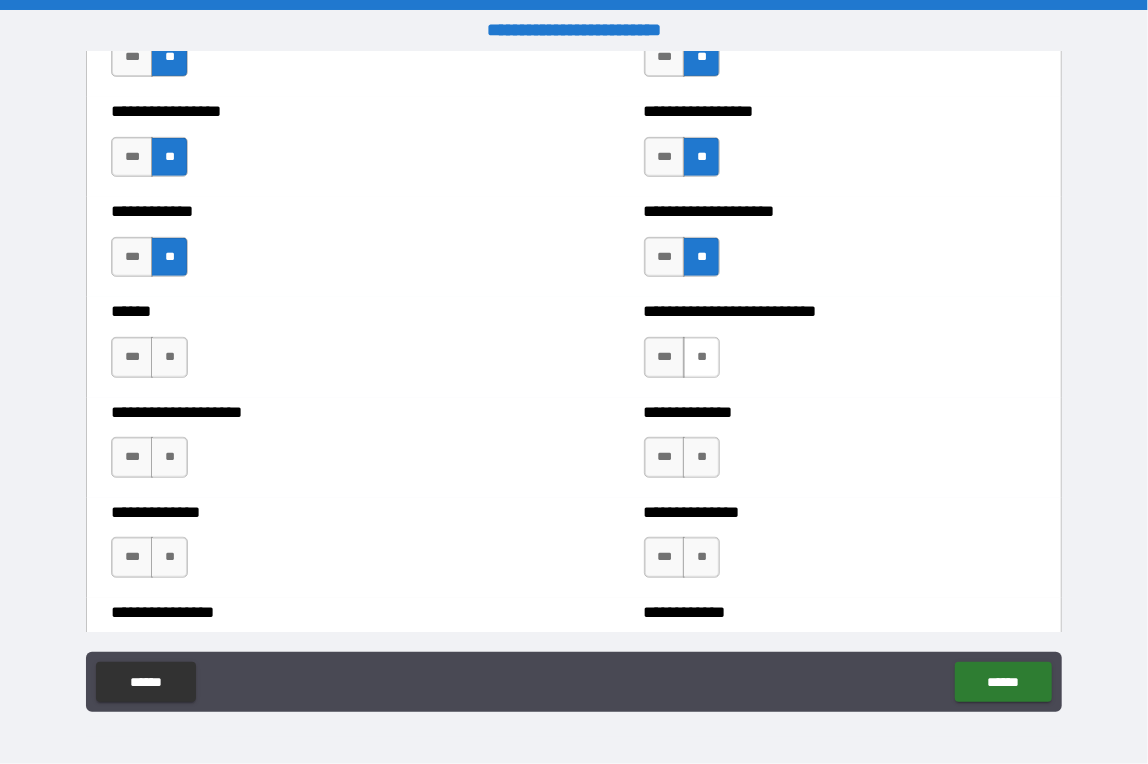 click on "**" at bounding box center (701, 357) 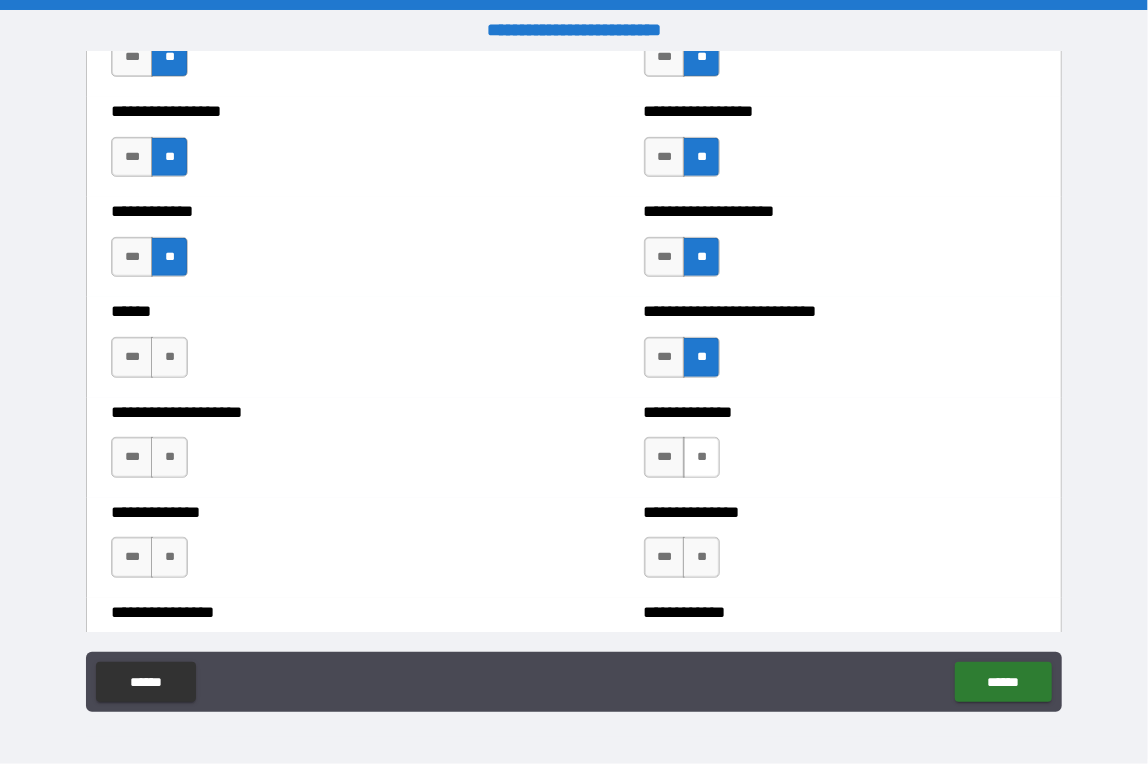 click on "**" at bounding box center [701, 457] 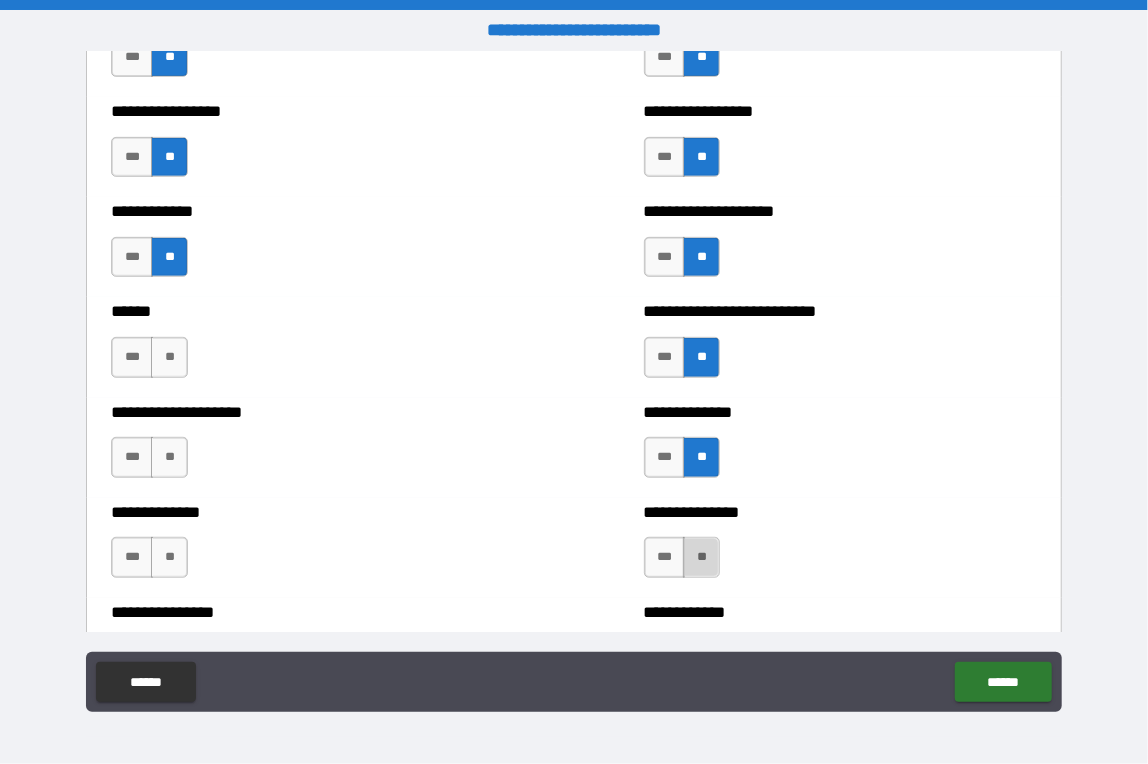 click on "**" at bounding box center (701, 557) 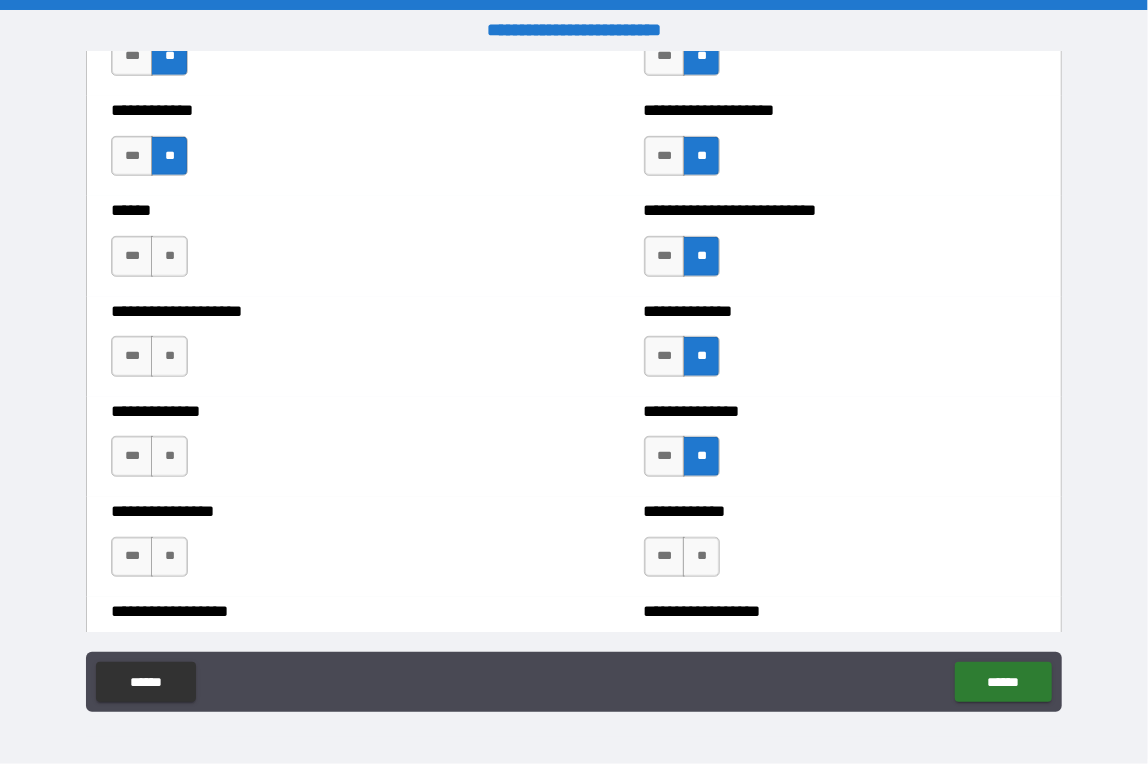 scroll, scrollTop: 3899, scrollLeft: 0, axis: vertical 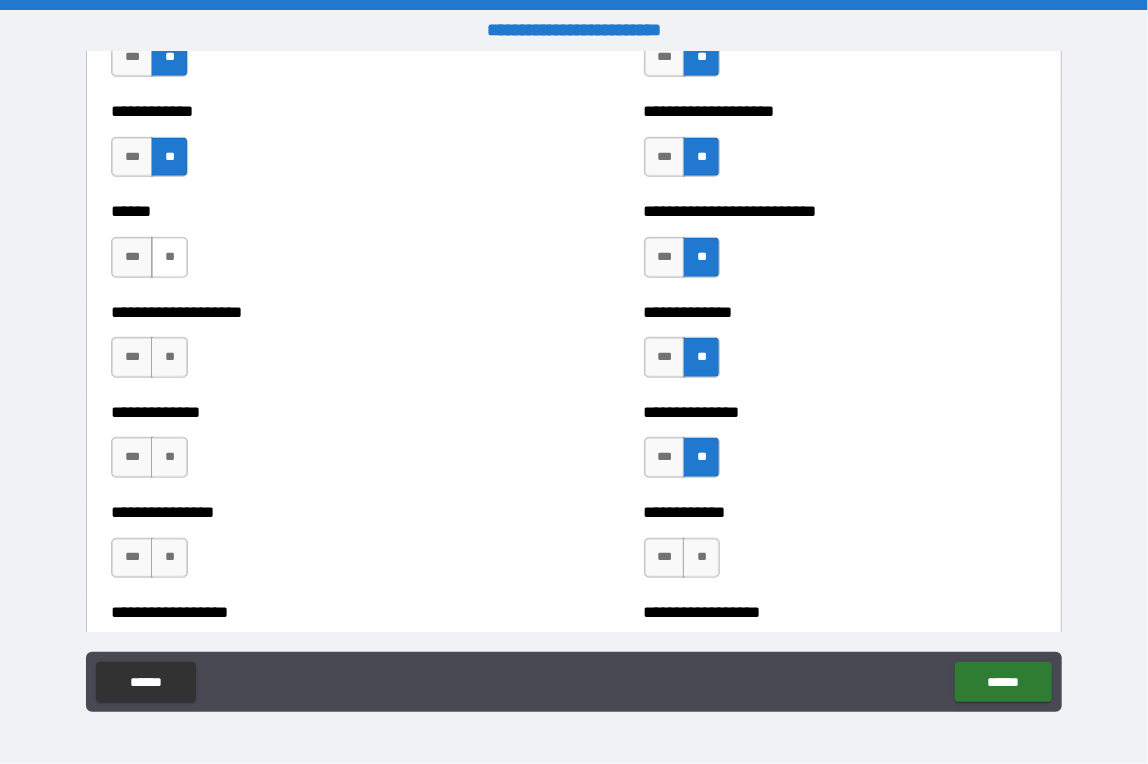 drag, startPoint x: 168, startPoint y: 239, endPoint x: 168, endPoint y: 272, distance: 33 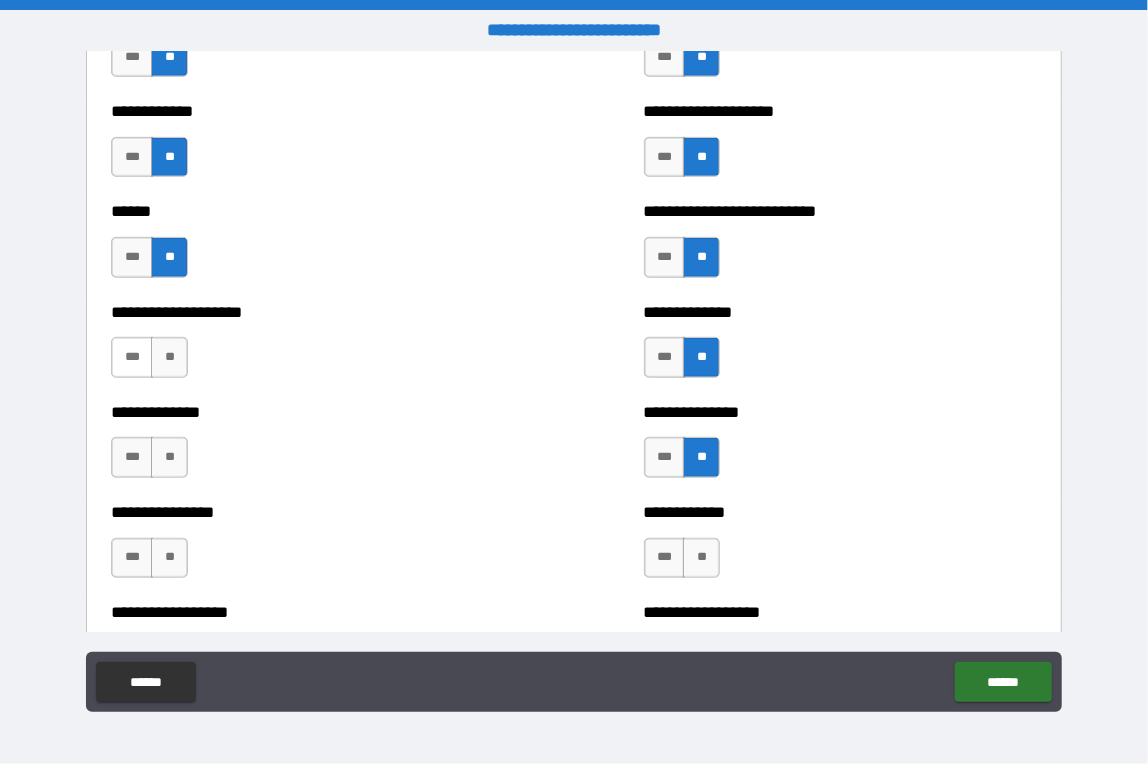 drag, startPoint x: 130, startPoint y: 352, endPoint x: 142, endPoint y: 372, distance: 23.323807 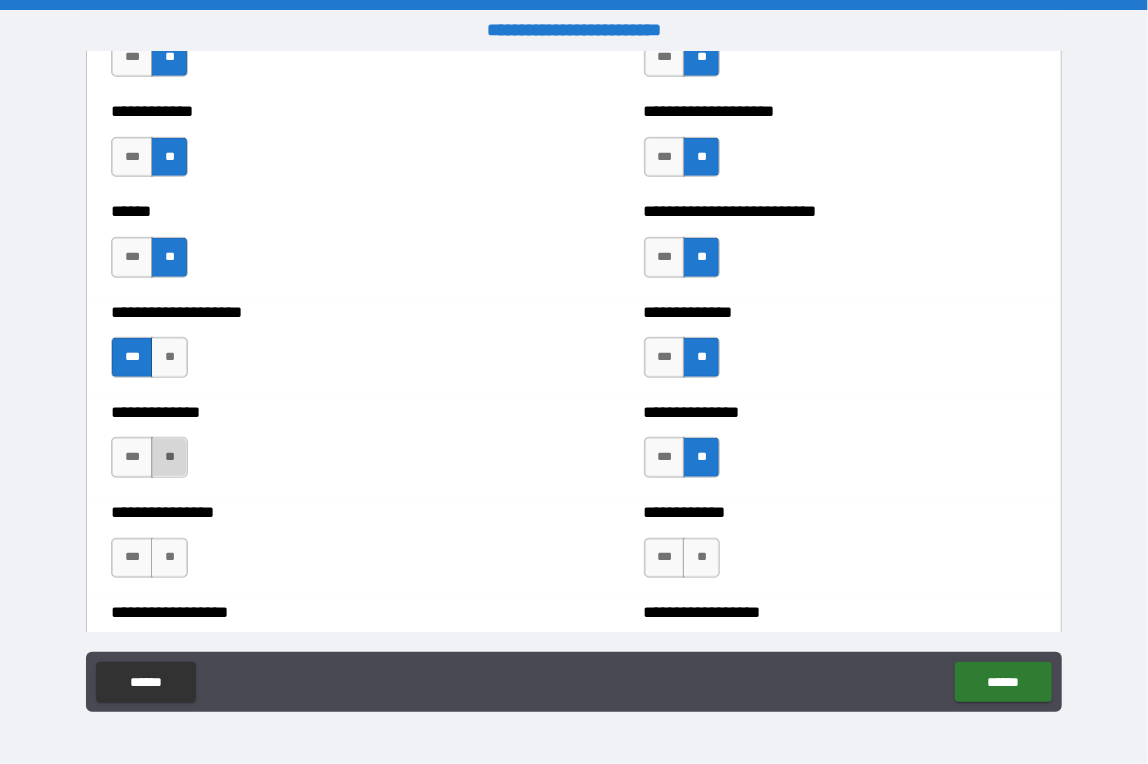 click on "**" at bounding box center (169, 457) 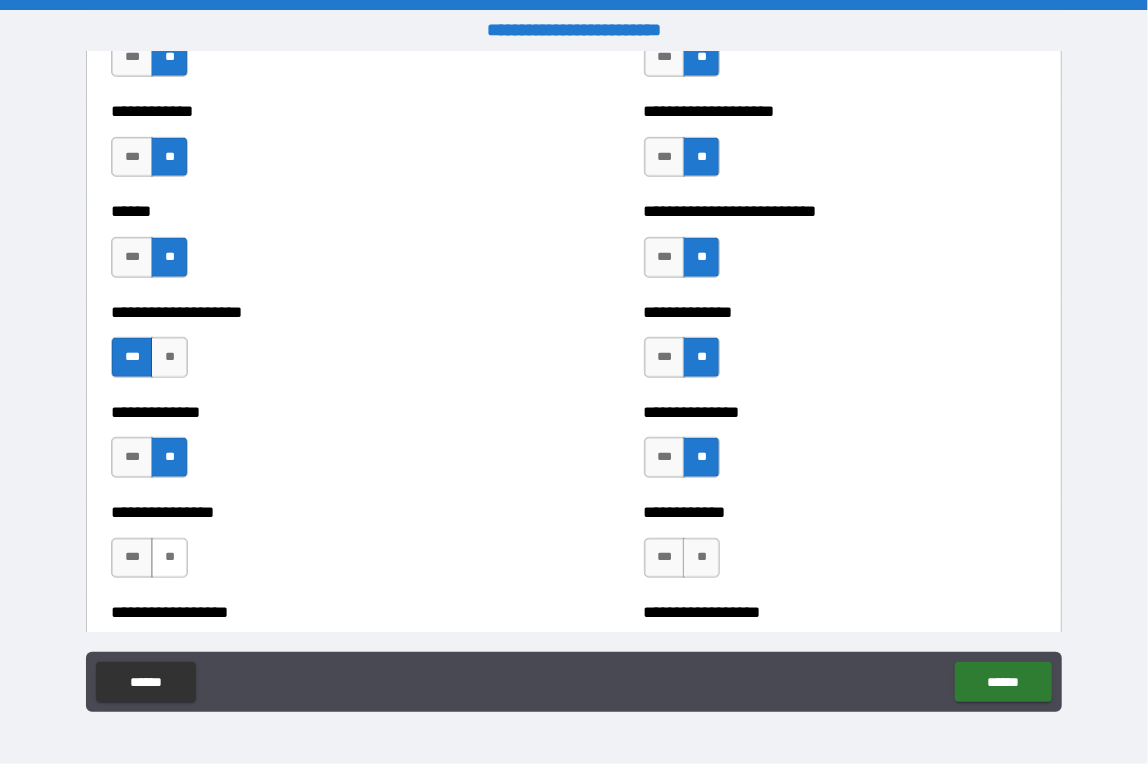 click on "**" at bounding box center [169, 558] 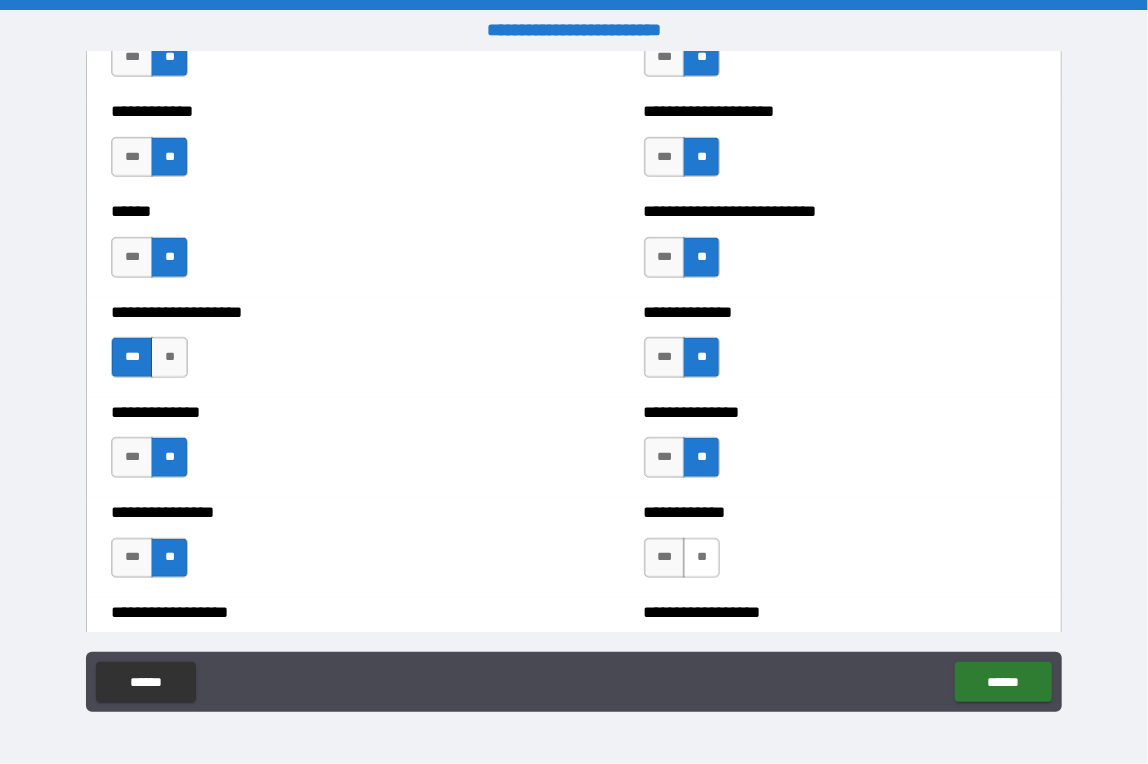 click on "**" at bounding box center [701, 558] 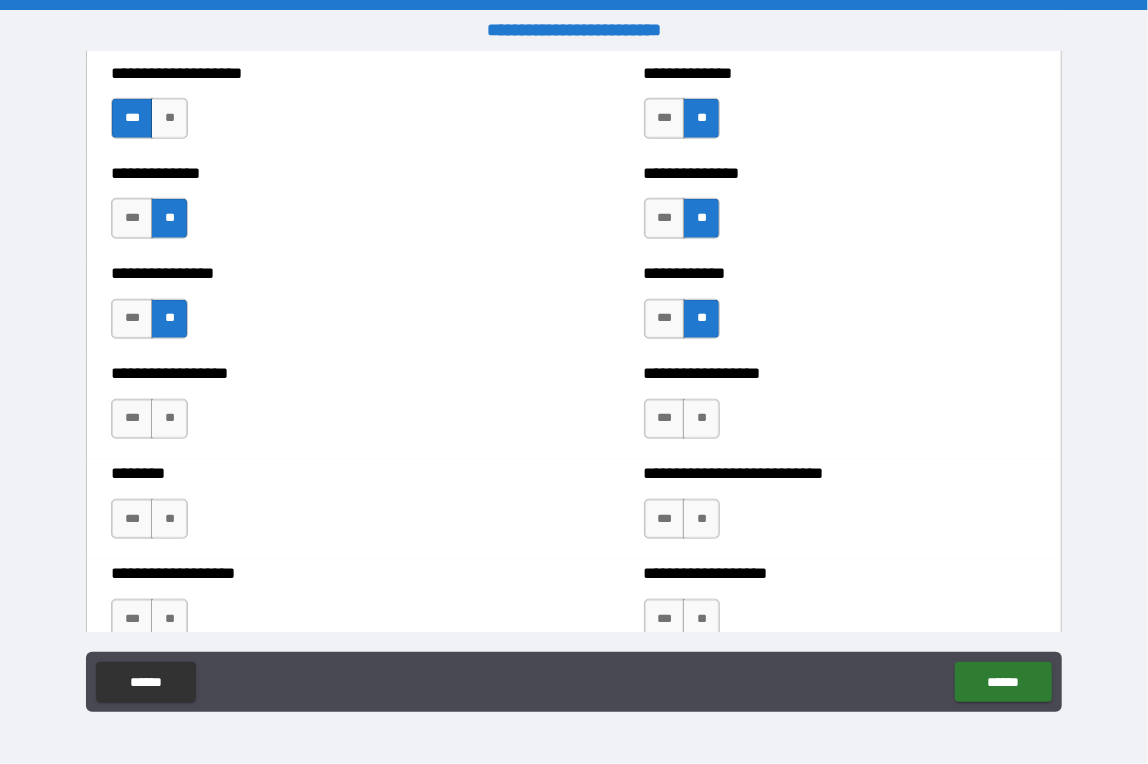 scroll, scrollTop: 4200, scrollLeft: 0, axis: vertical 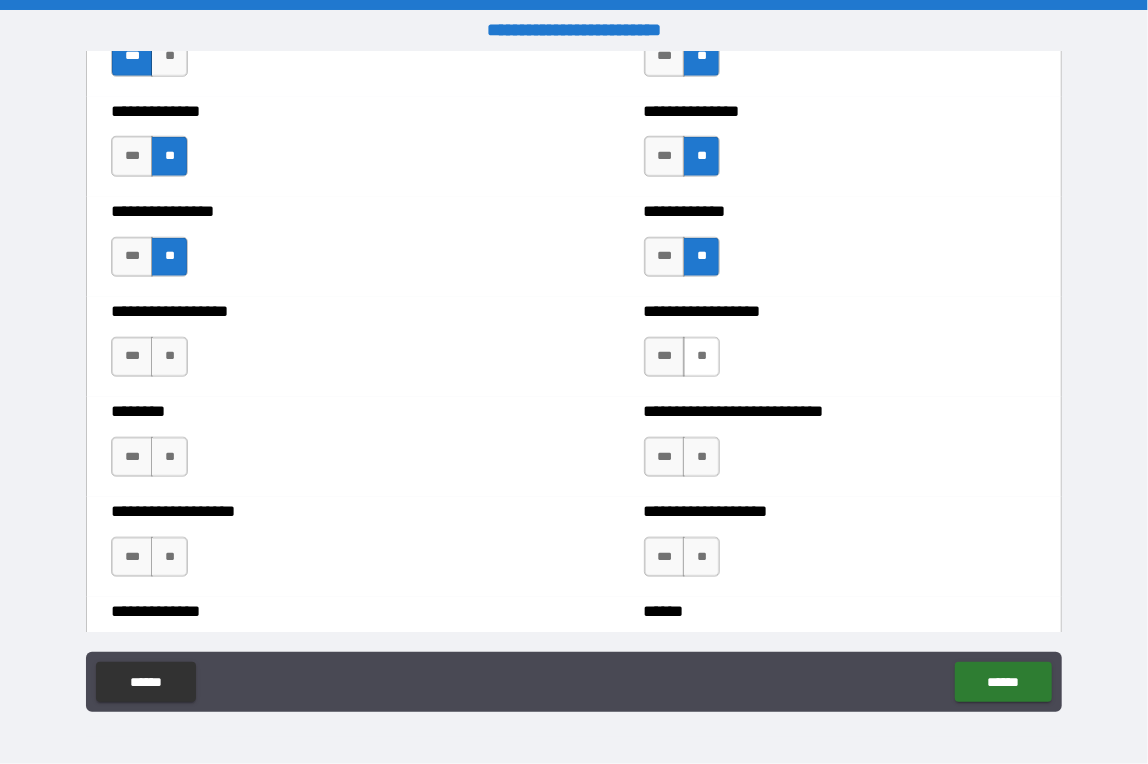 click on "**" at bounding box center [701, 357] 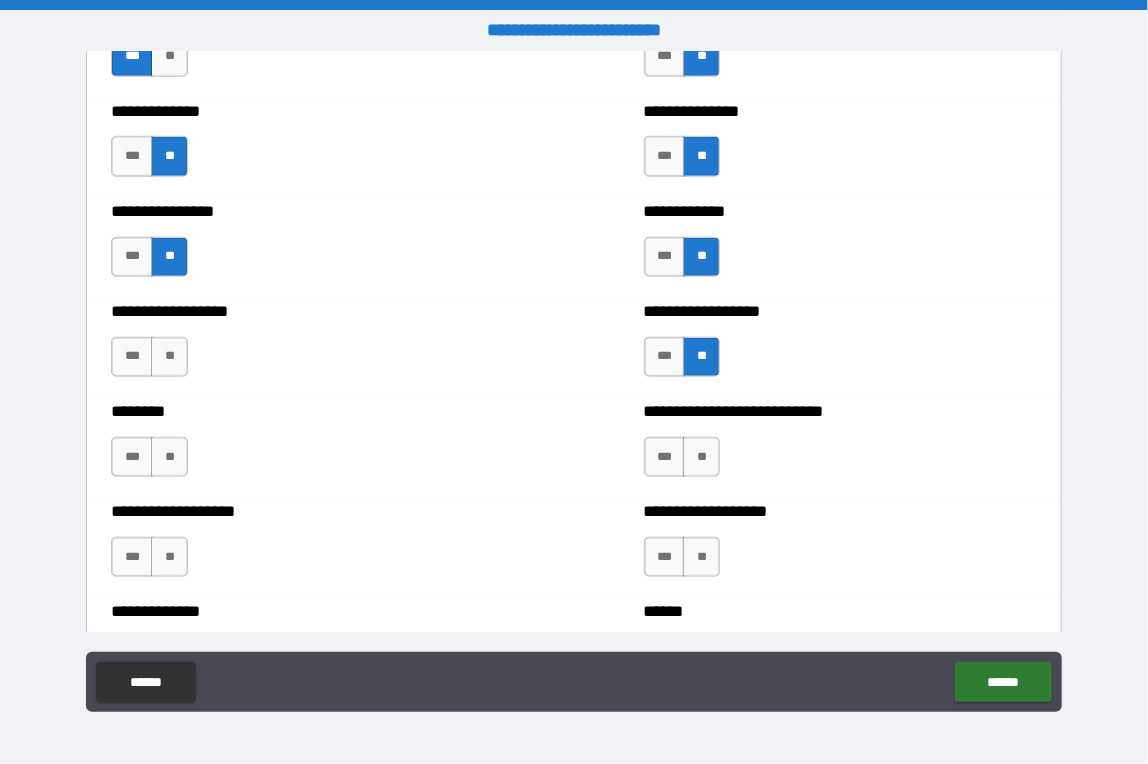 drag, startPoint x: 693, startPoint y: 459, endPoint x: 689, endPoint y: 489, distance: 30.265491 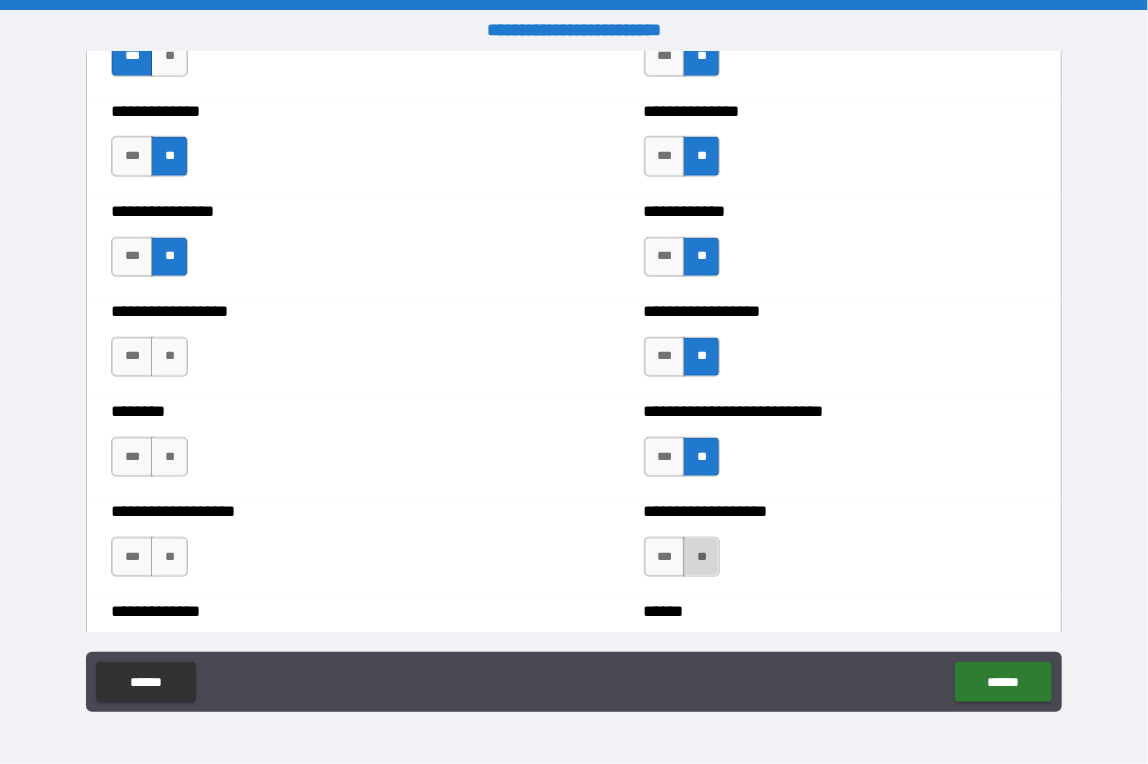 drag, startPoint x: 689, startPoint y: 554, endPoint x: 535, endPoint y: 559, distance: 154.08115 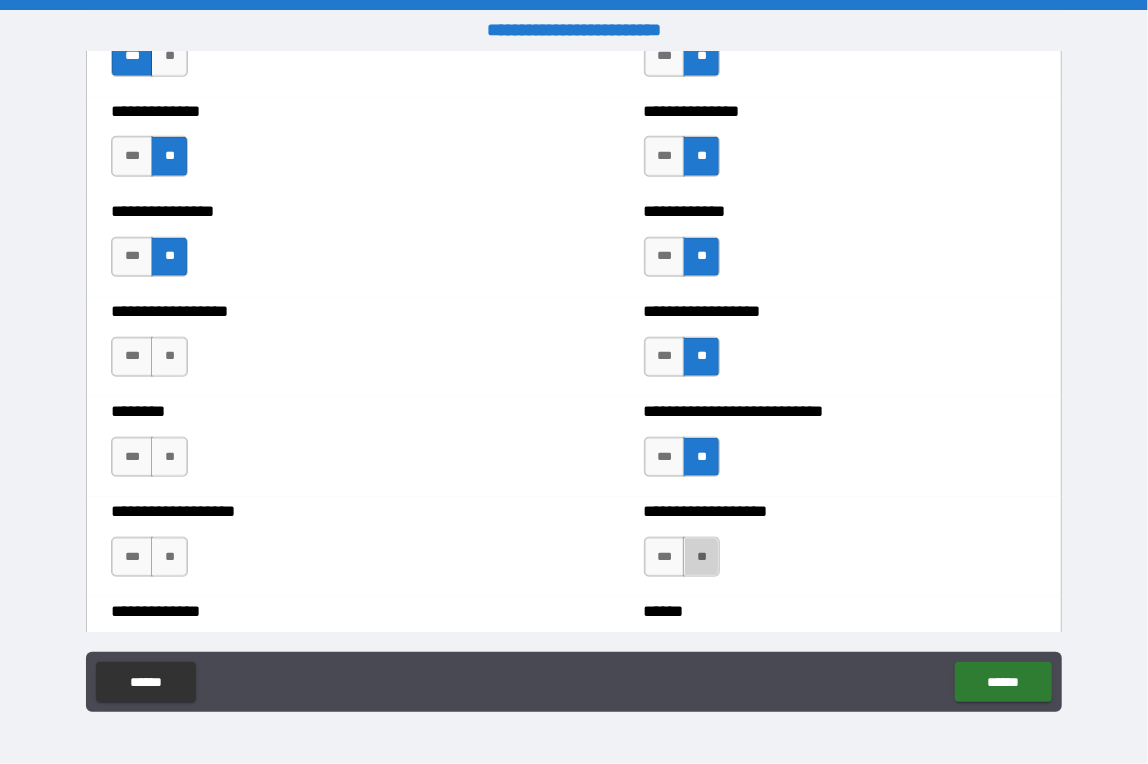 click on "**" at bounding box center [701, 557] 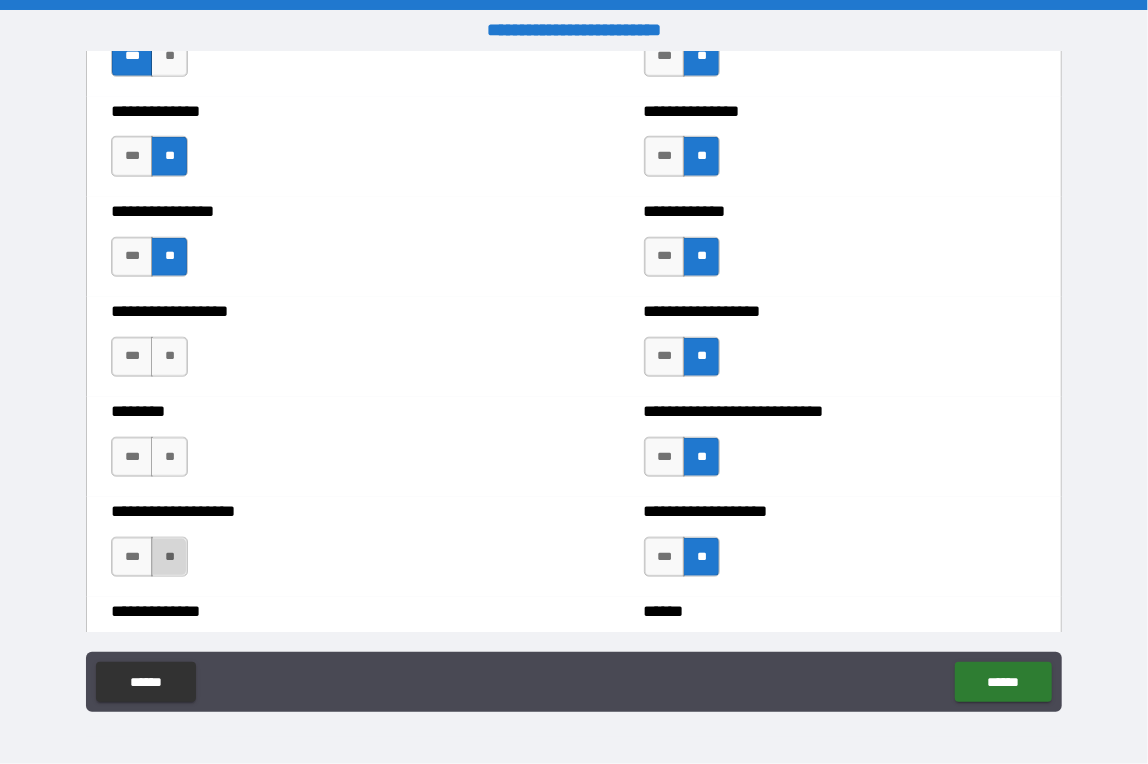 click on "**" at bounding box center [169, 557] 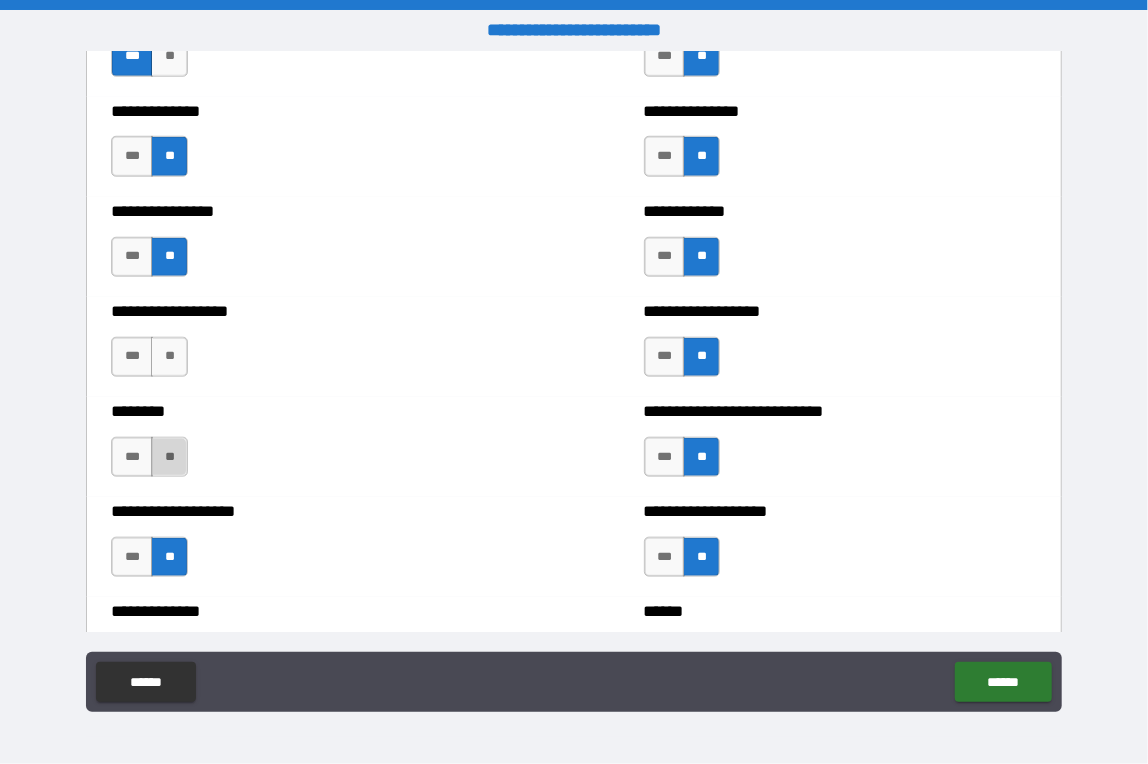 click on "**" at bounding box center [169, 457] 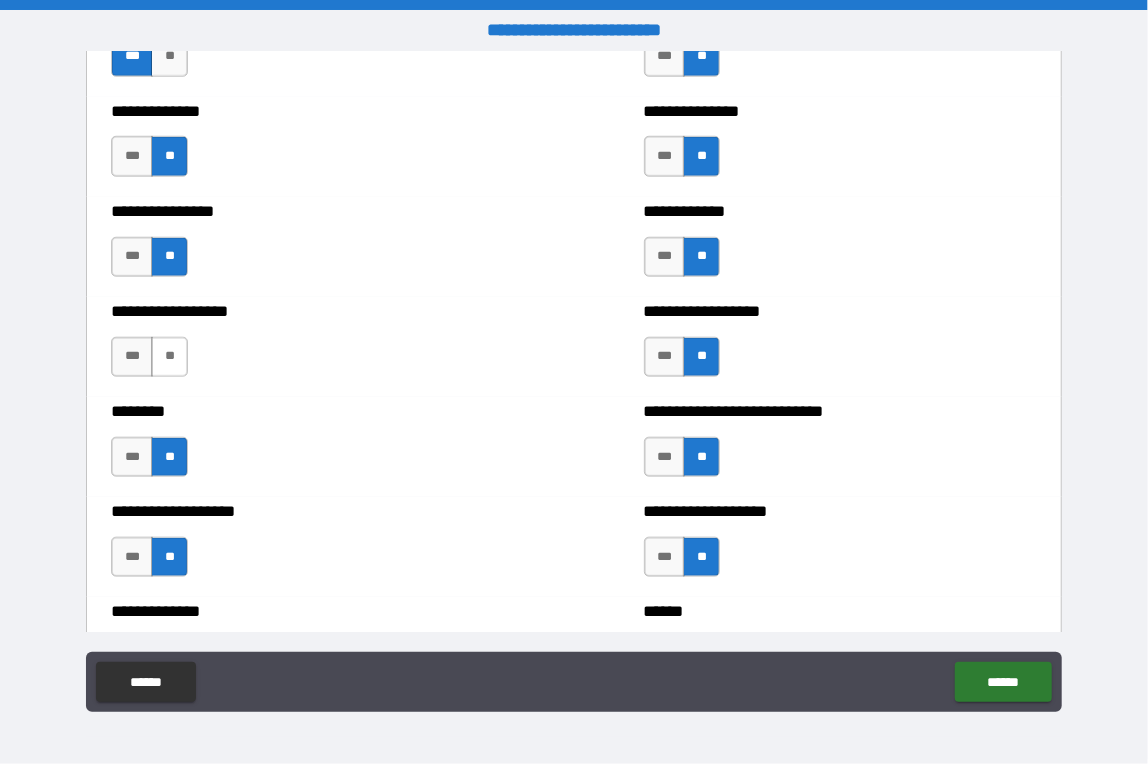 click on "**" at bounding box center [169, 357] 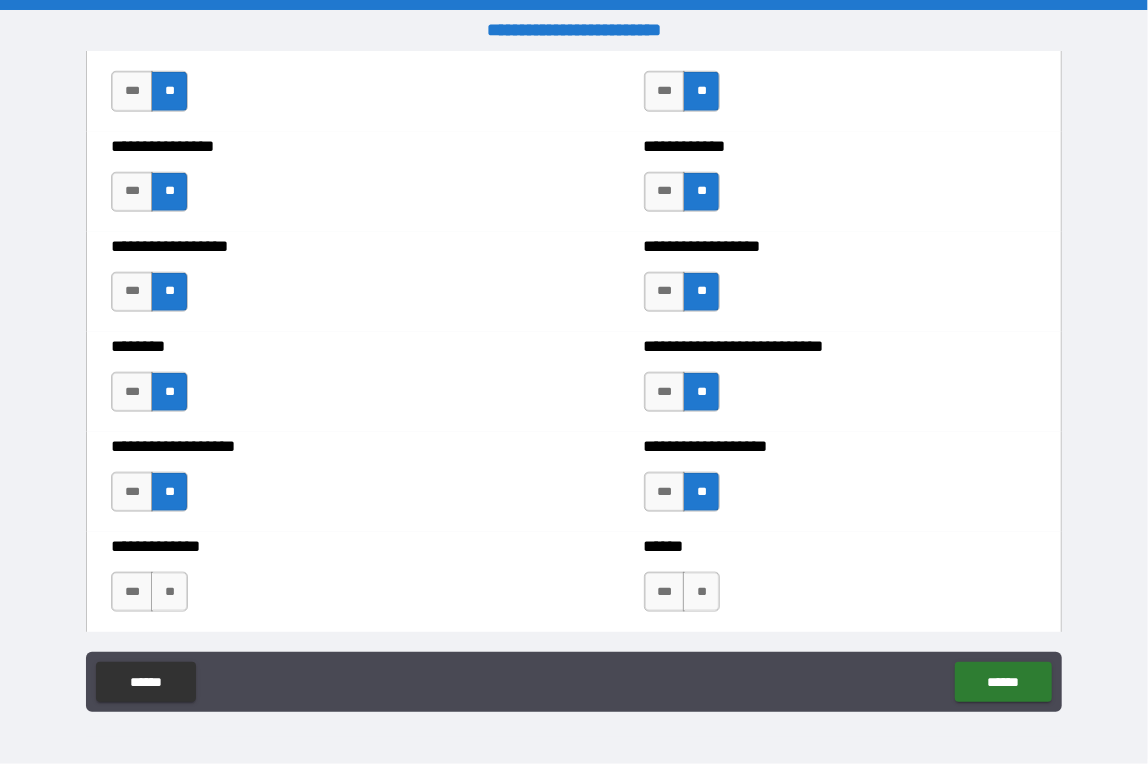 scroll, scrollTop: 4400, scrollLeft: 0, axis: vertical 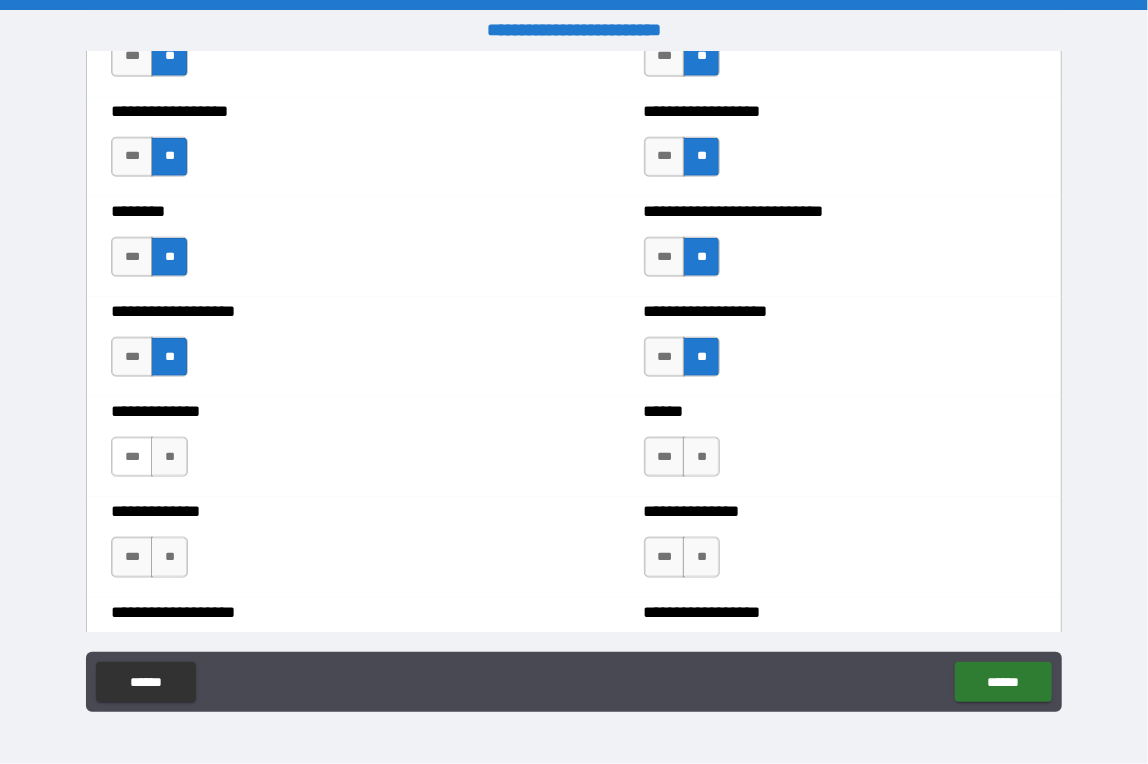 click on "***" at bounding box center [132, 457] 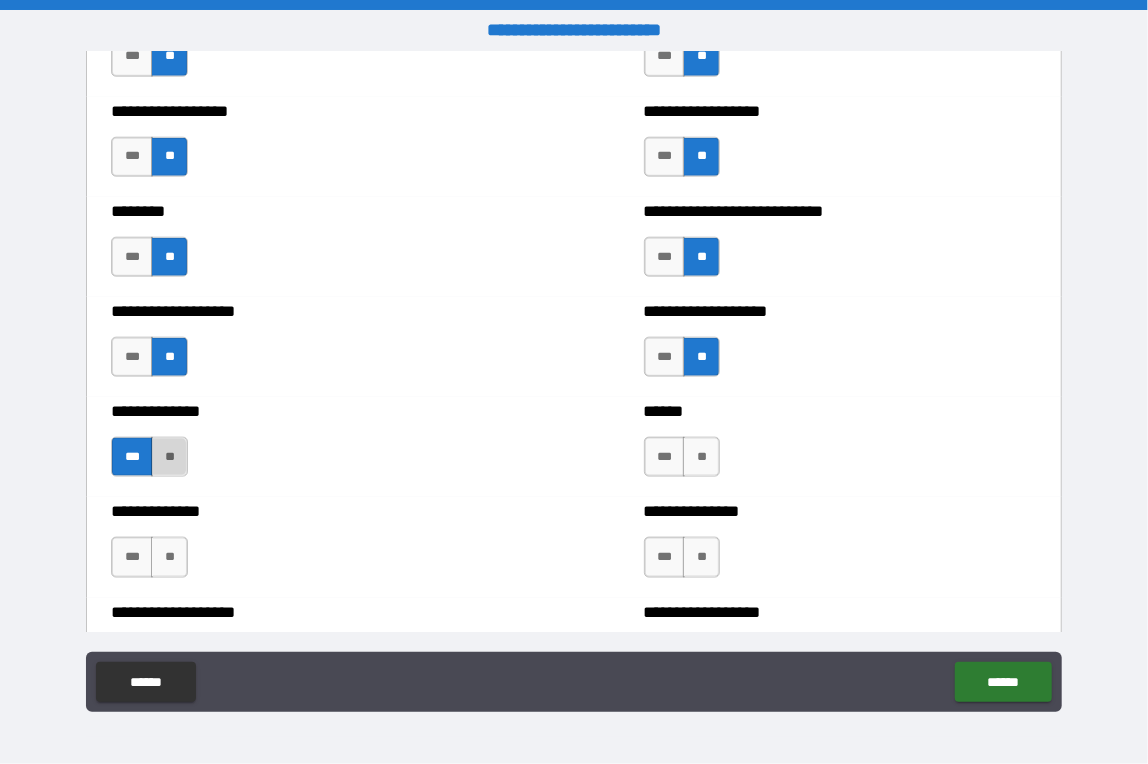 click on "**" at bounding box center (169, 457) 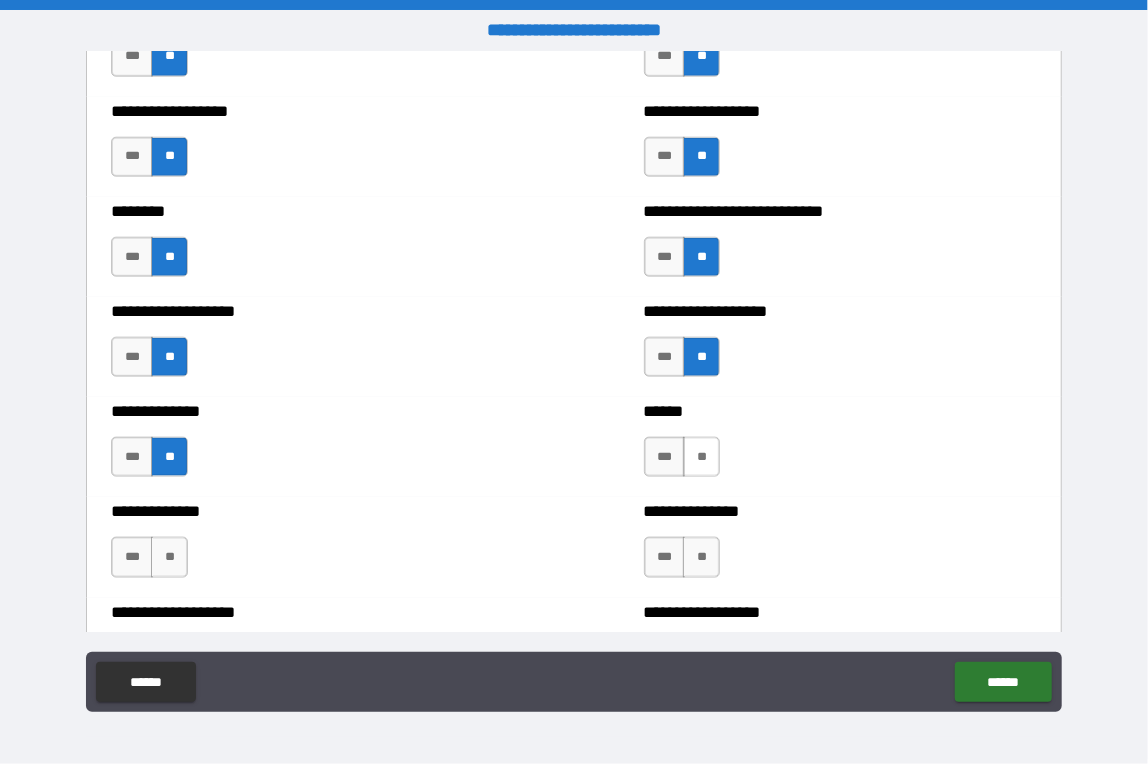 click on "**" at bounding box center [701, 457] 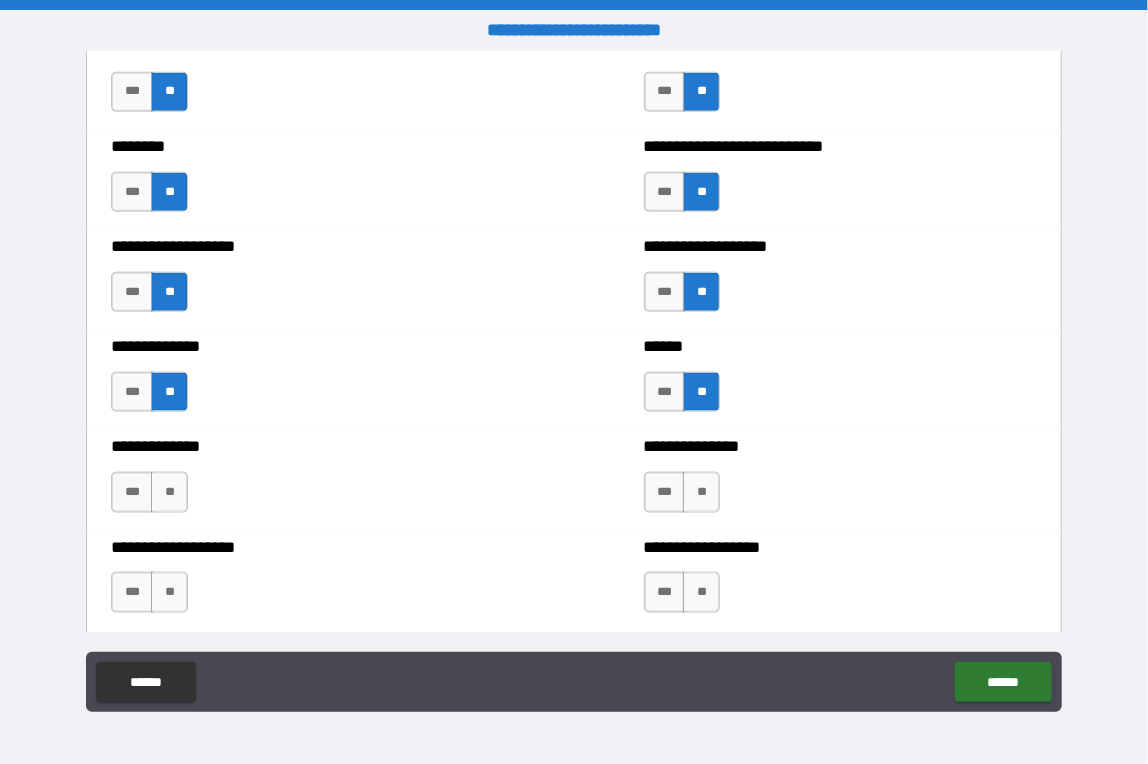 scroll, scrollTop: 4500, scrollLeft: 0, axis: vertical 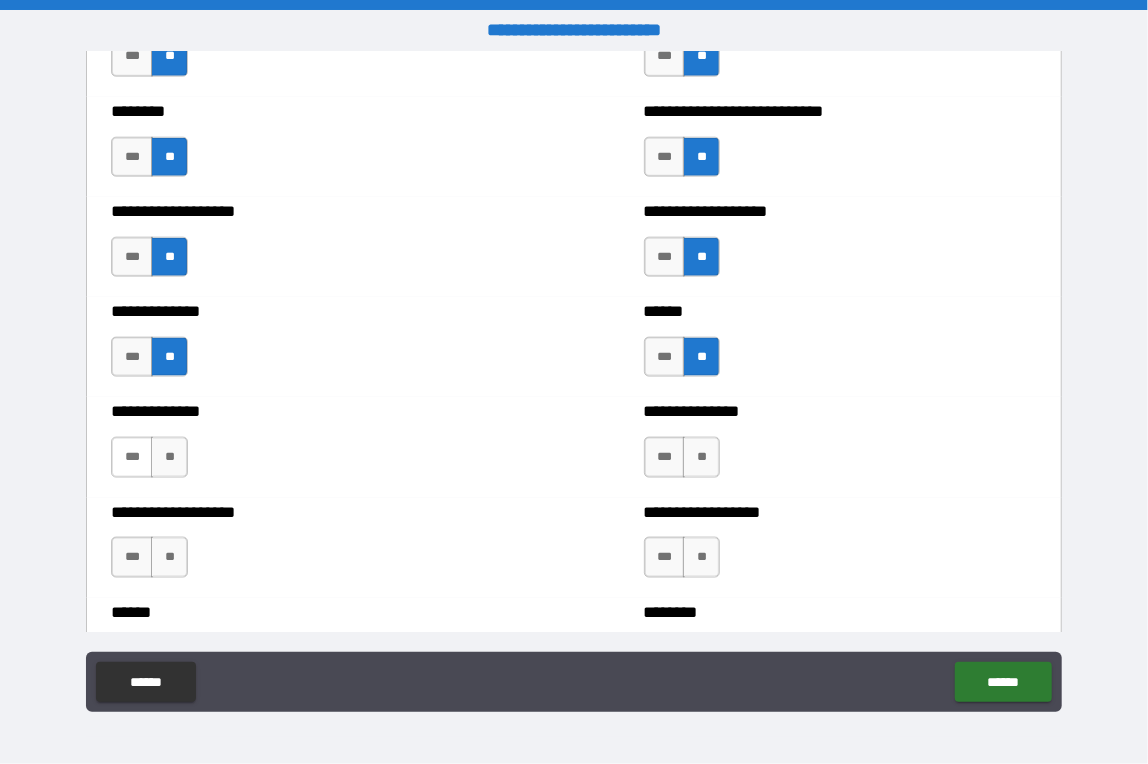 click on "***" at bounding box center [132, 457] 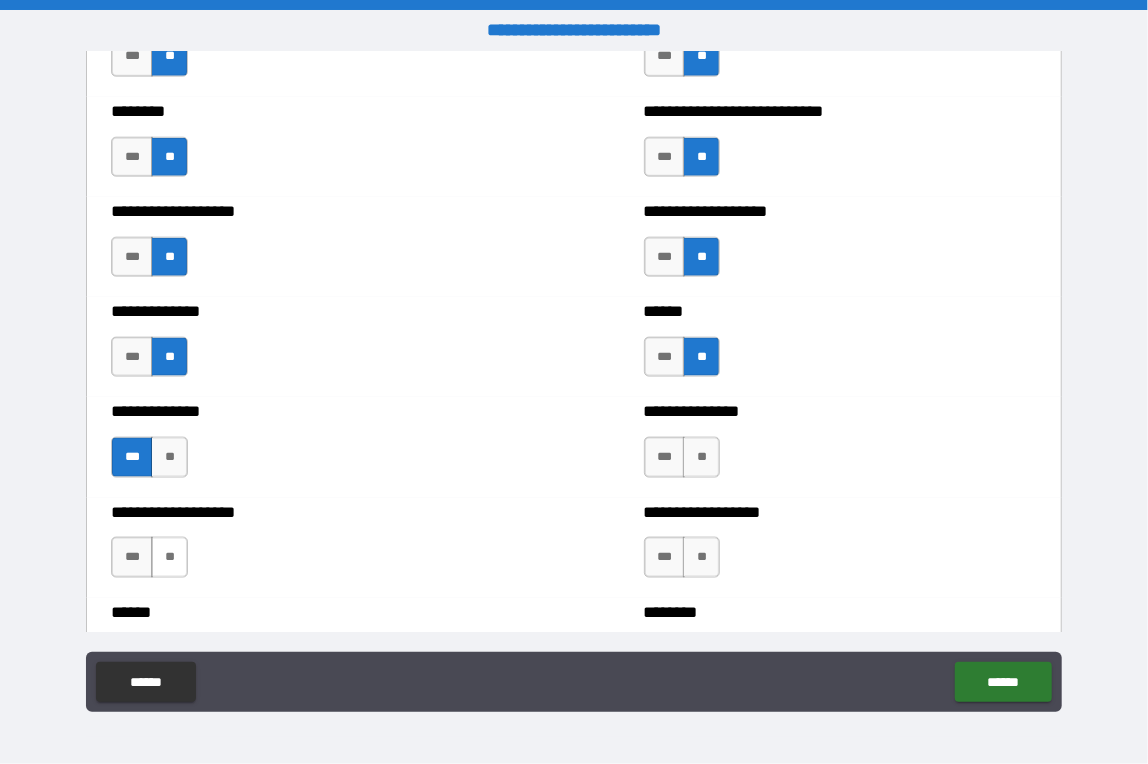 click on "**" at bounding box center [169, 557] 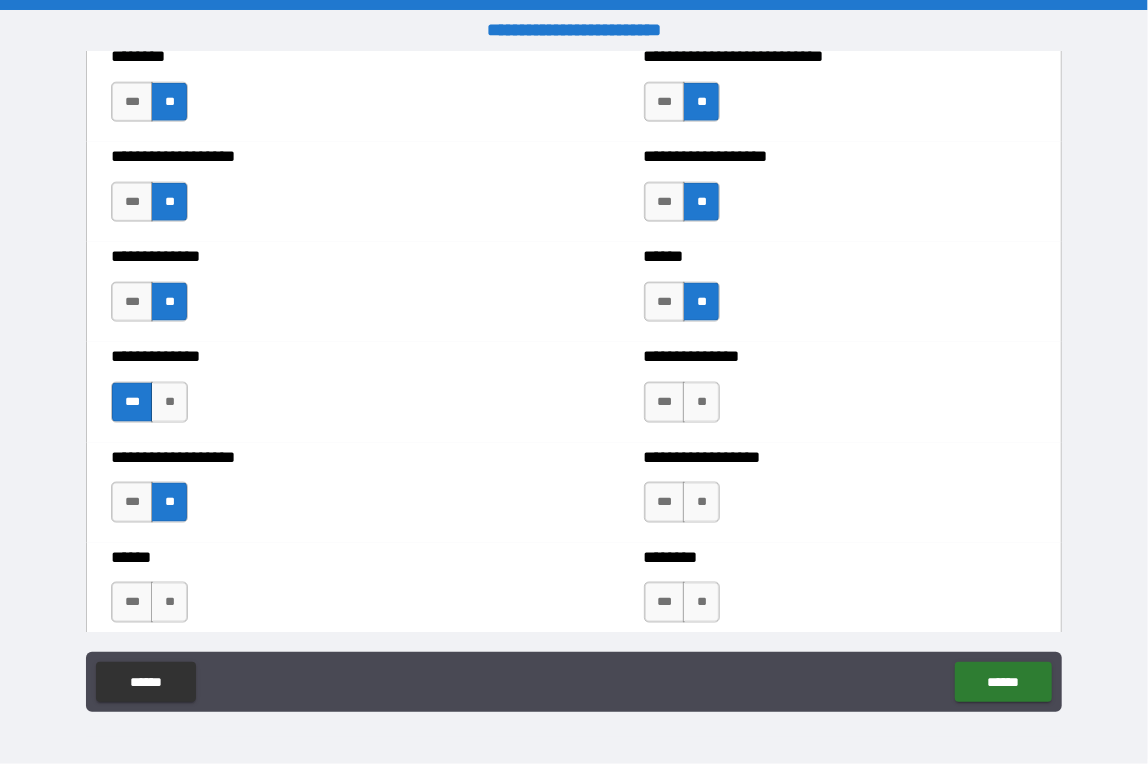scroll, scrollTop: 4600, scrollLeft: 0, axis: vertical 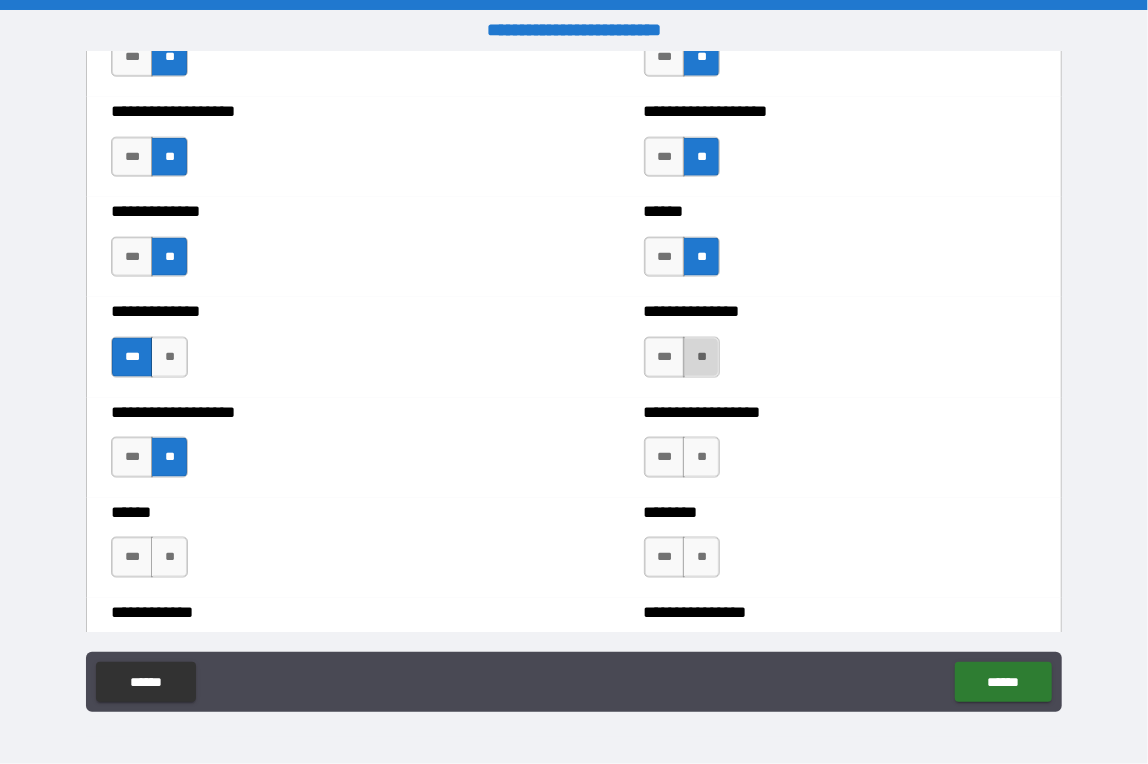 click on "**" at bounding box center (701, 357) 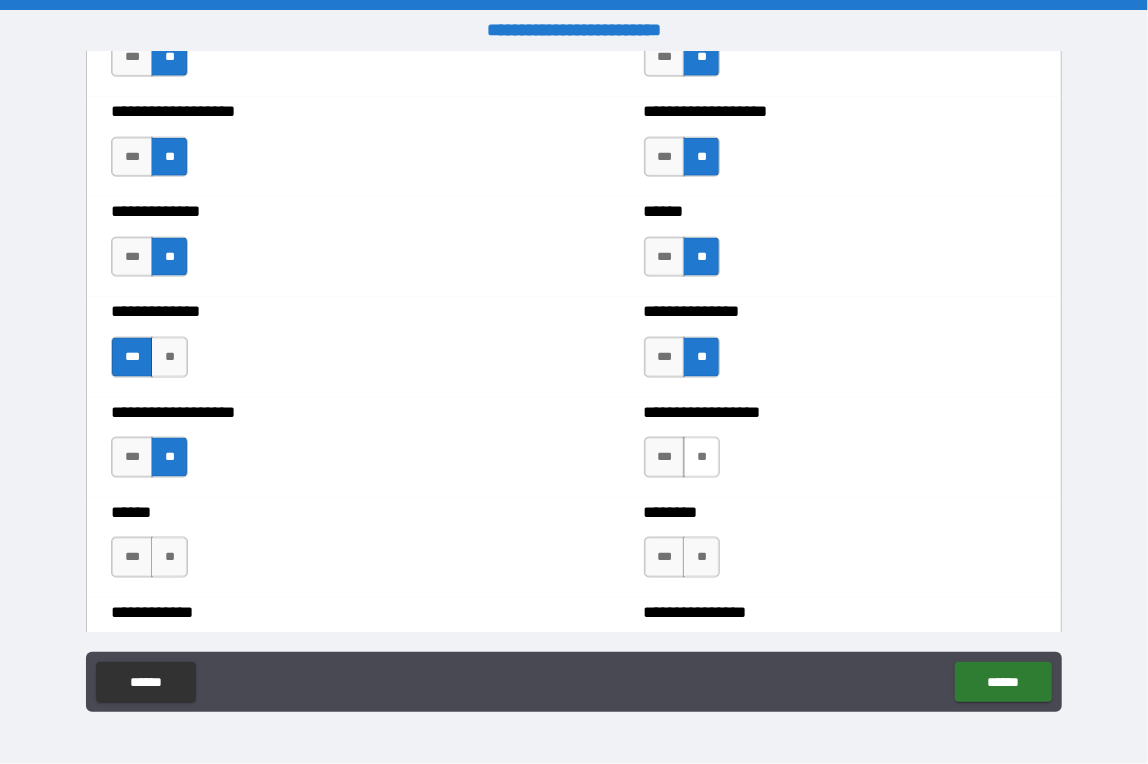 click on "**" at bounding box center (701, 457) 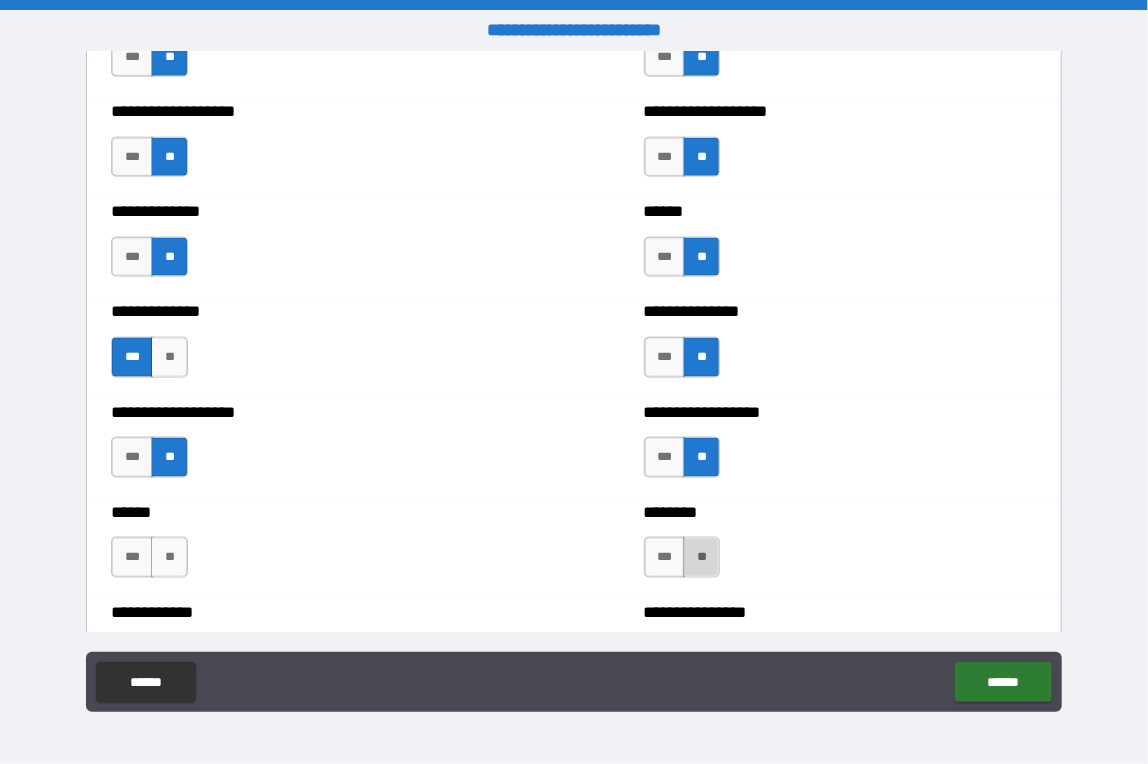 click on "**" at bounding box center (701, 557) 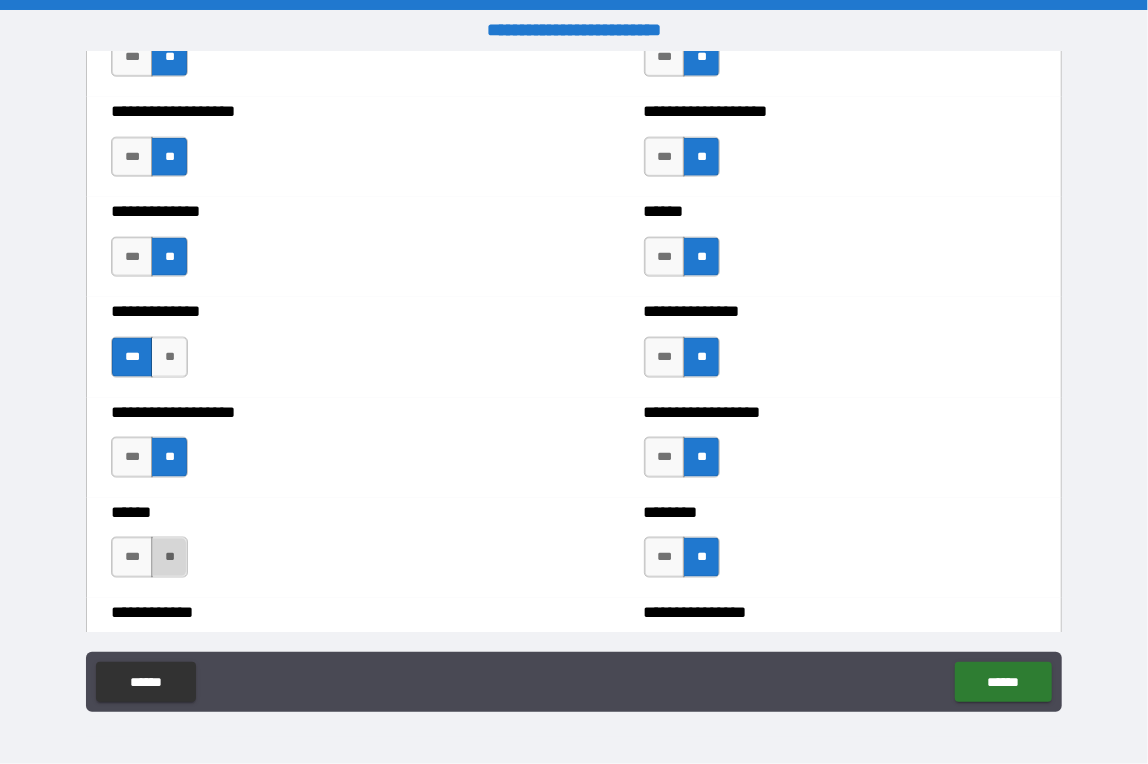 click on "**" at bounding box center [169, 557] 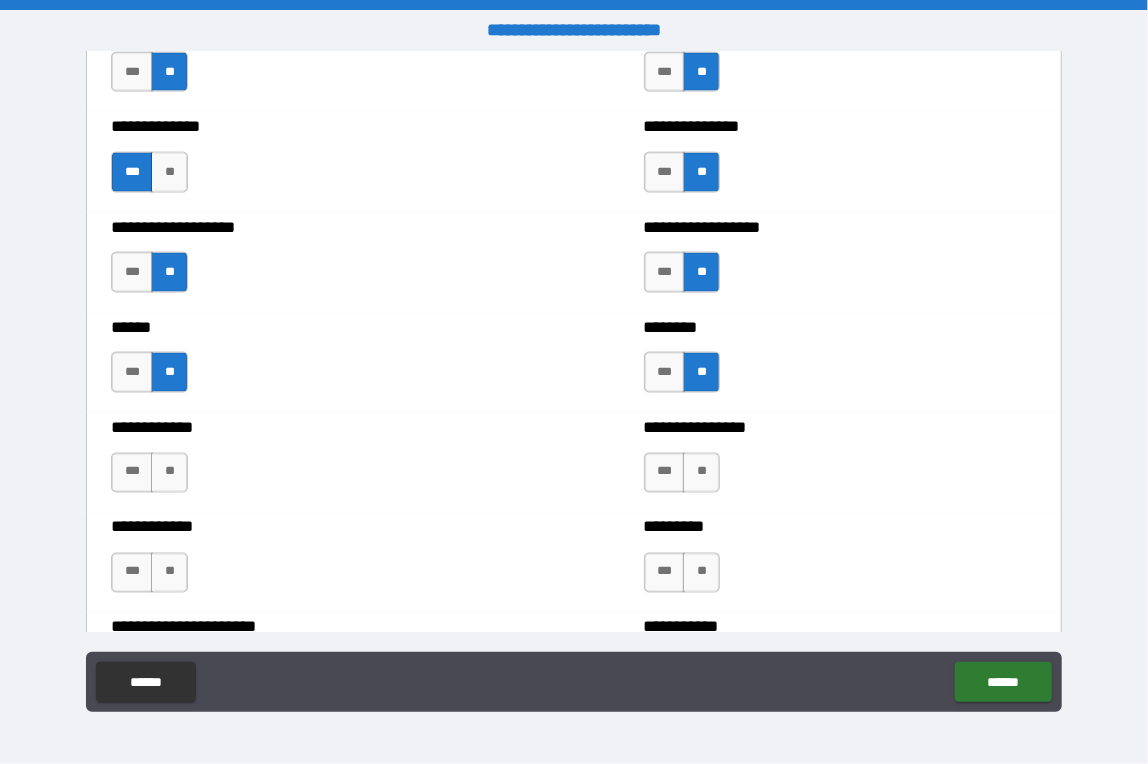 scroll, scrollTop: 4800, scrollLeft: 0, axis: vertical 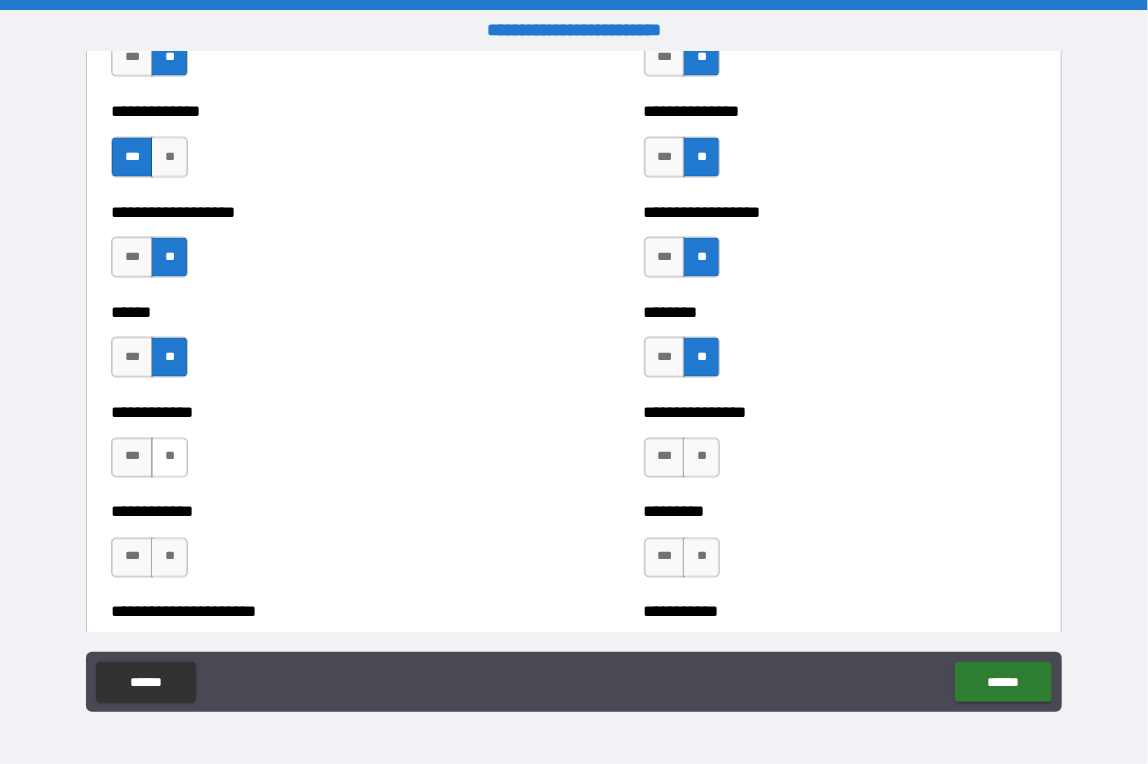 click on "**" at bounding box center [169, 458] 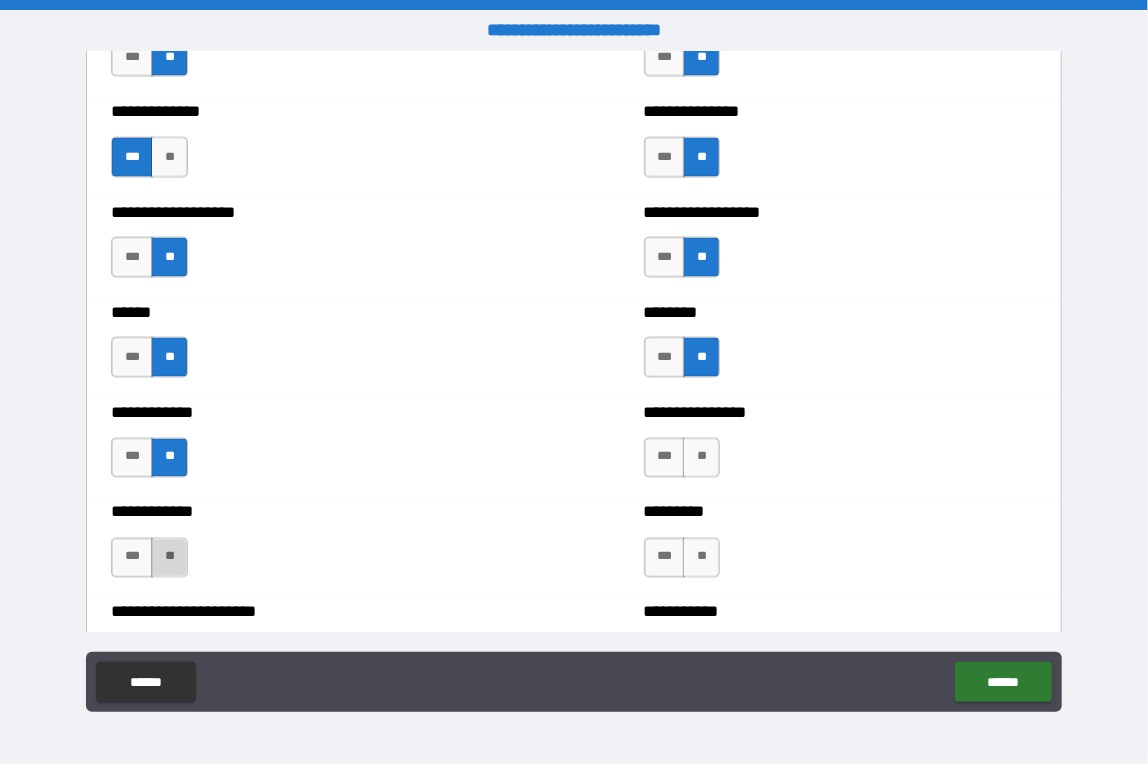 click on "**" at bounding box center [169, 558] 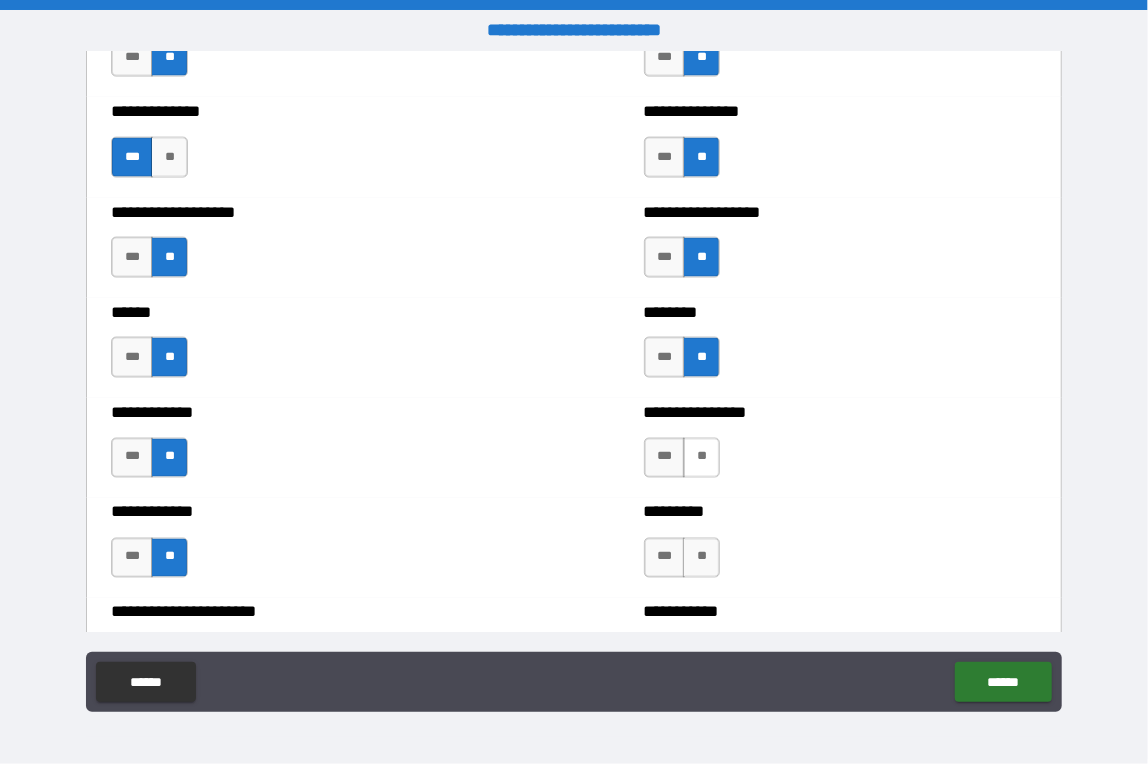 click on "**" at bounding box center (701, 458) 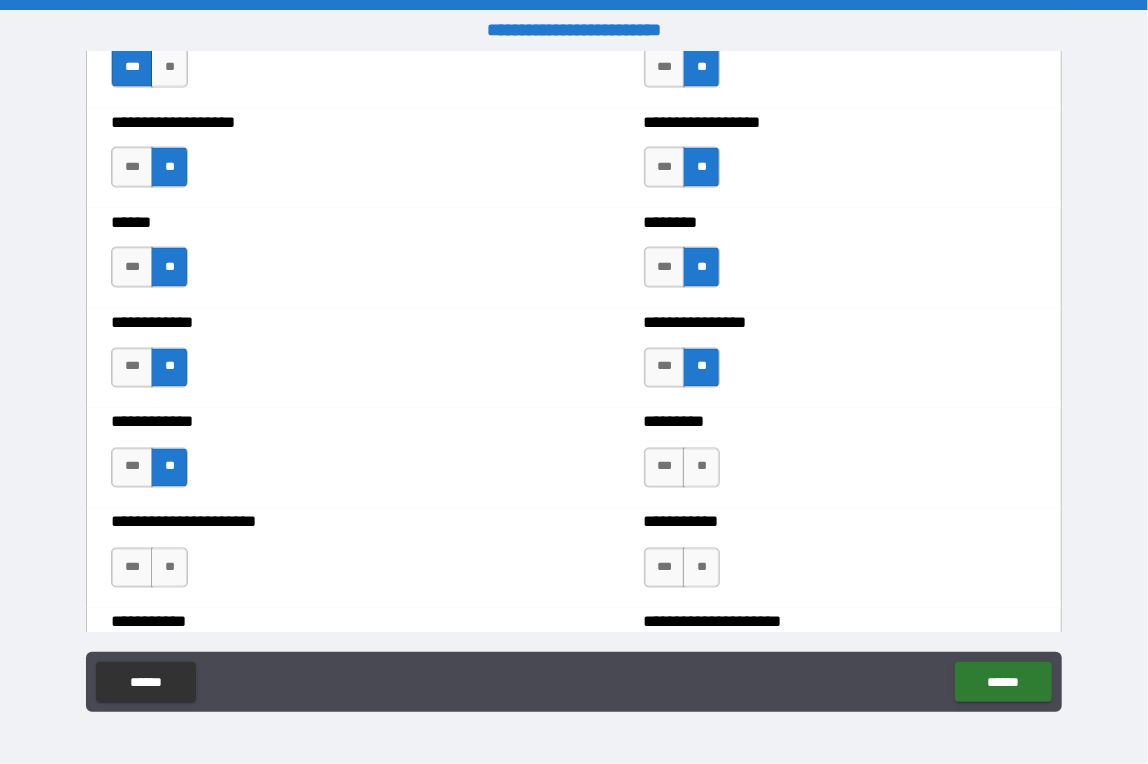 scroll, scrollTop: 5000, scrollLeft: 0, axis: vertical 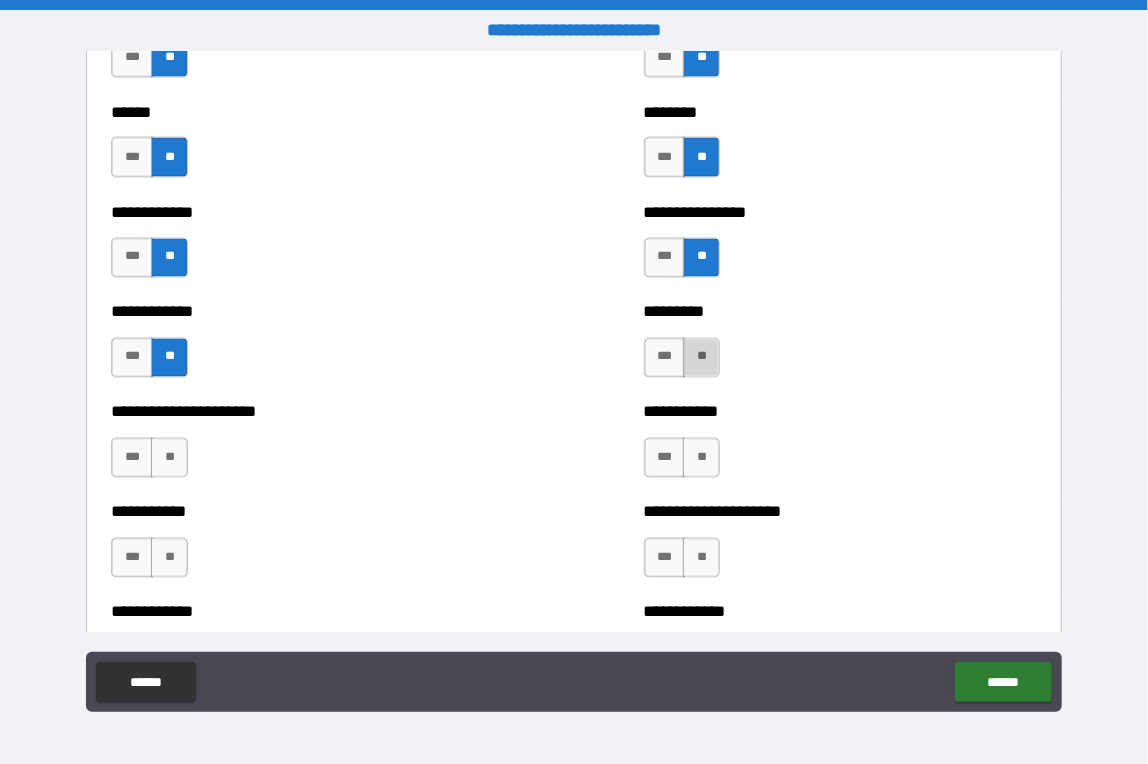 click on "**" at bounding box center [701, 358] 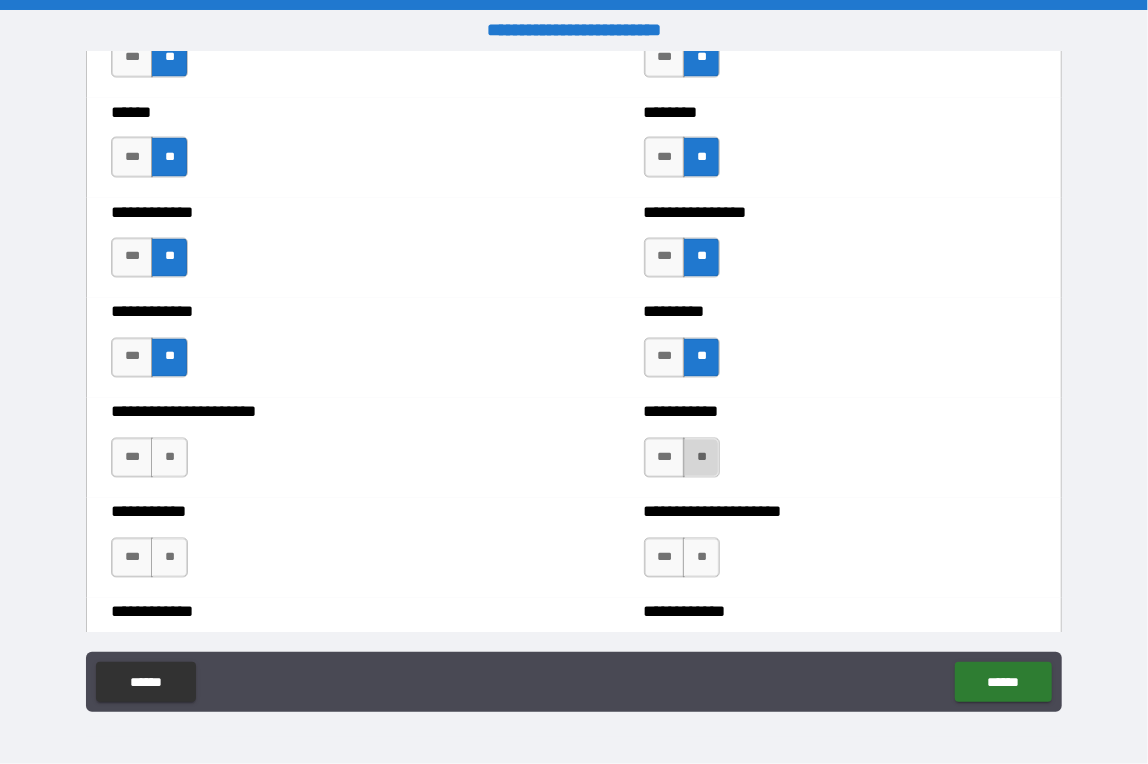 click on "**" at bounding box center [701, 458] 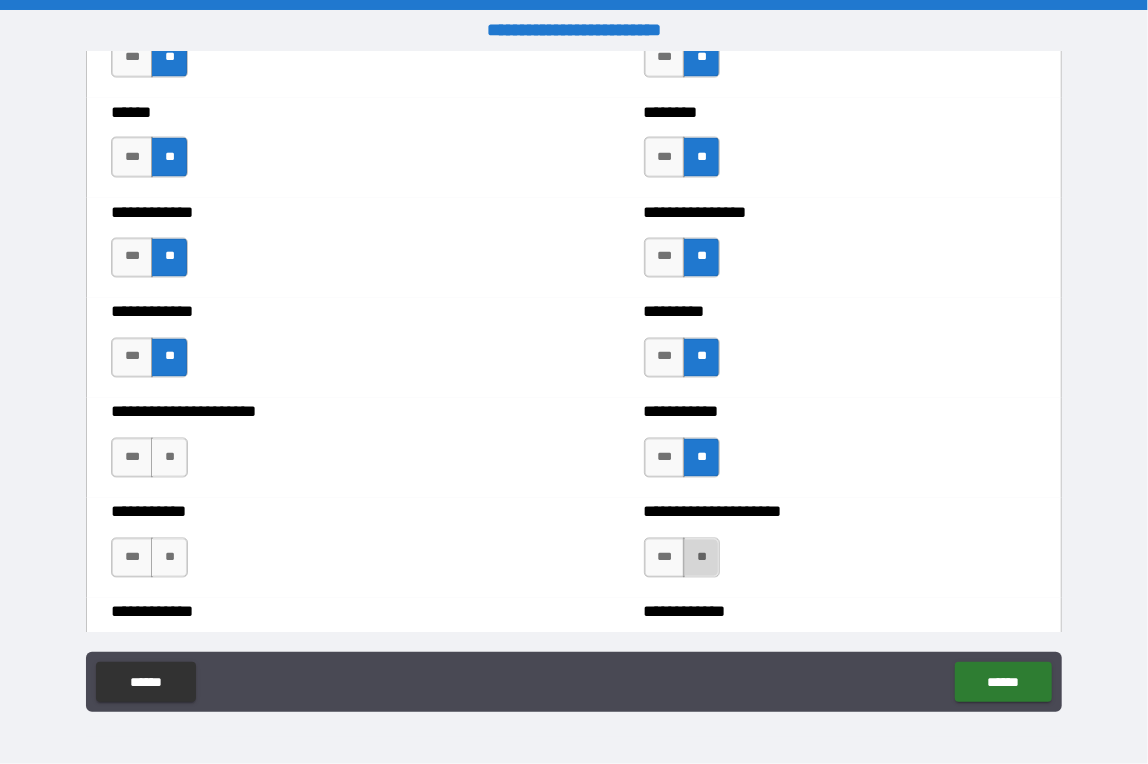 click on "**" at bounding box center [701, 558] 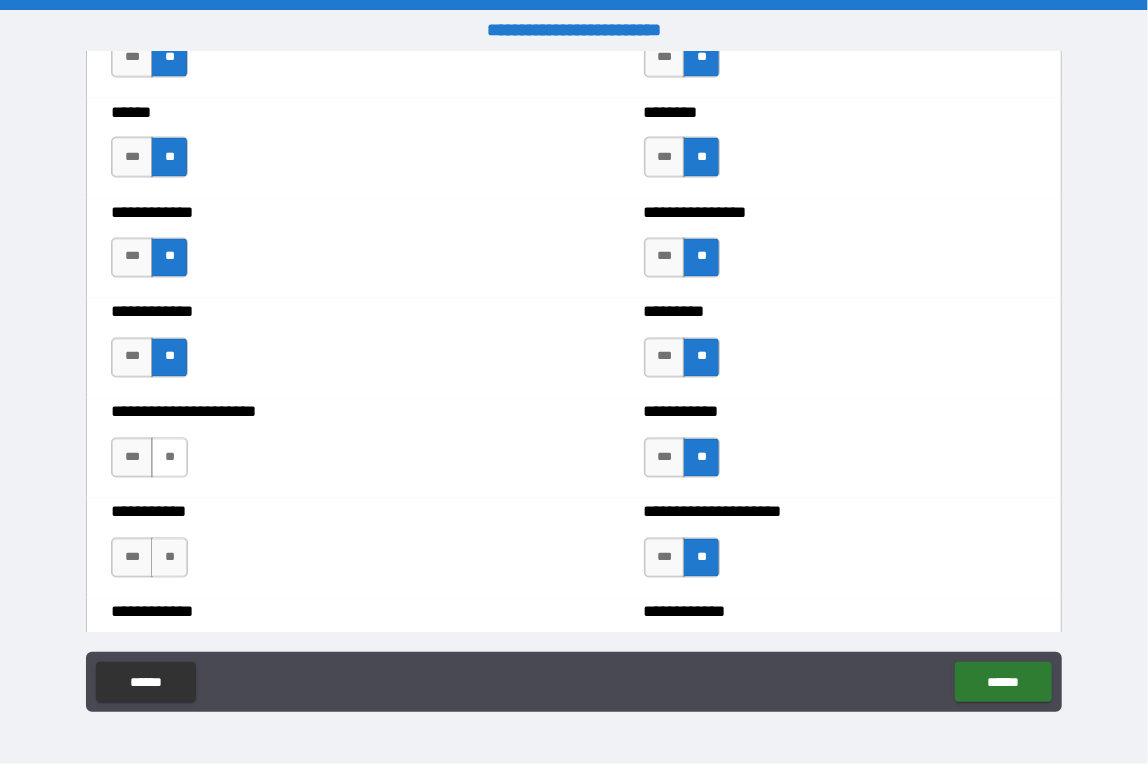 click on "**" at bounding box center [169, 458] 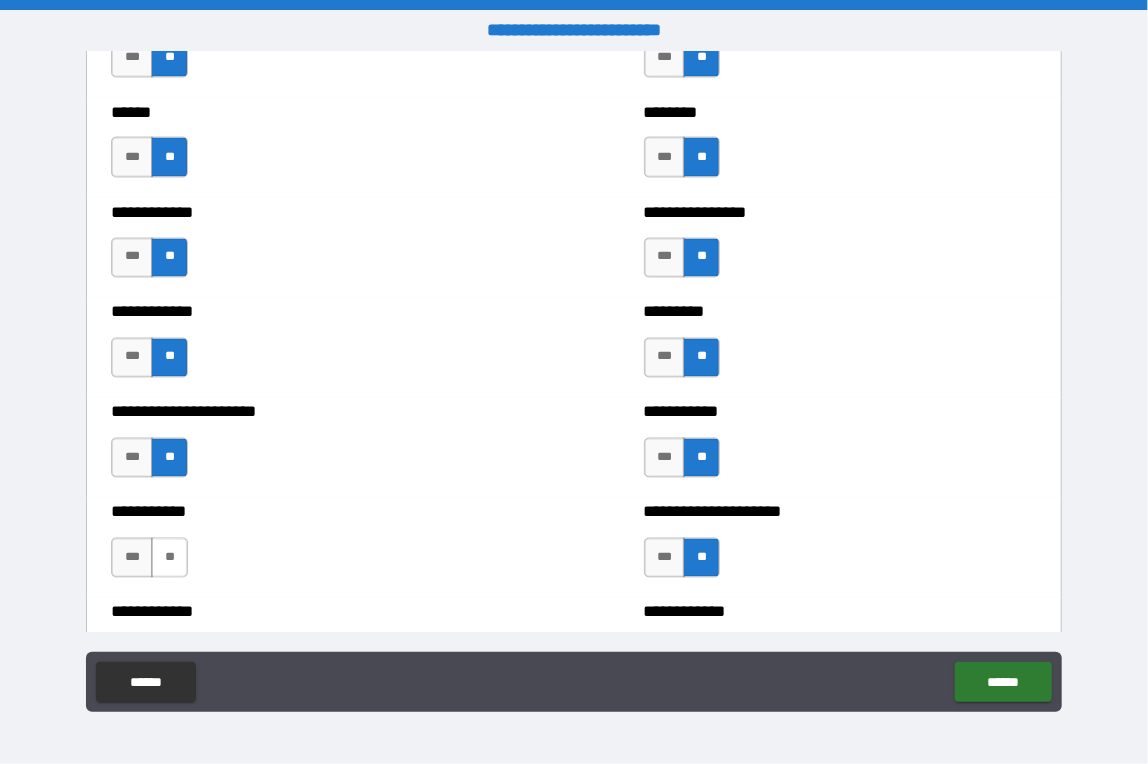 click on "**" at bounding box center [169, 558] 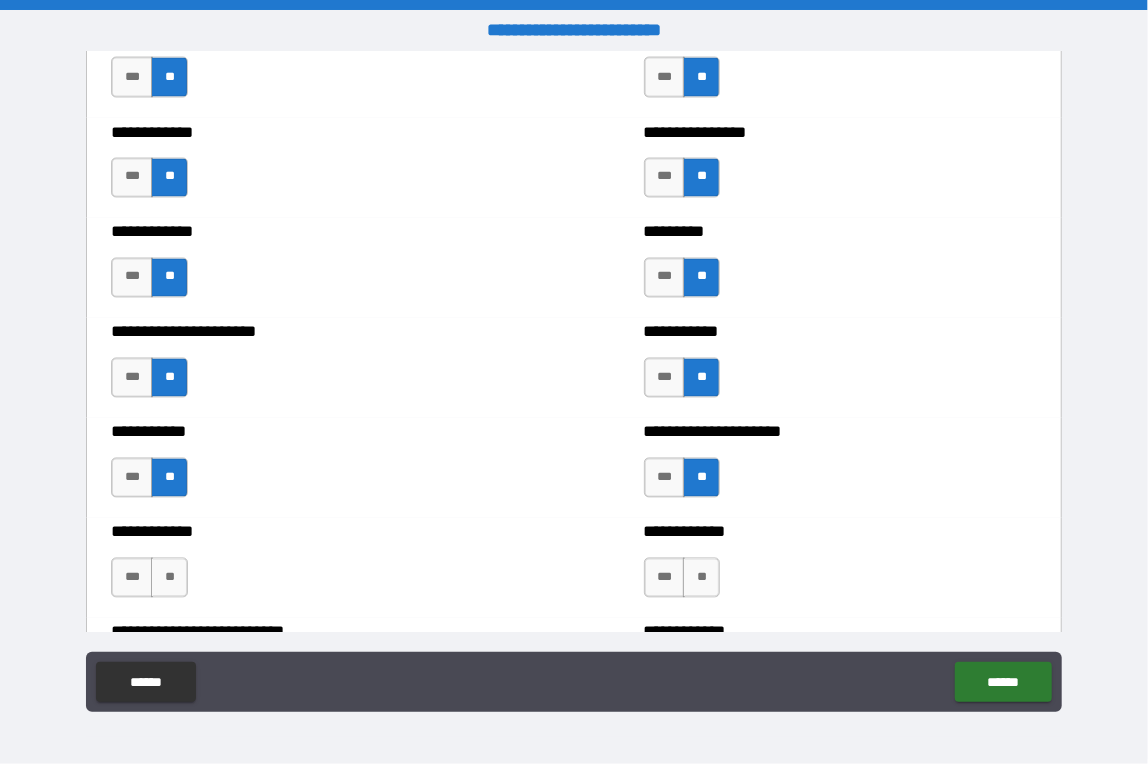 scroll, scrollTop: 5200, scrollLeft: 0, axis: vertical 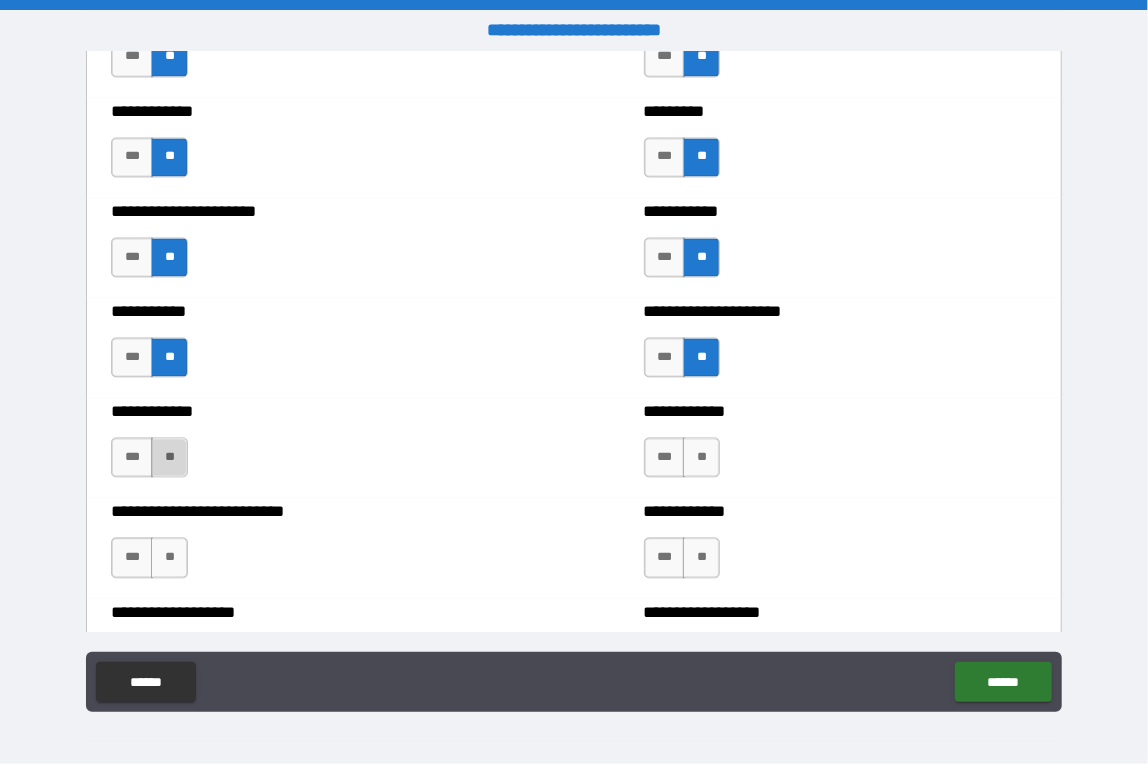 click on "**" at bounding box center [169, 458] 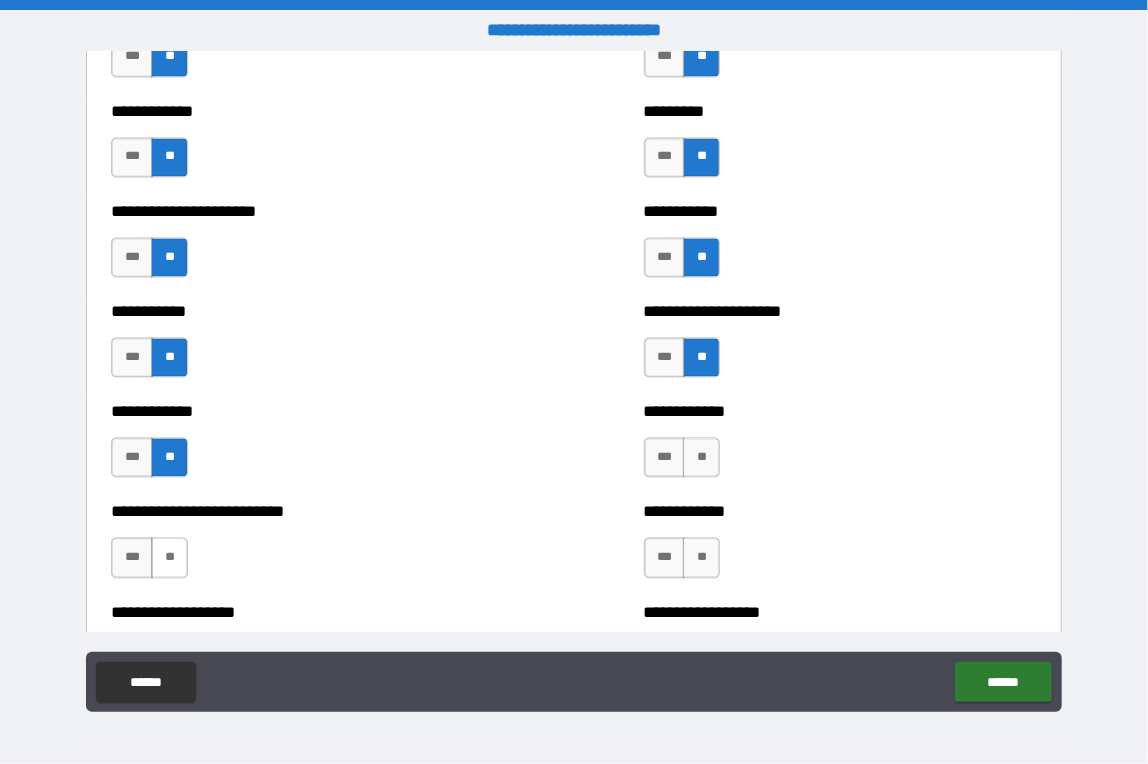 click on "**" at bounding box center [169, 558] 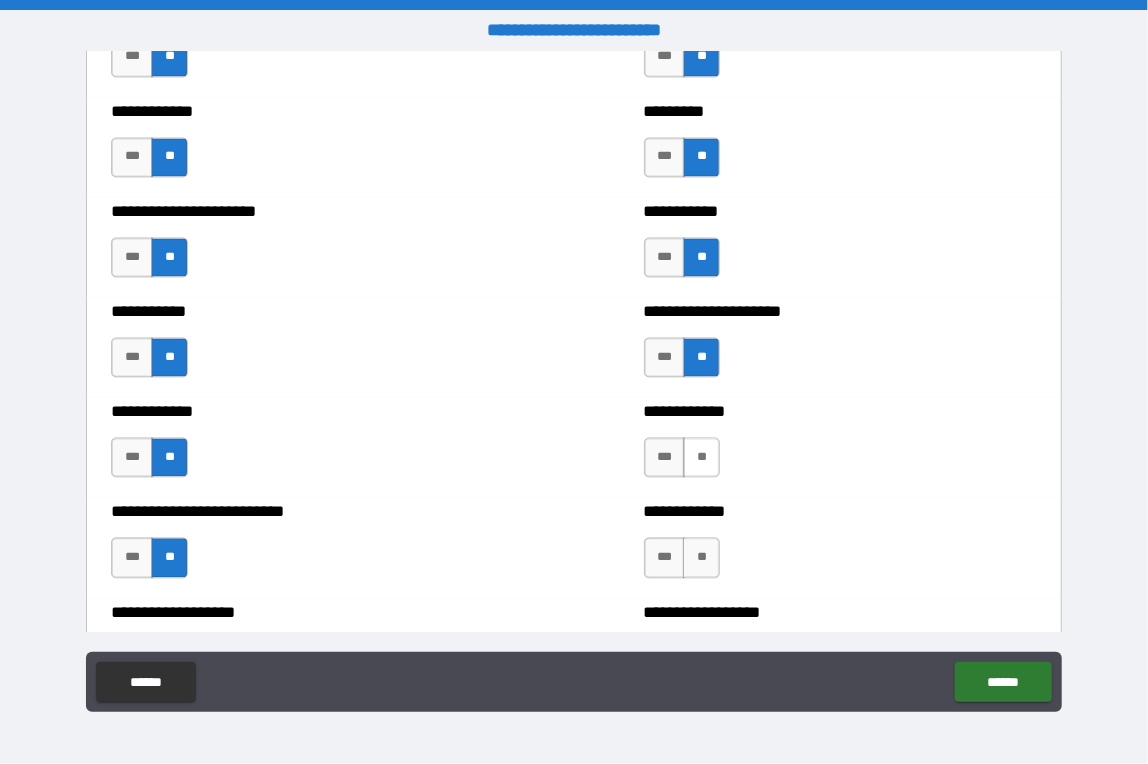 click on "**" at bounding box center (701, 458) 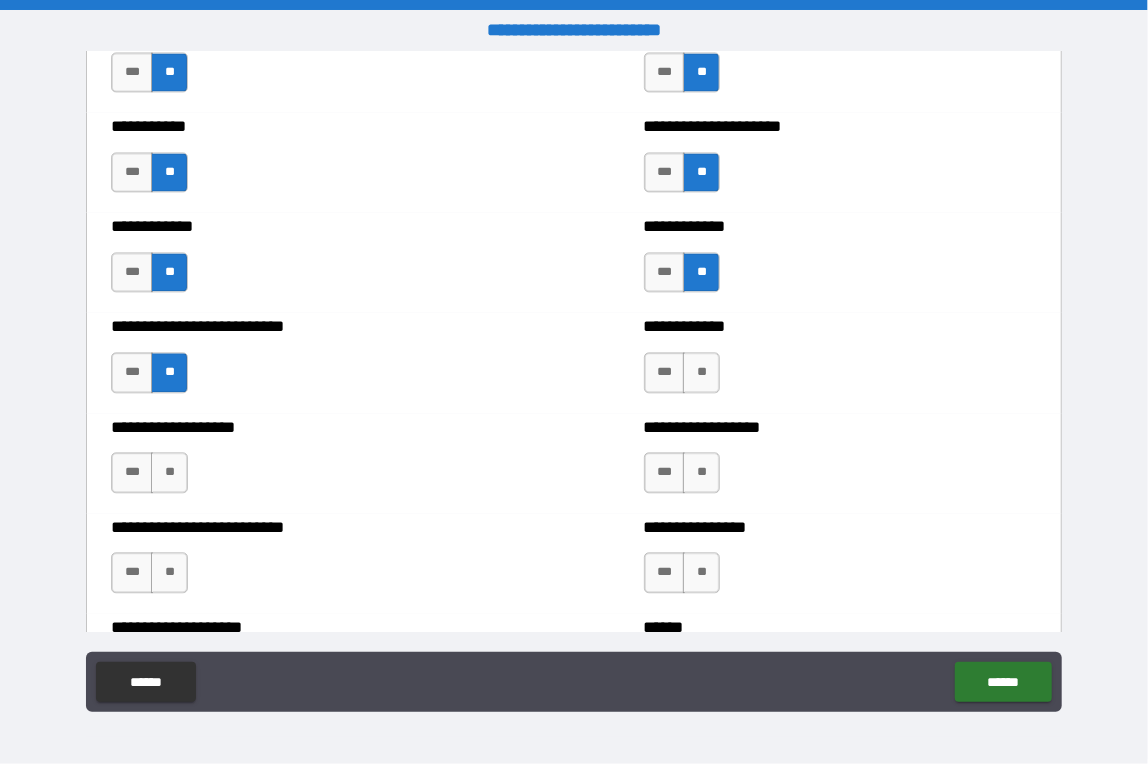 scroll, scrollTop: 5400, scrollLeft: 0, axis: vertical 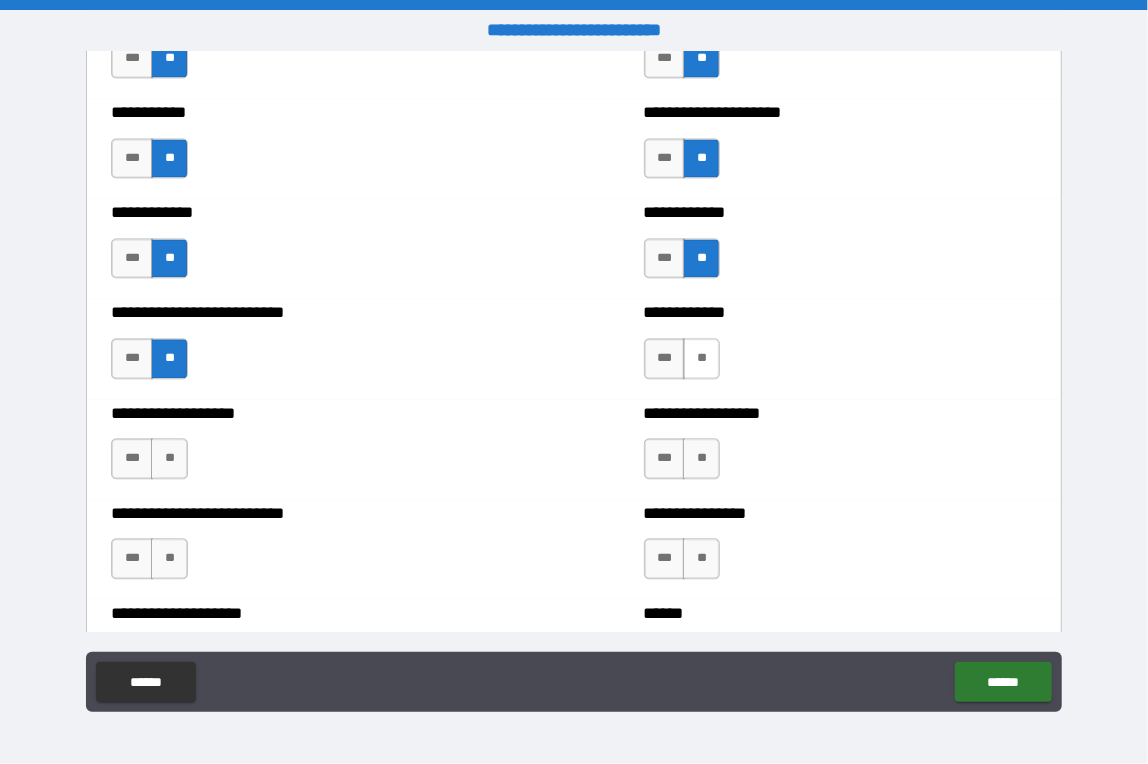 click on "**" at bounding box center (701, 358) 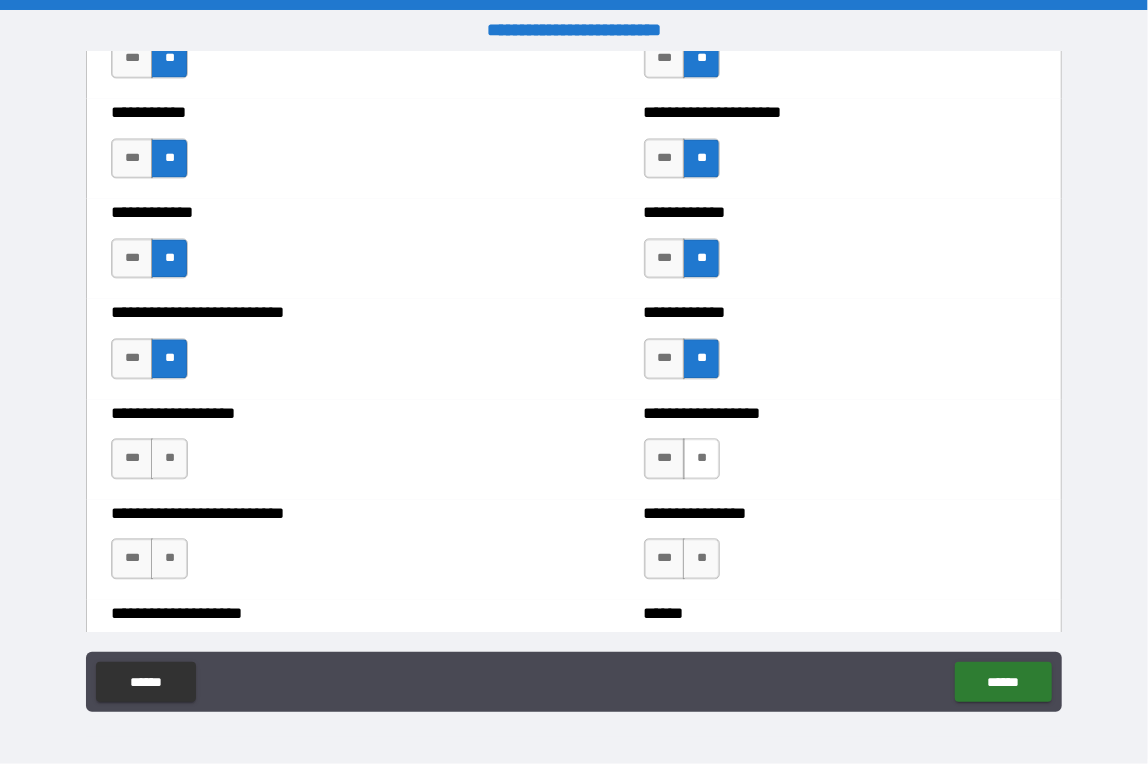 click on "**" at bounding box center (701, 458) 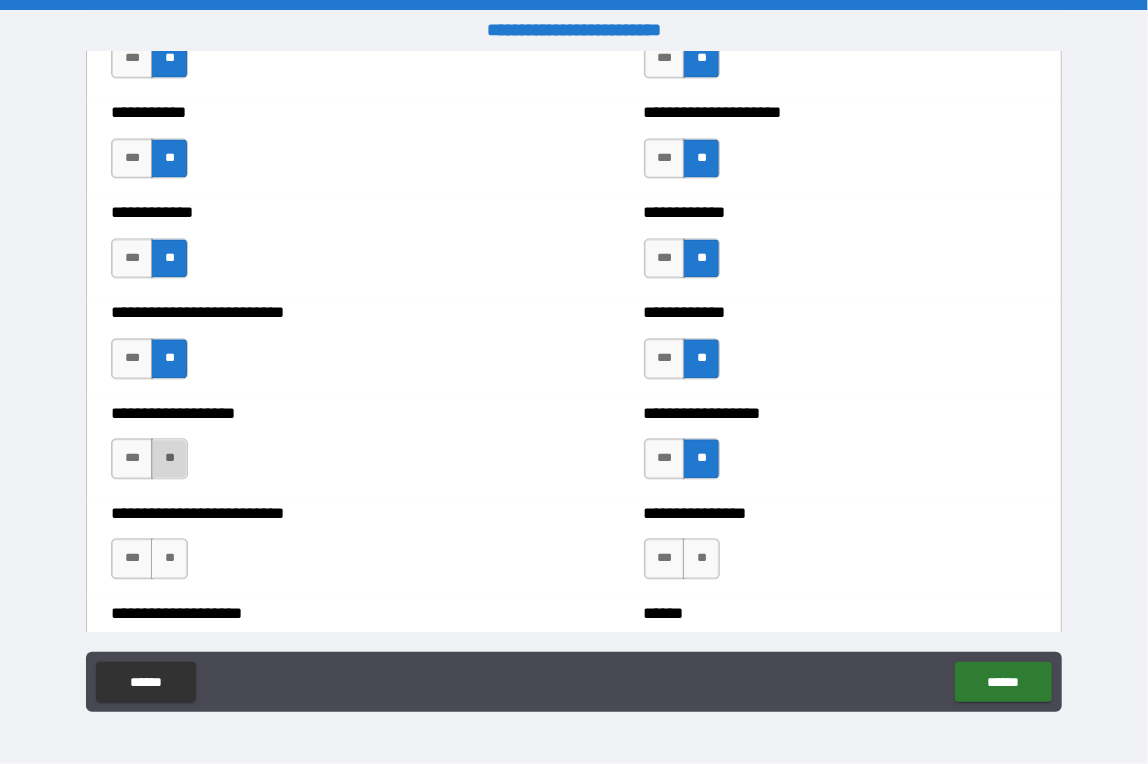 click on "**" at bounding box center (169, 458) 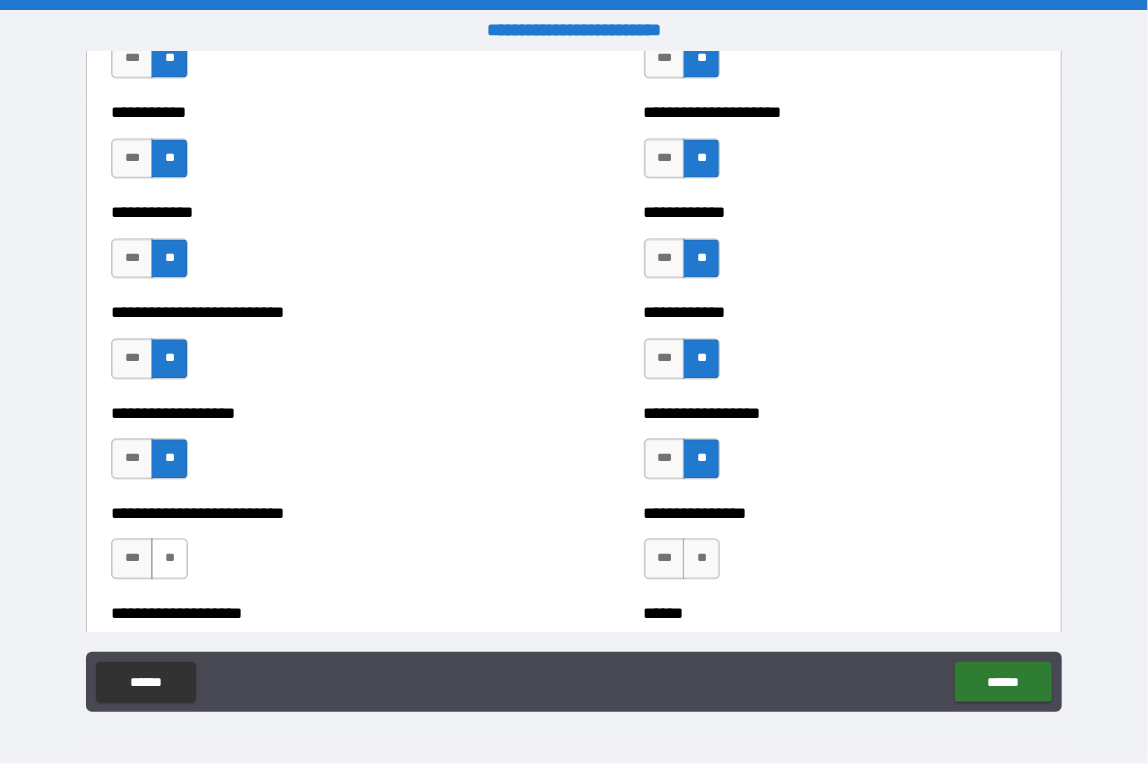 click on "**" at bounding box center [169, 558] 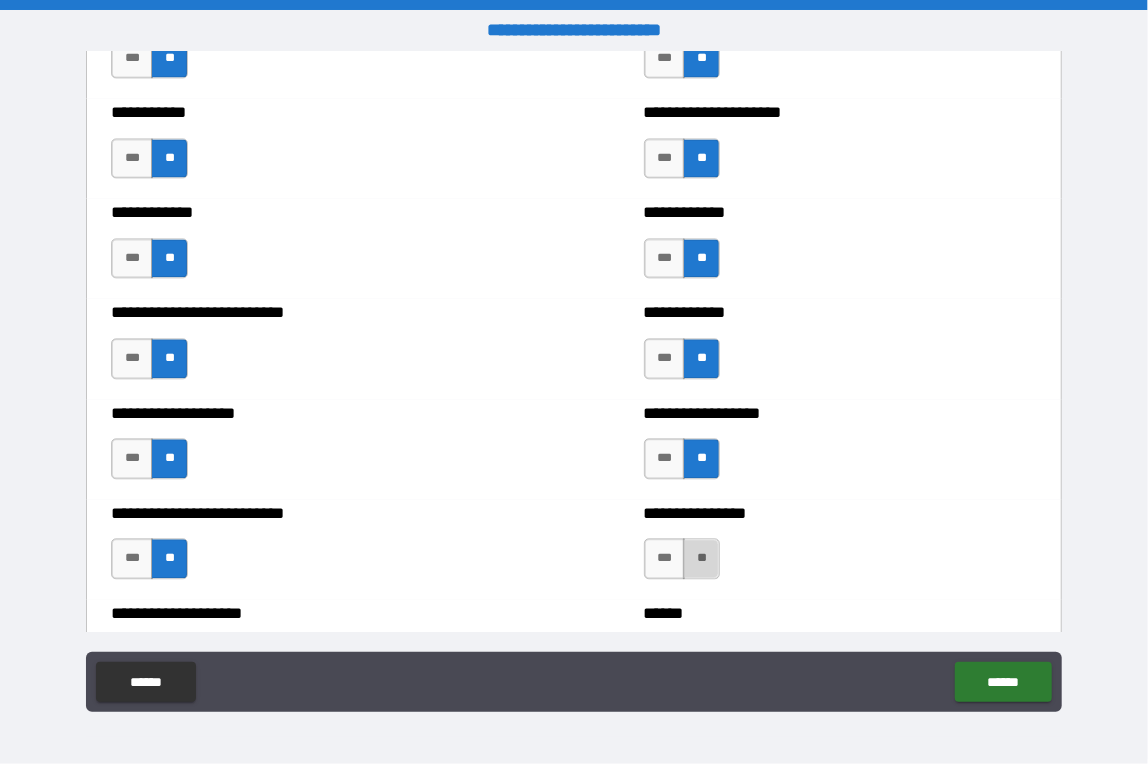 click on "**" at bounding box center [701, 558] 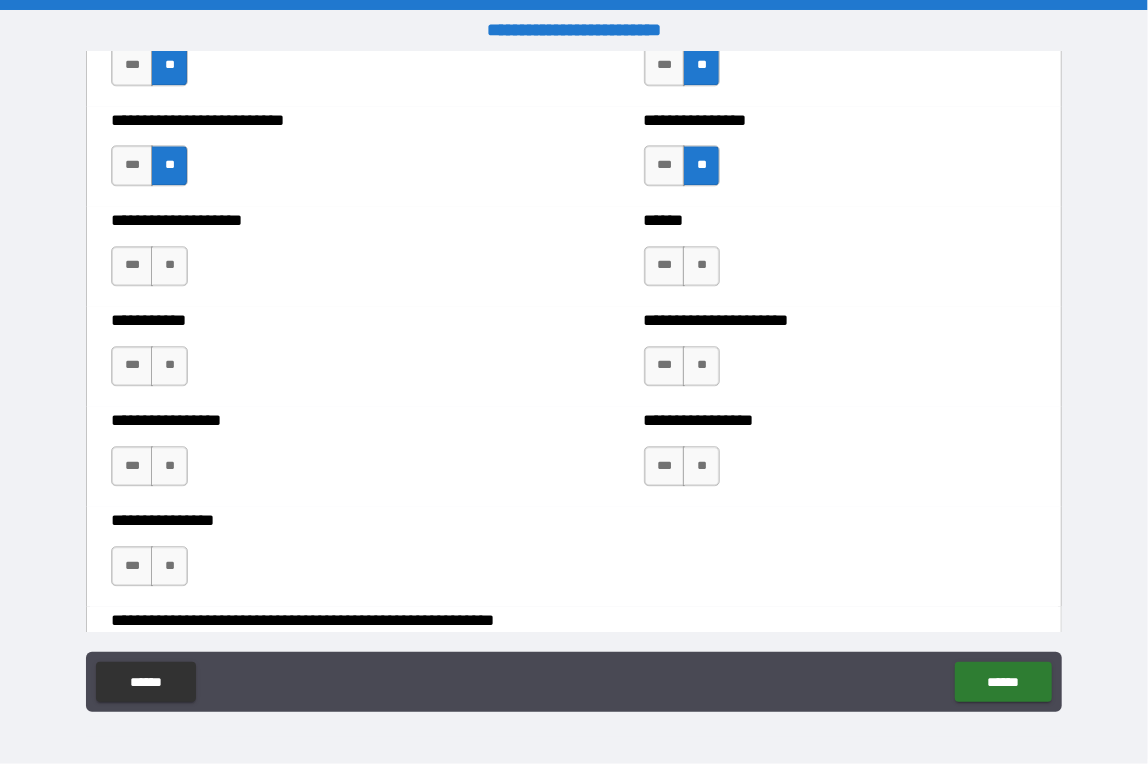 scroll, scrollTop: 5800, scrollLeft: 0, axis: vertical 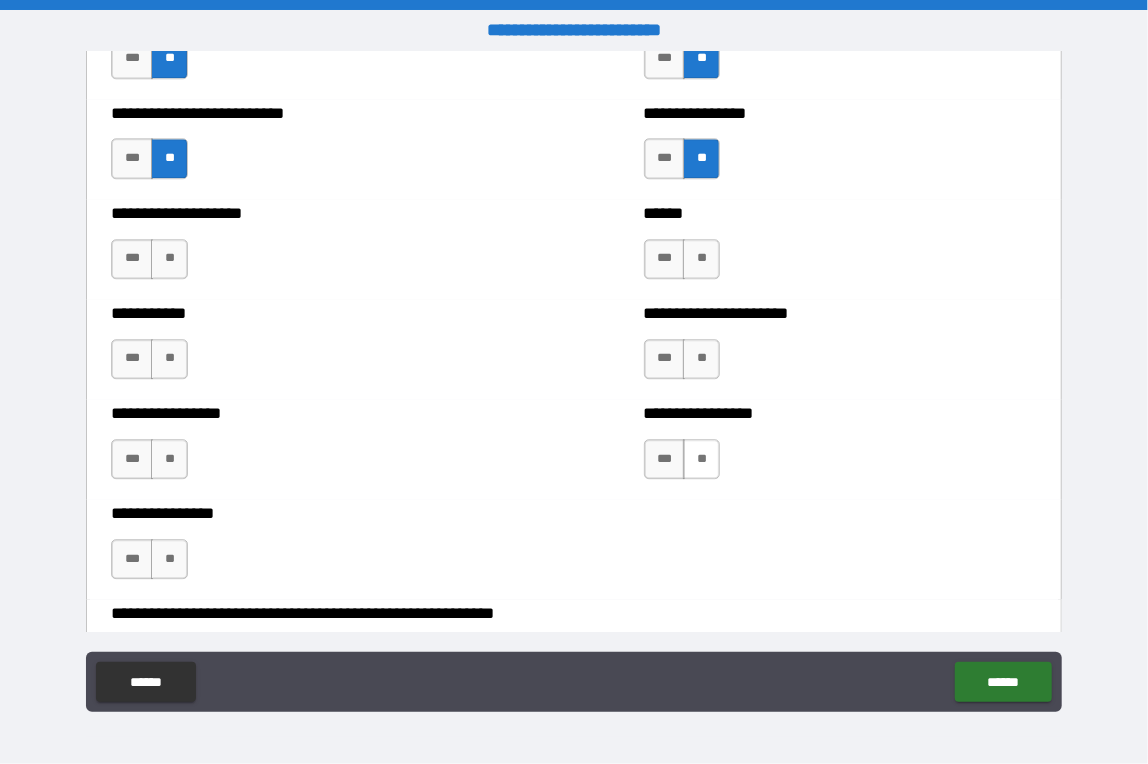click on "**" at bounding box center (701, 459) 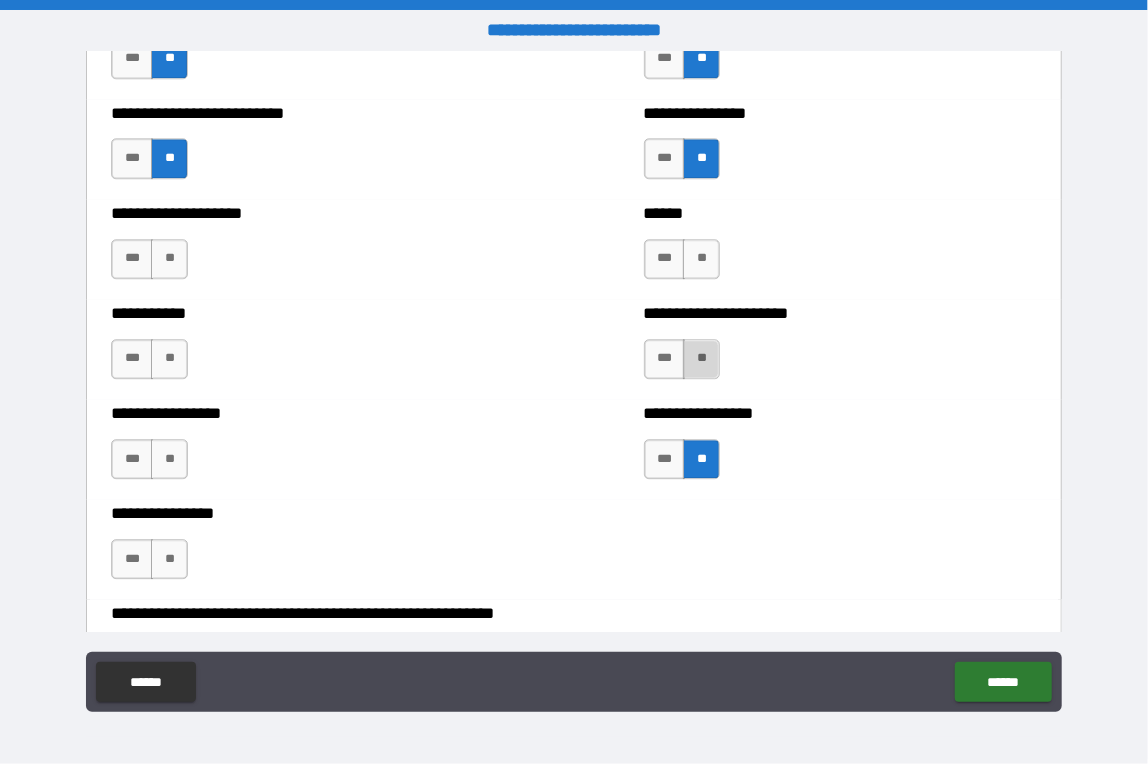 click on "**" at bounding box center [701, 359] 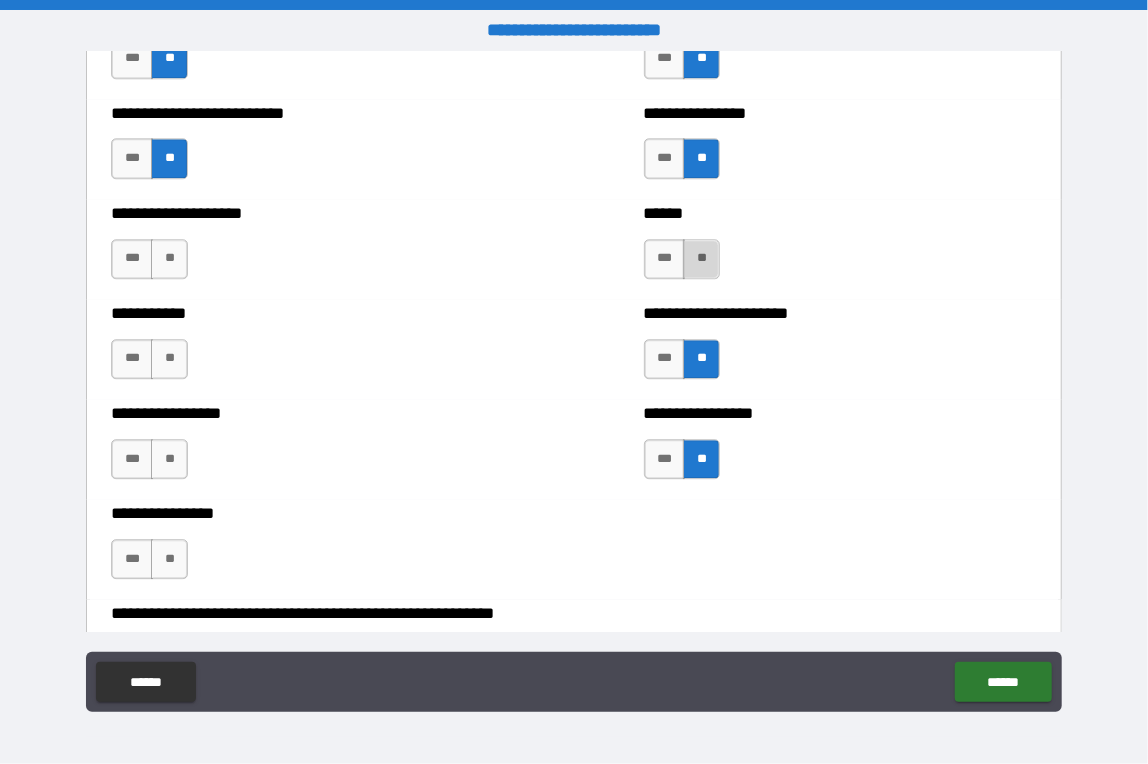 click on "**" at bounding box center [701, 259] 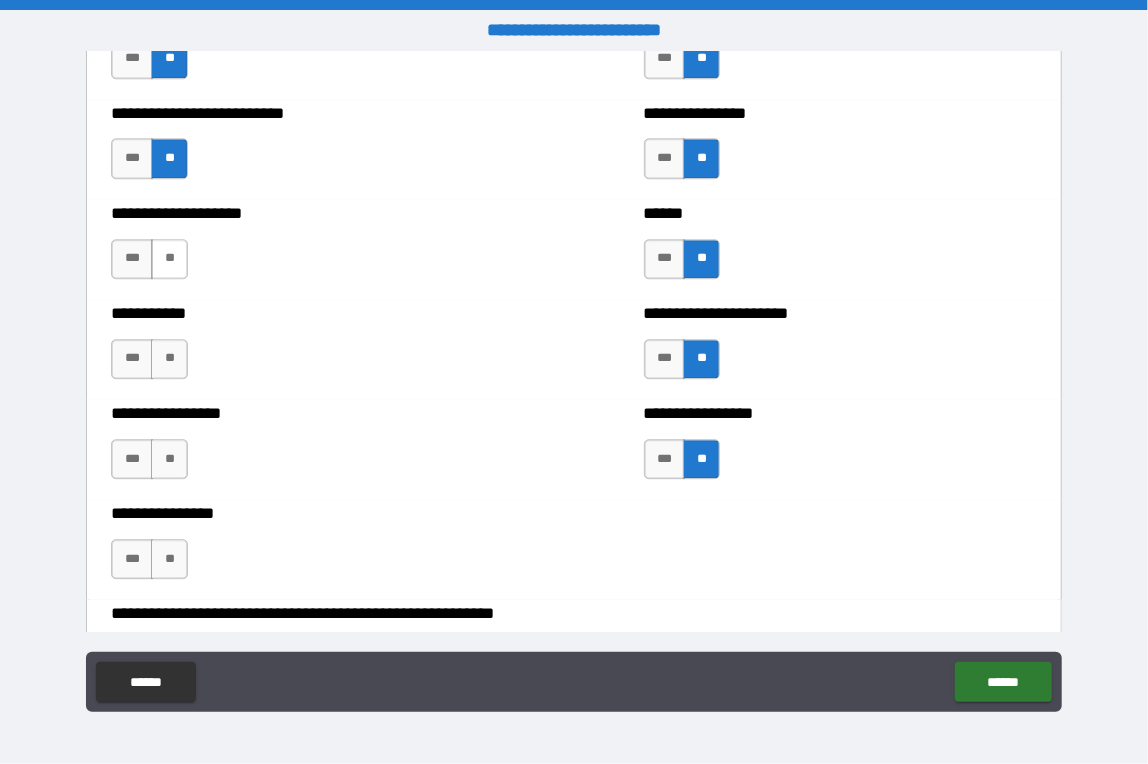click on "**" at bounding box center [169, 259] 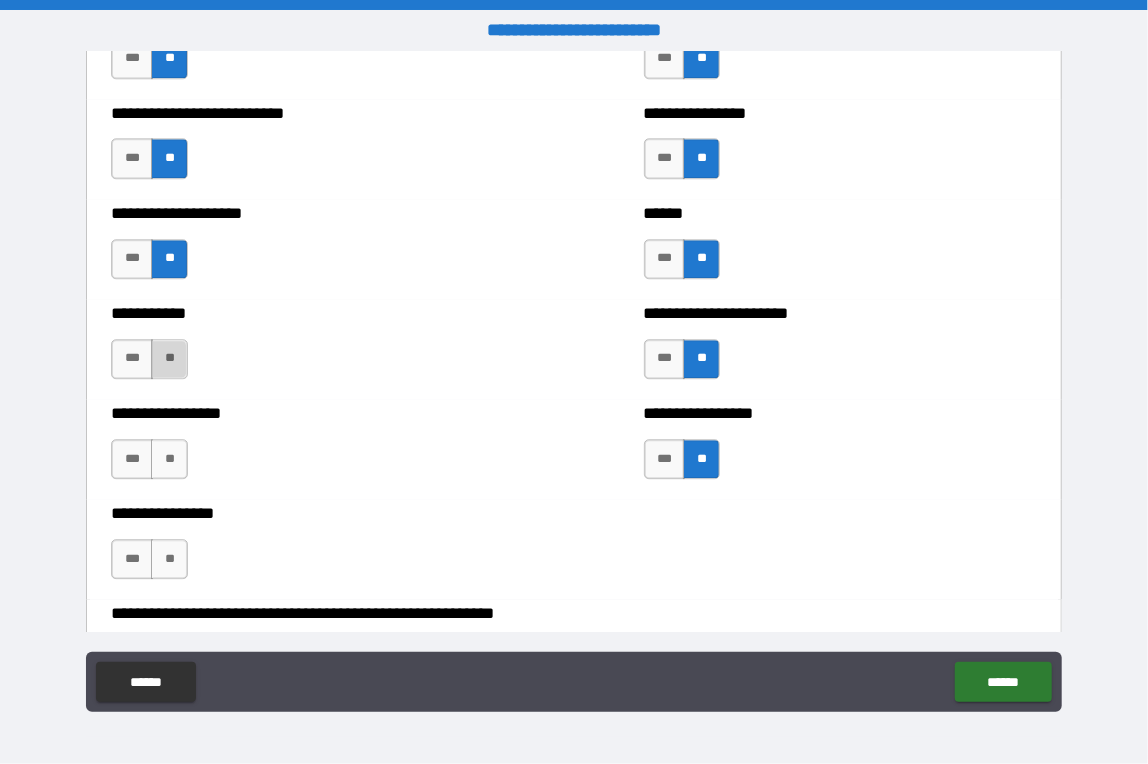 click on "**" at bounding box center (169, 359) 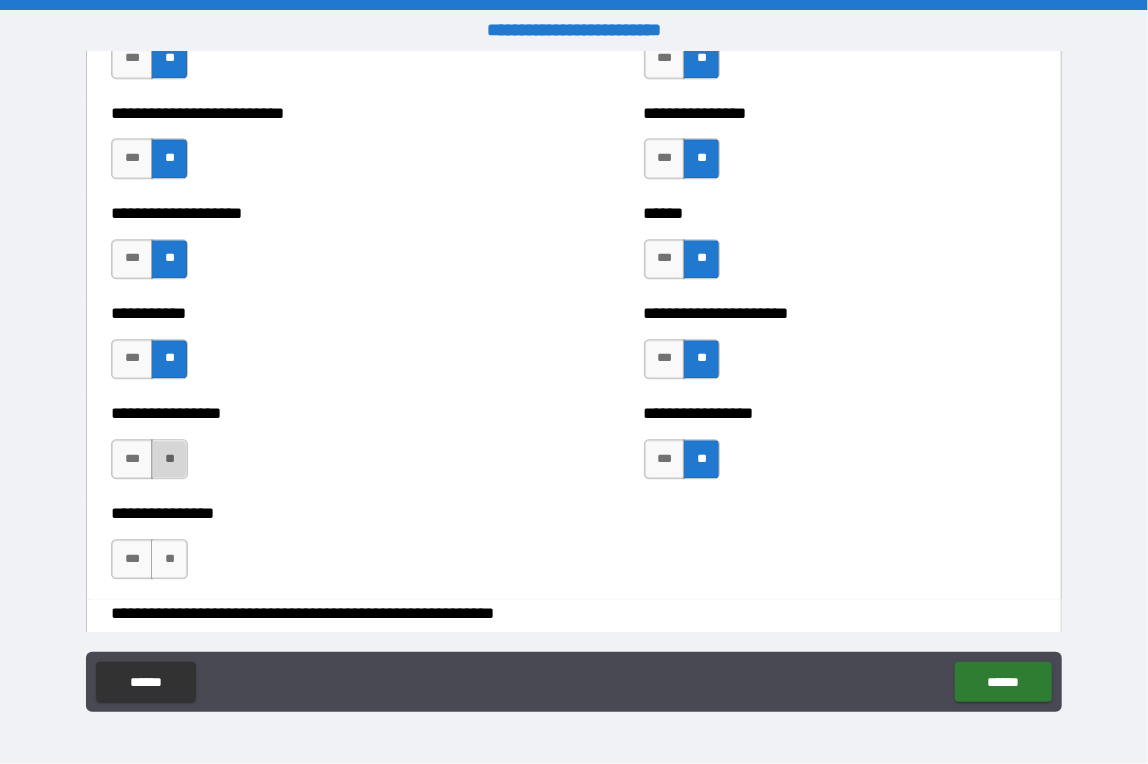 click on "**" at bounding box center (169, 459) 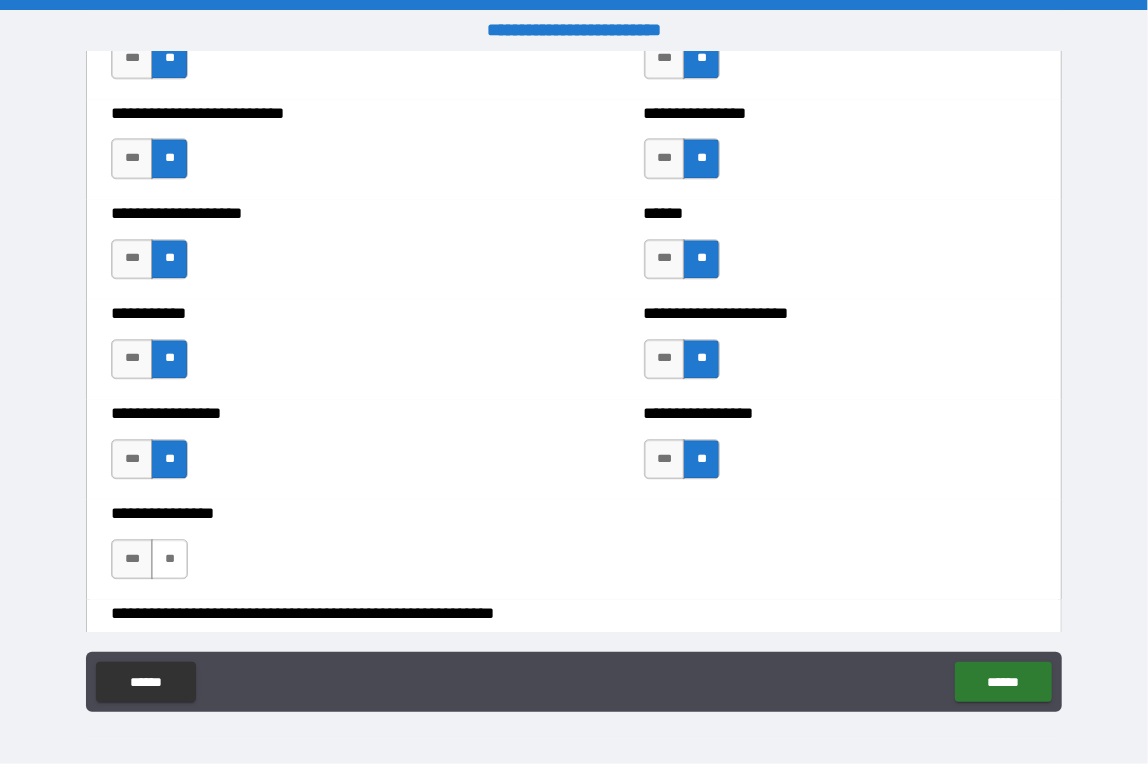 click on "**" at bounding box center [169, 559] 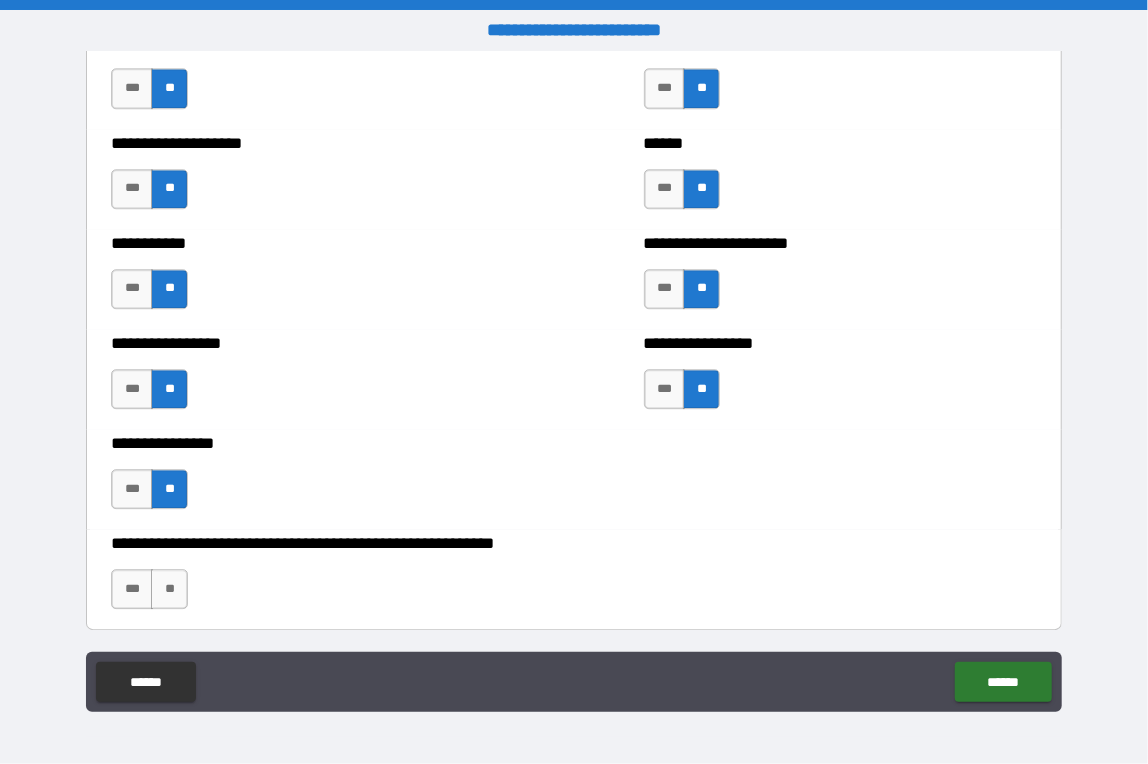 scroll, scrollTop: 6000, scrollLeft: 0, axis: vertical 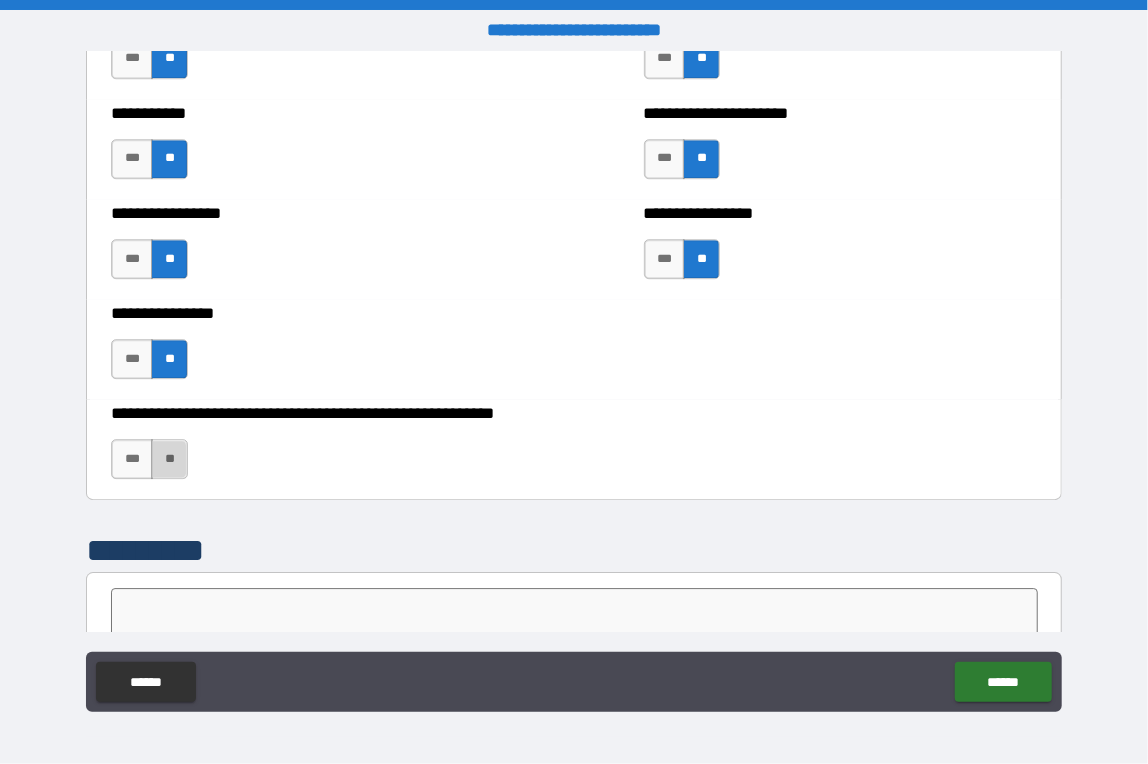 click on "**" at bounding box center [169, 459] 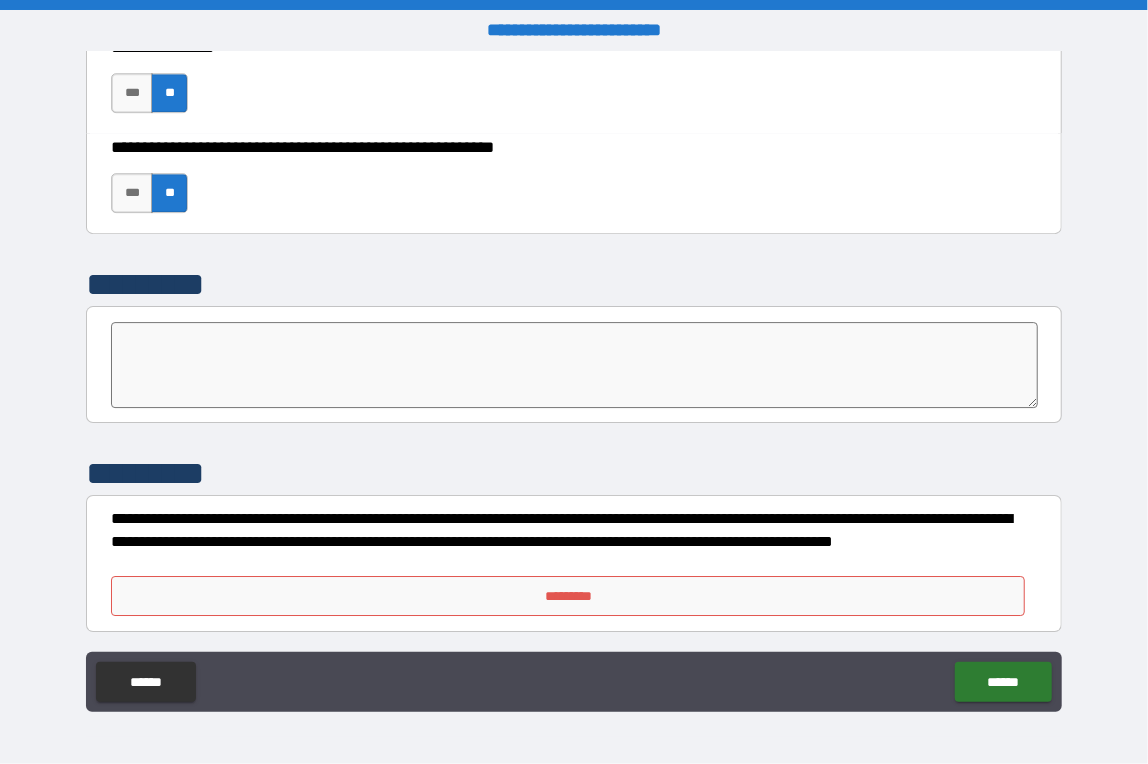 scroll, scrollTop: 6267, scrollLeft: 0, axis: vertical 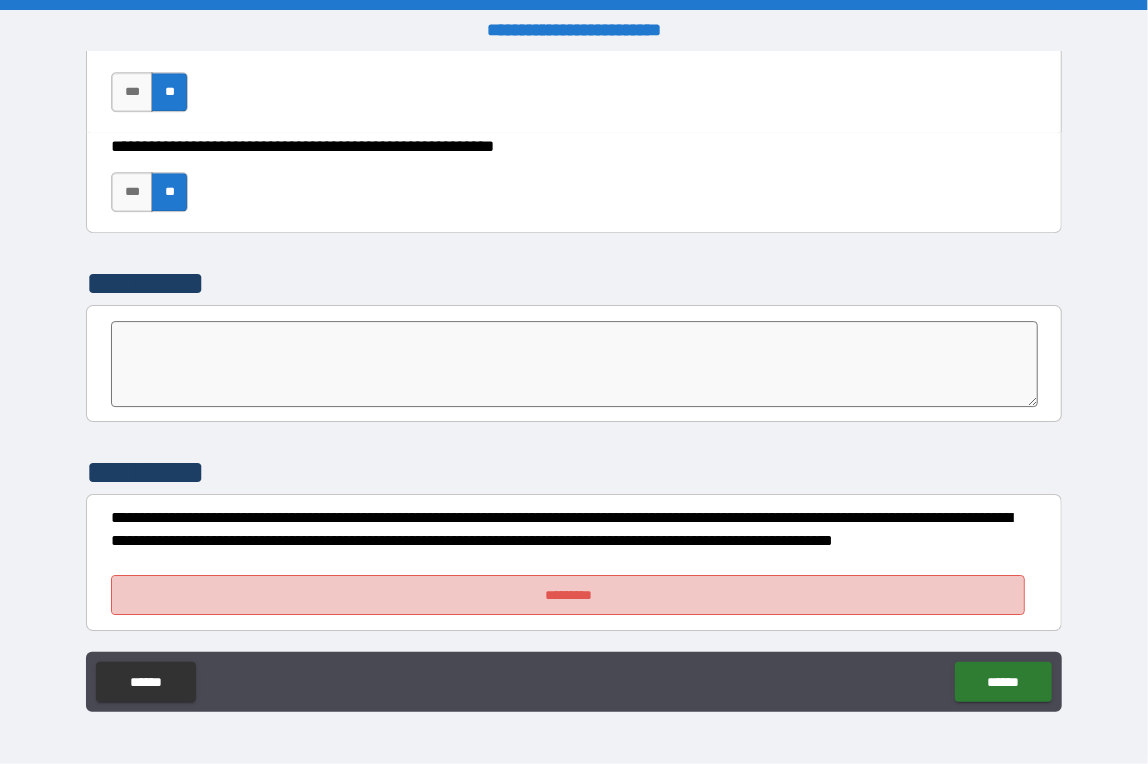 click on "*********" at bounding box center (568, 595) 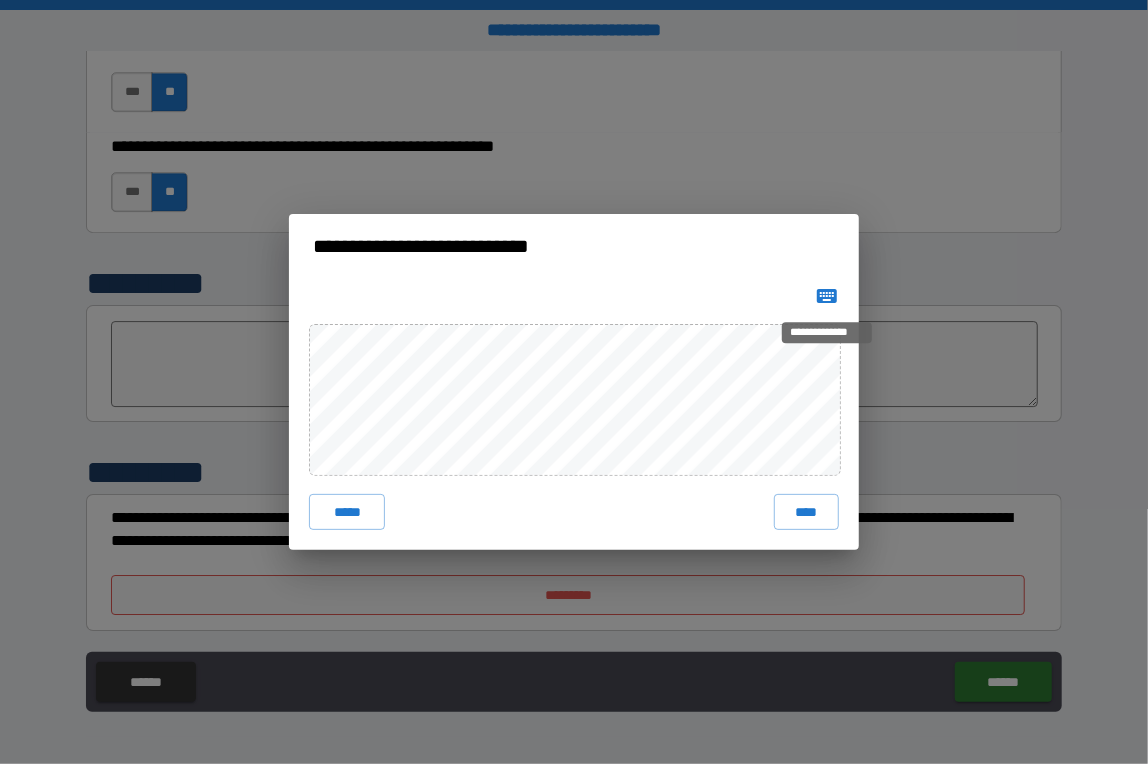 click 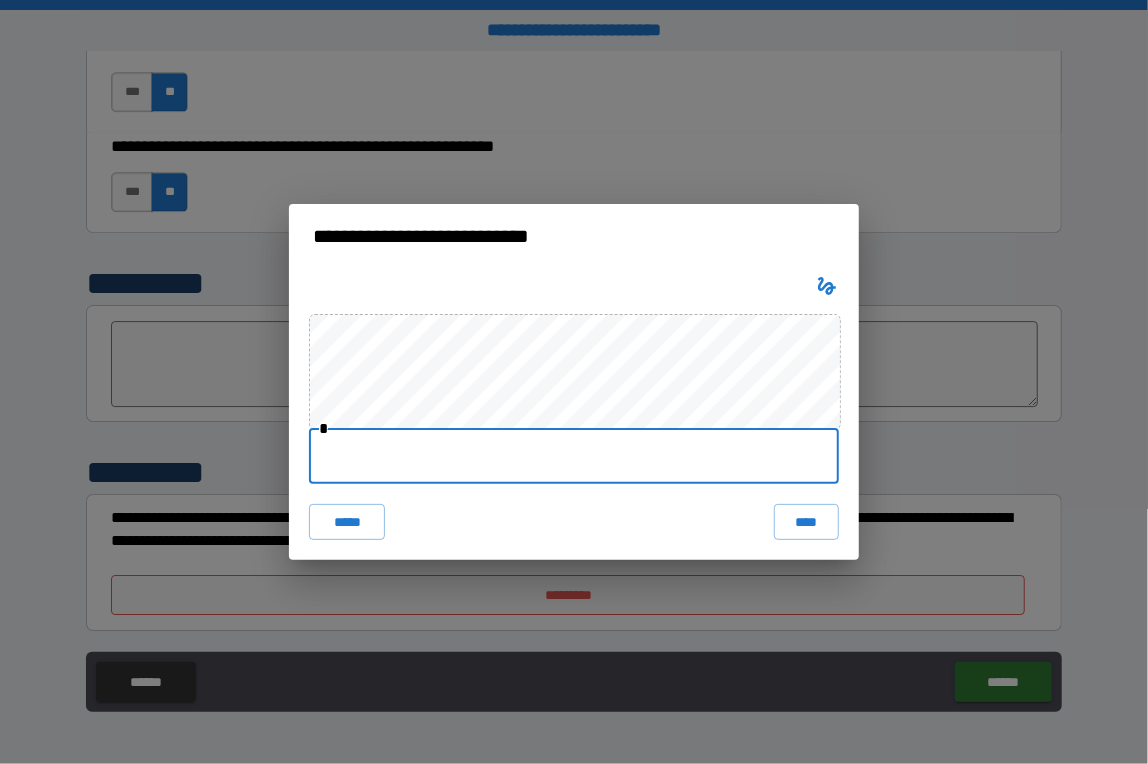 click at bounding box center (574, 456) 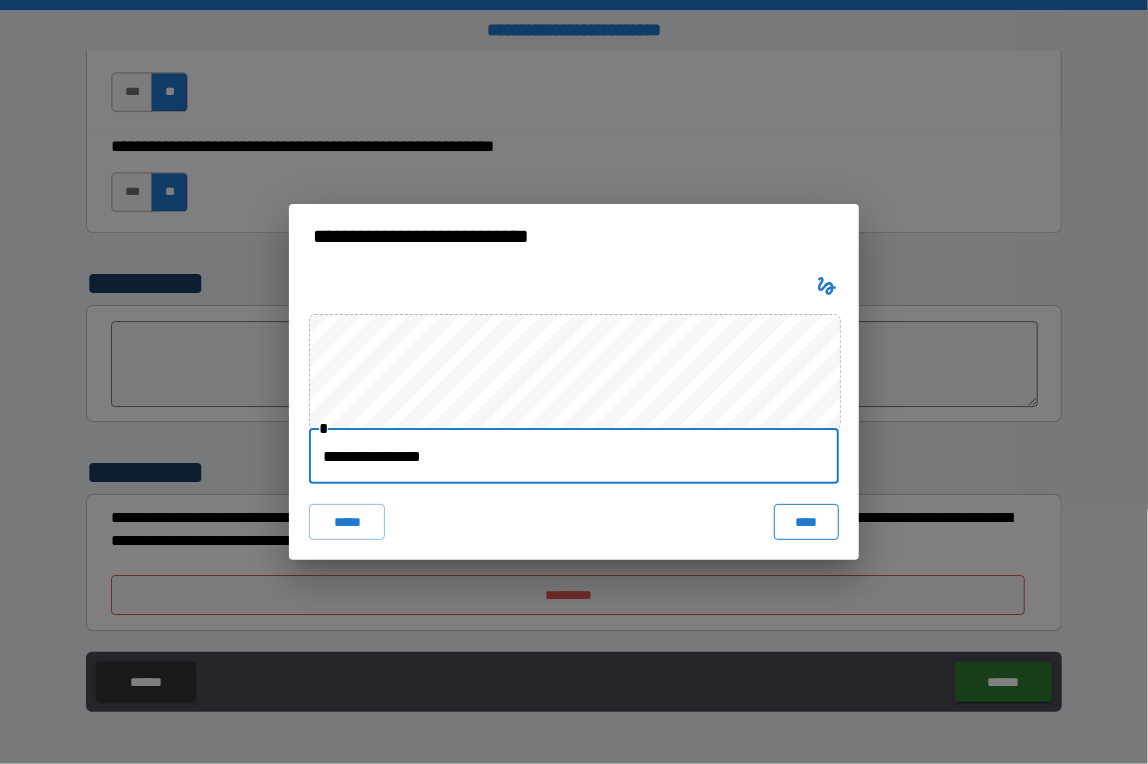 click on "****" at bounding box center [806, 522] 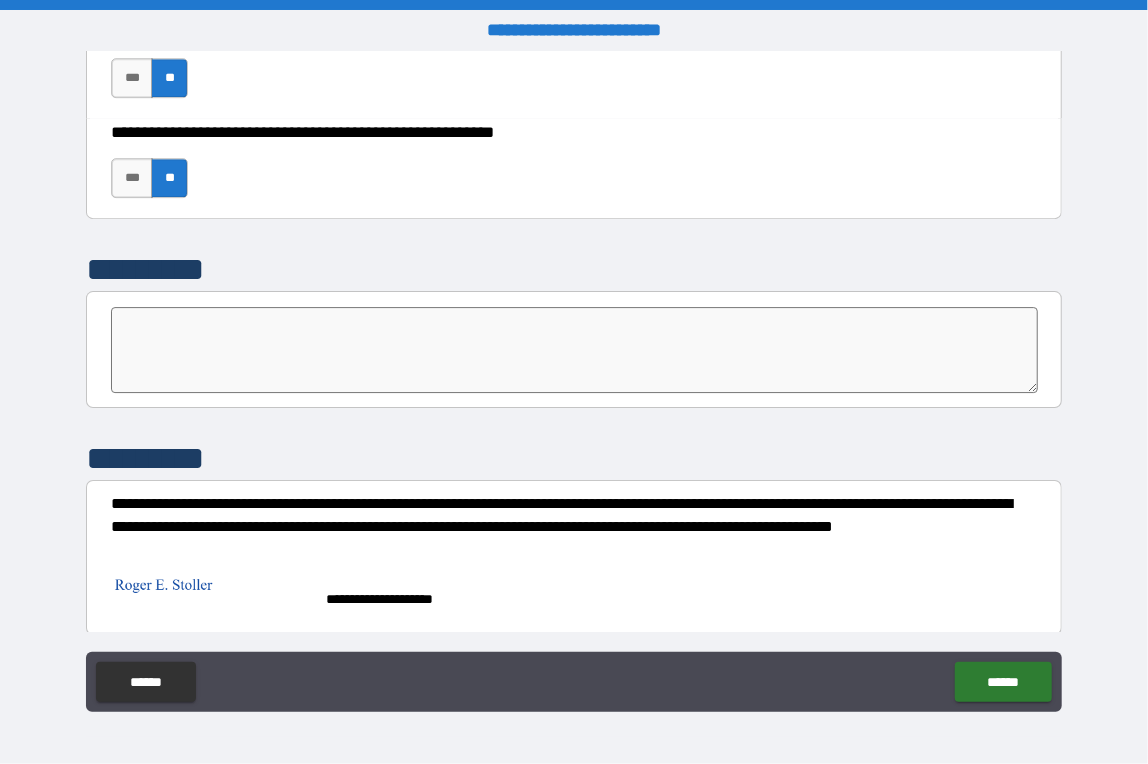 scroll, scrollTop: 6284, scrollLeft: 0, axis: vertical 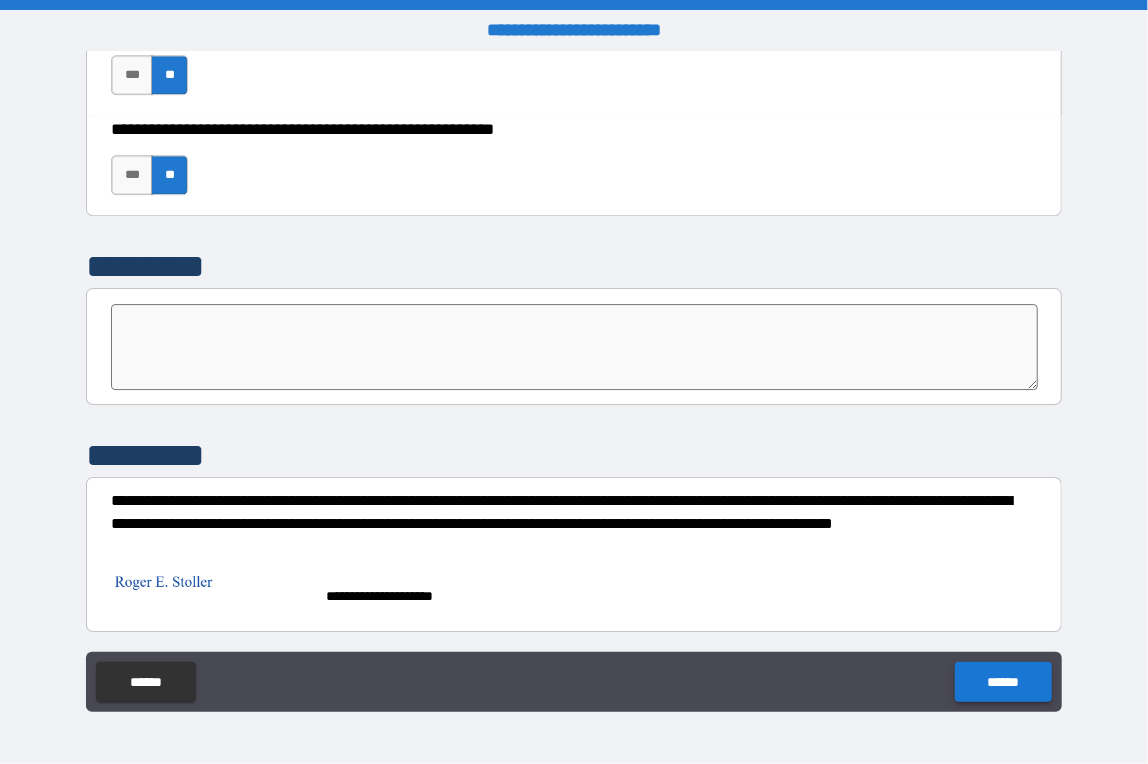 click on "******" at bounding box center [1003, 682] 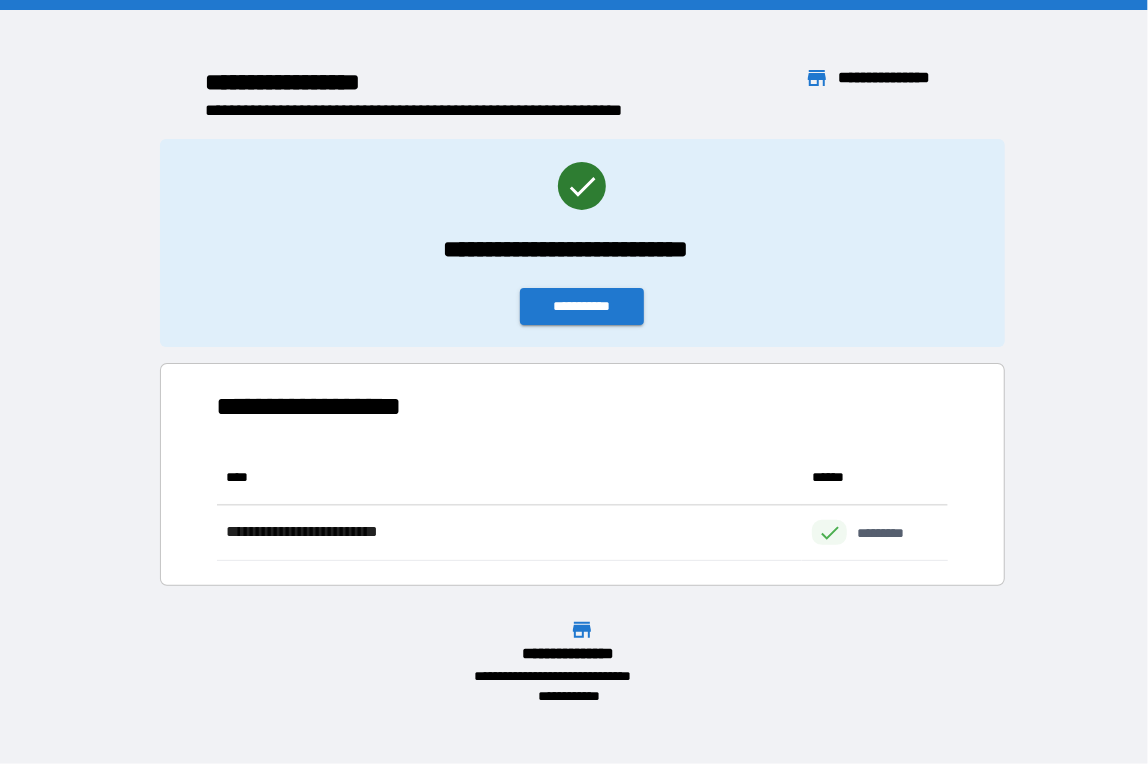 scroll, scrollTop: 15, scrollLeft: 16, axis: both 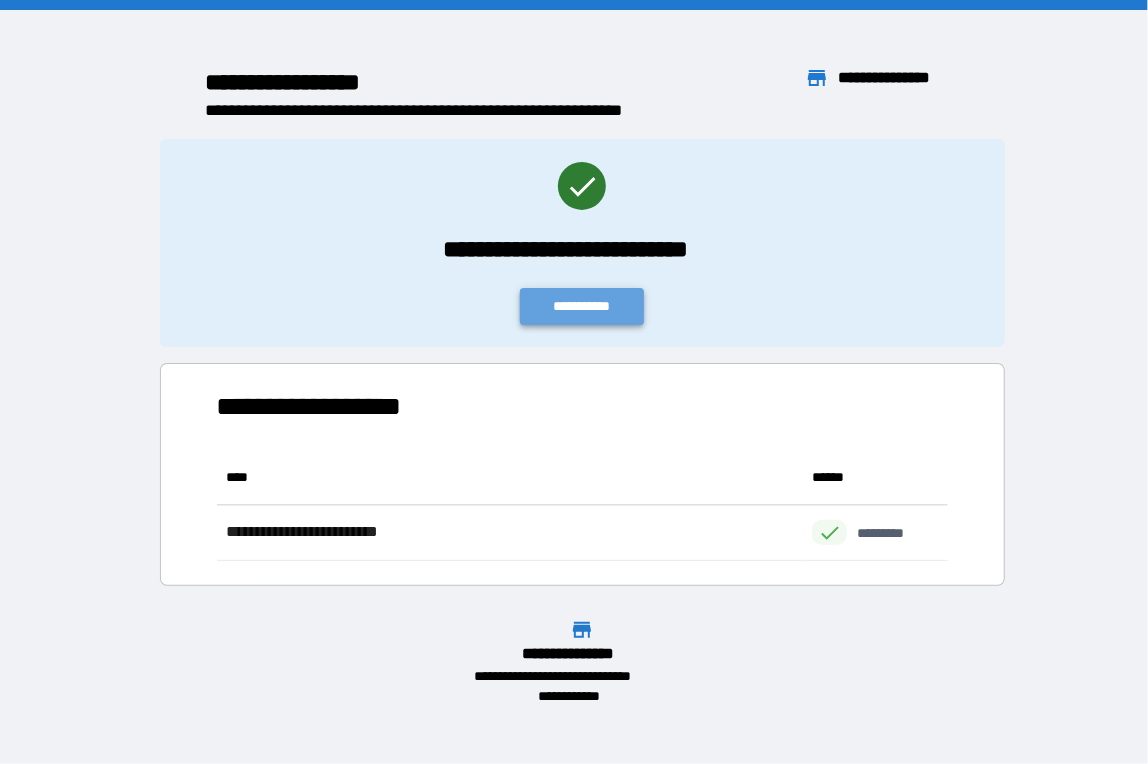click on "**********" at bounding box center [582, 306] 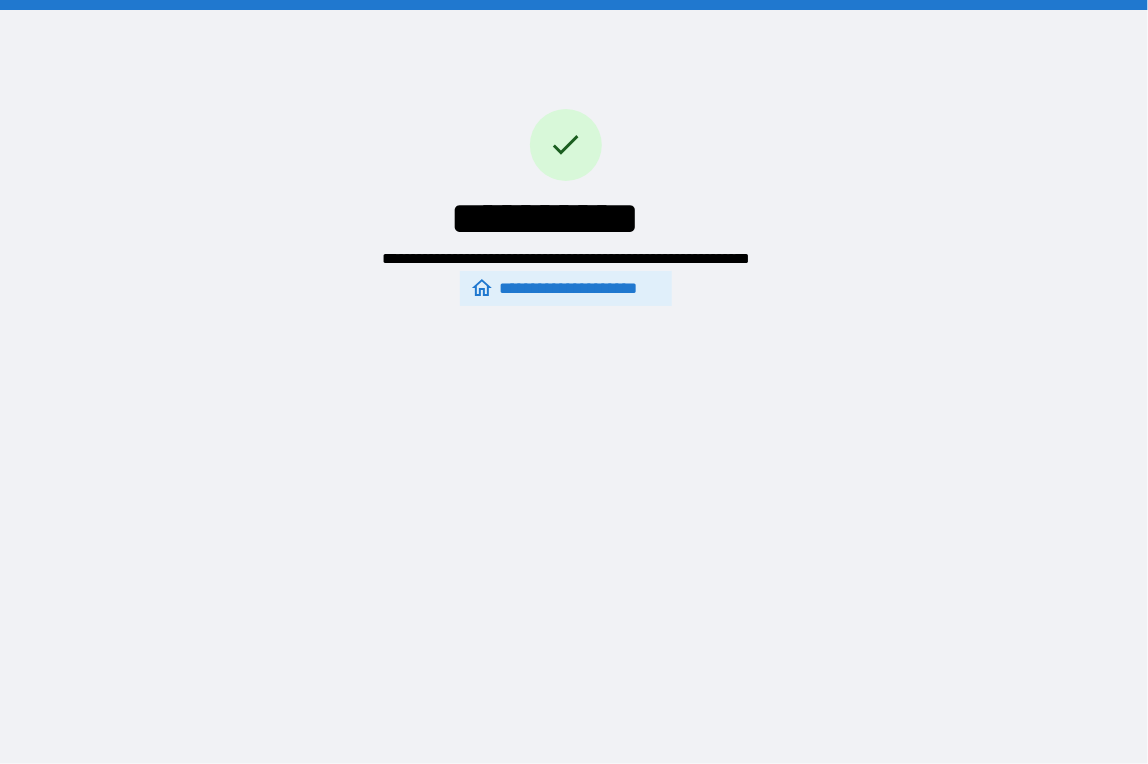 click on "**********" at bounding box center (565, 288) 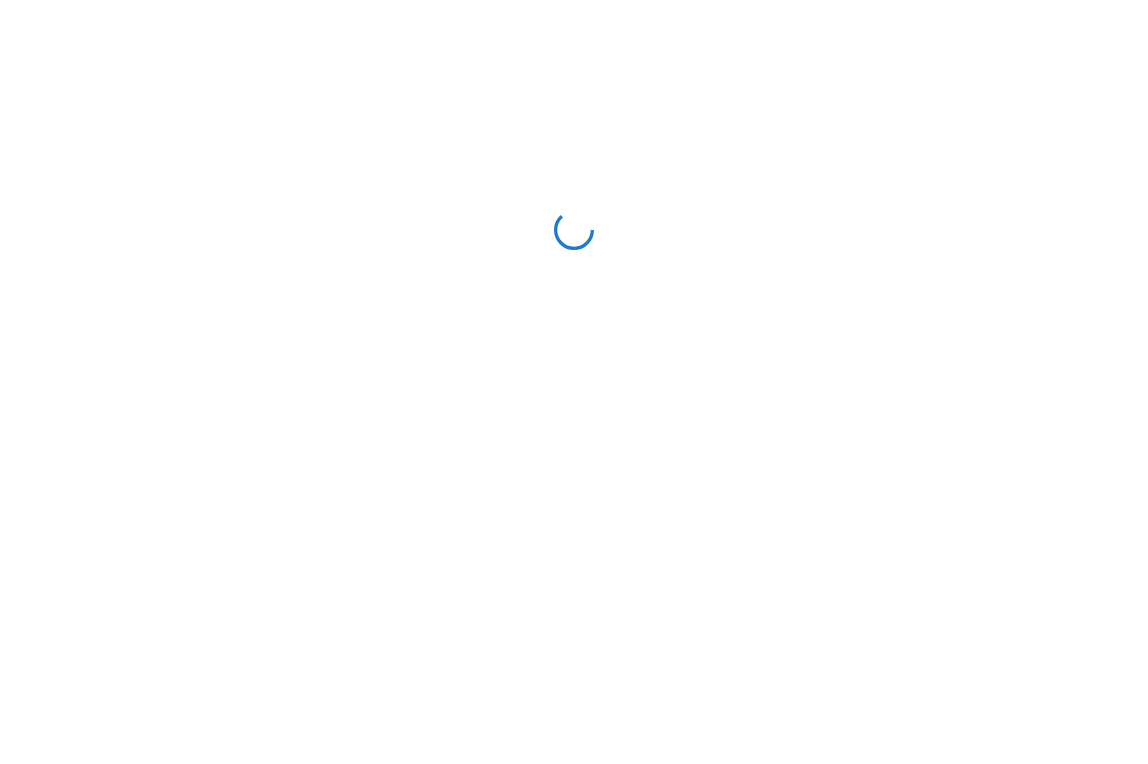 scroll, scrollTop: 0, scrollLeft: 0, axis: both 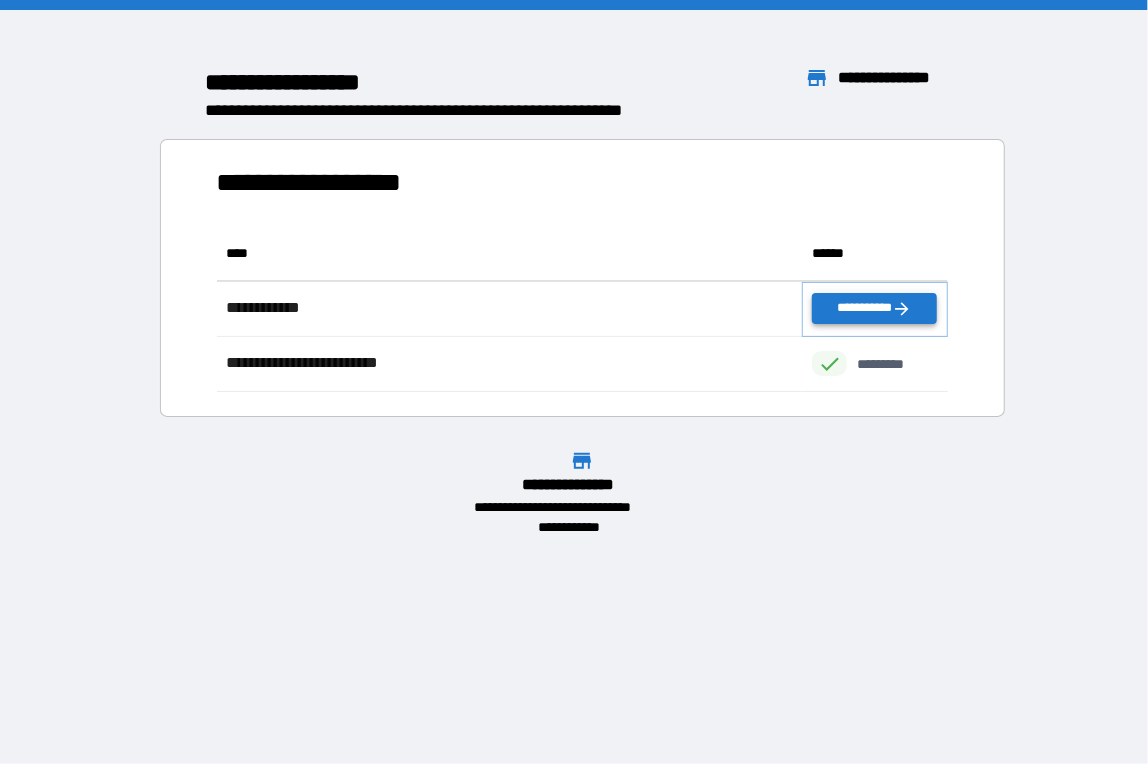 click on "**********" at bounding box center [874, 308] 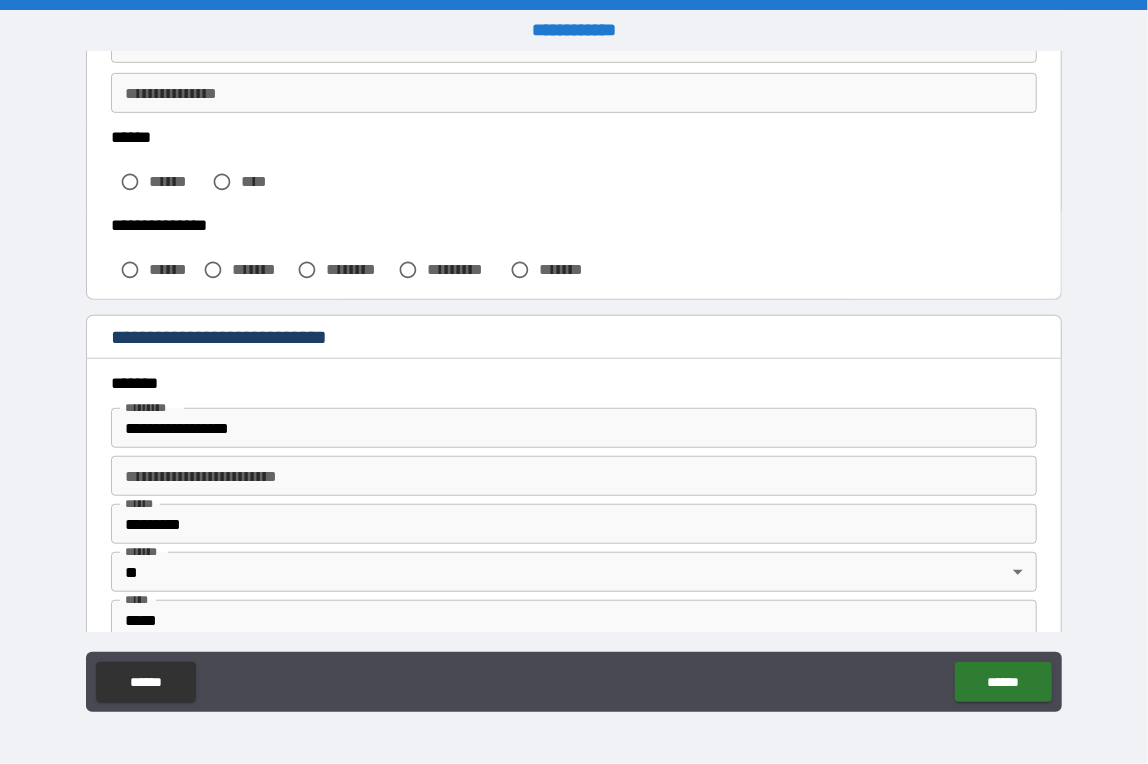 scroll, scrollTop: 300, scrollLeft: 0, axis: vertical 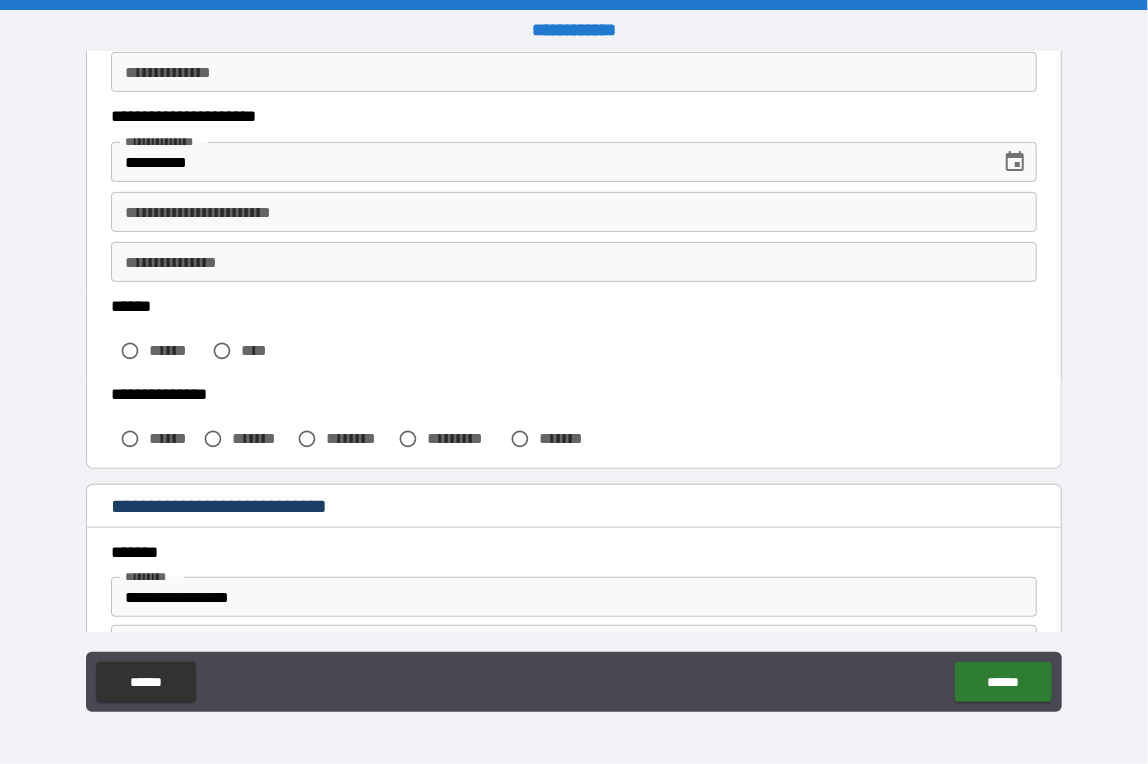 click on "**********" at bounding box center (573, 212) 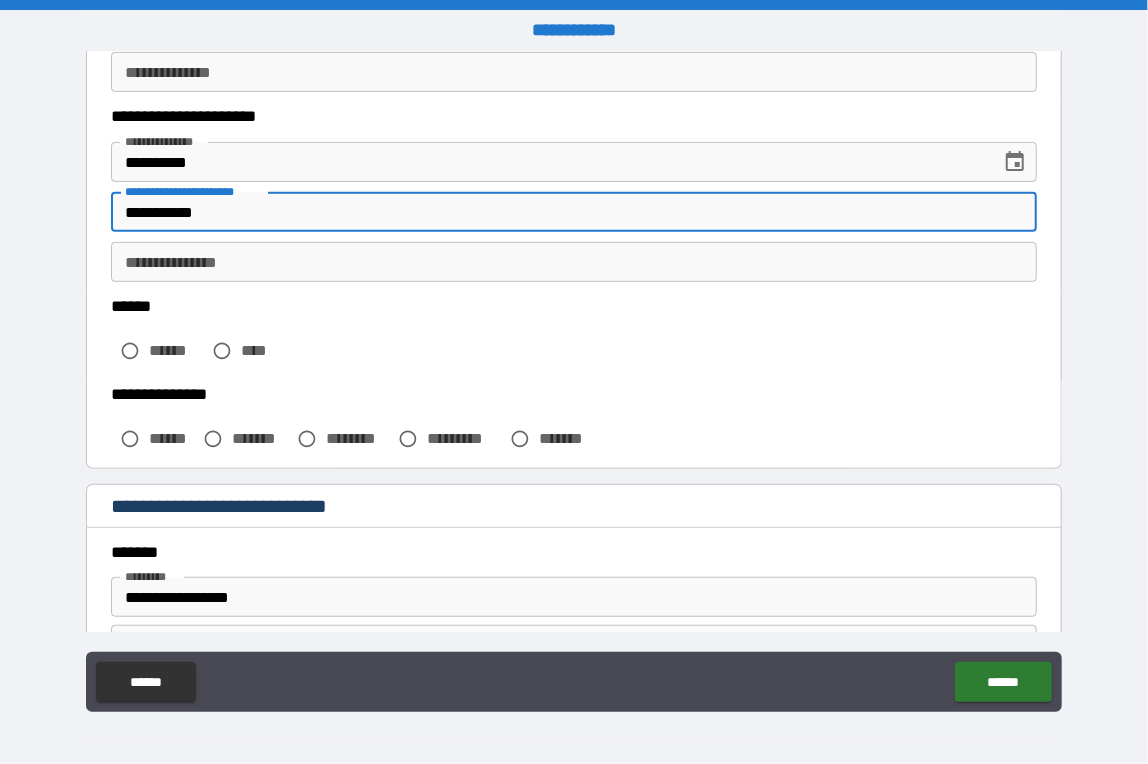 type on "**********" 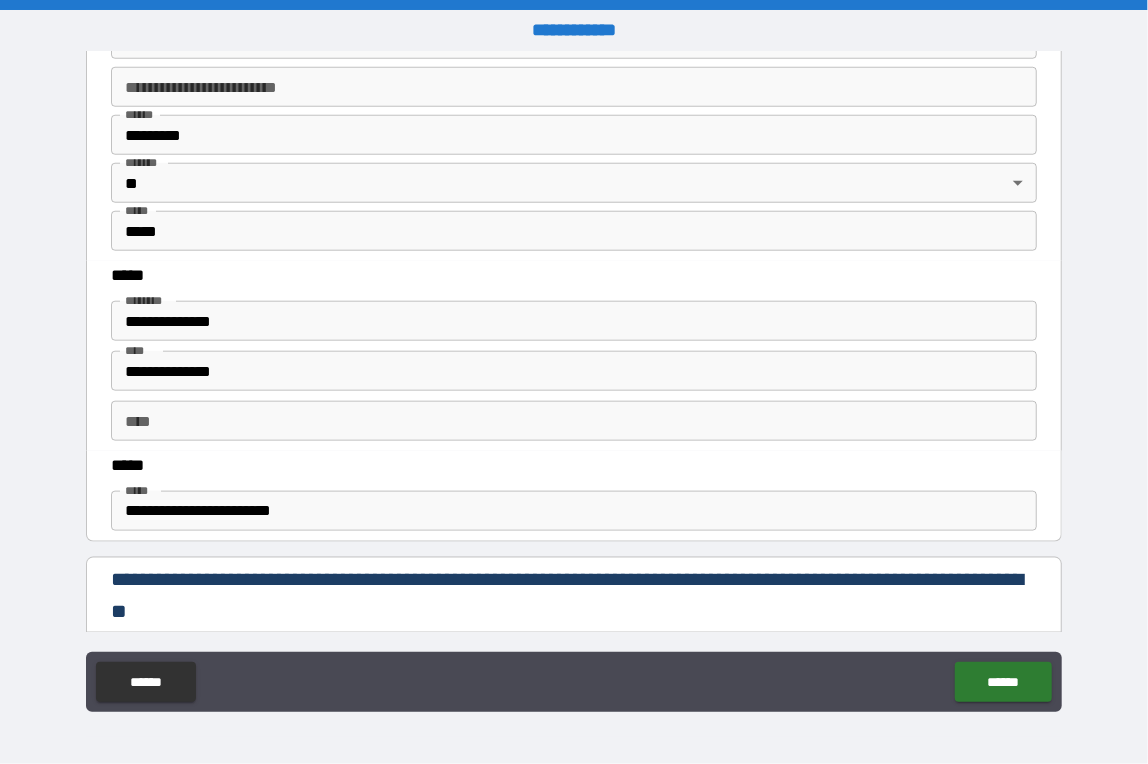 scroll, scrollTop: 999, scrollLeft: 0, axis: vertical 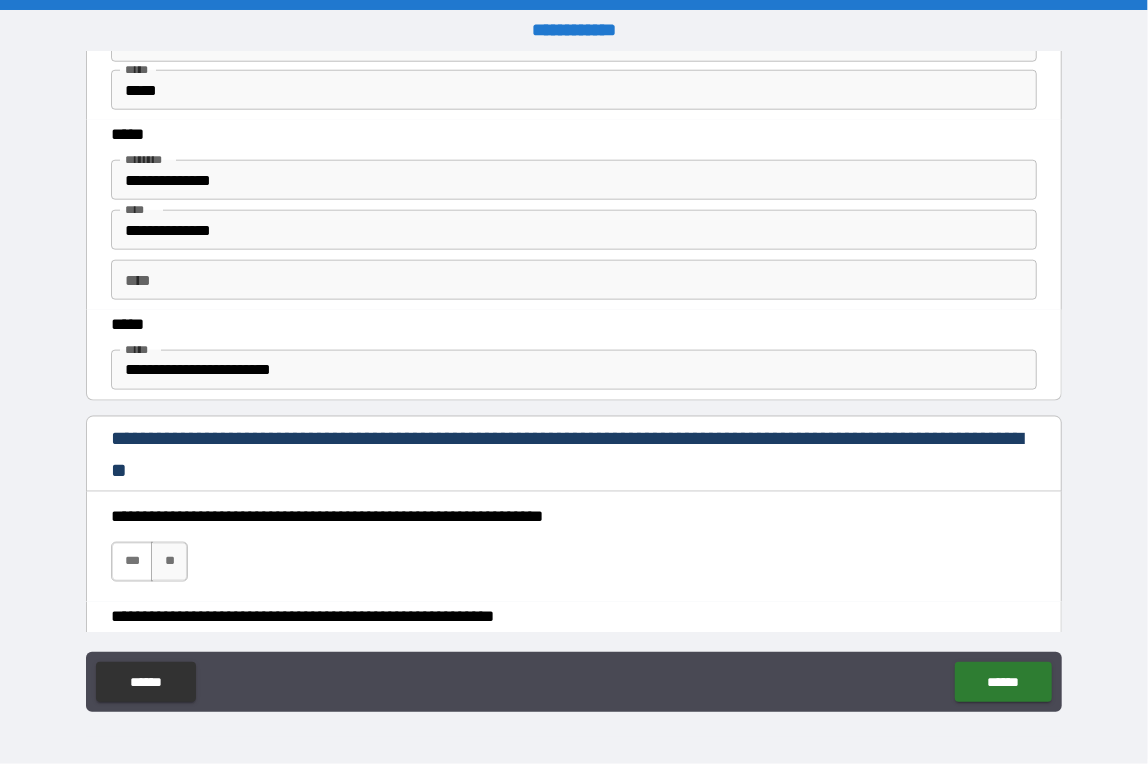 click on "***" at bounding box center [132, 562] 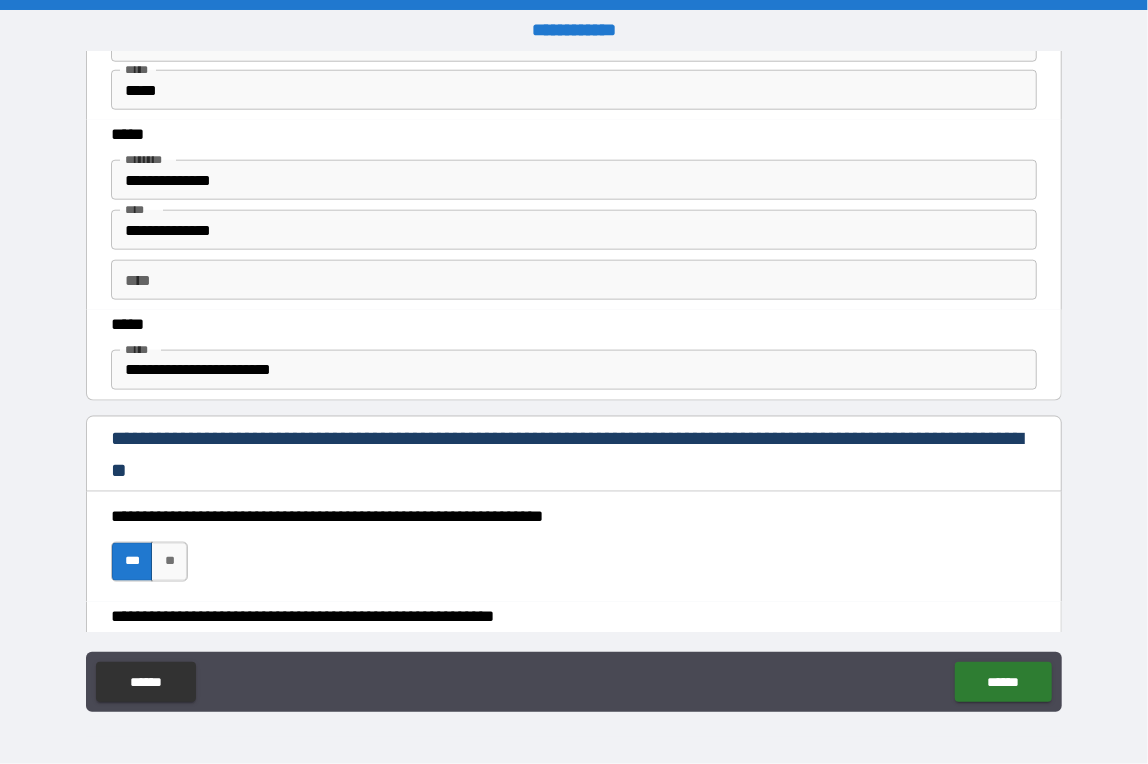 scroll, scrollTop: 1100, scrollLeft: 0, axis: vertical 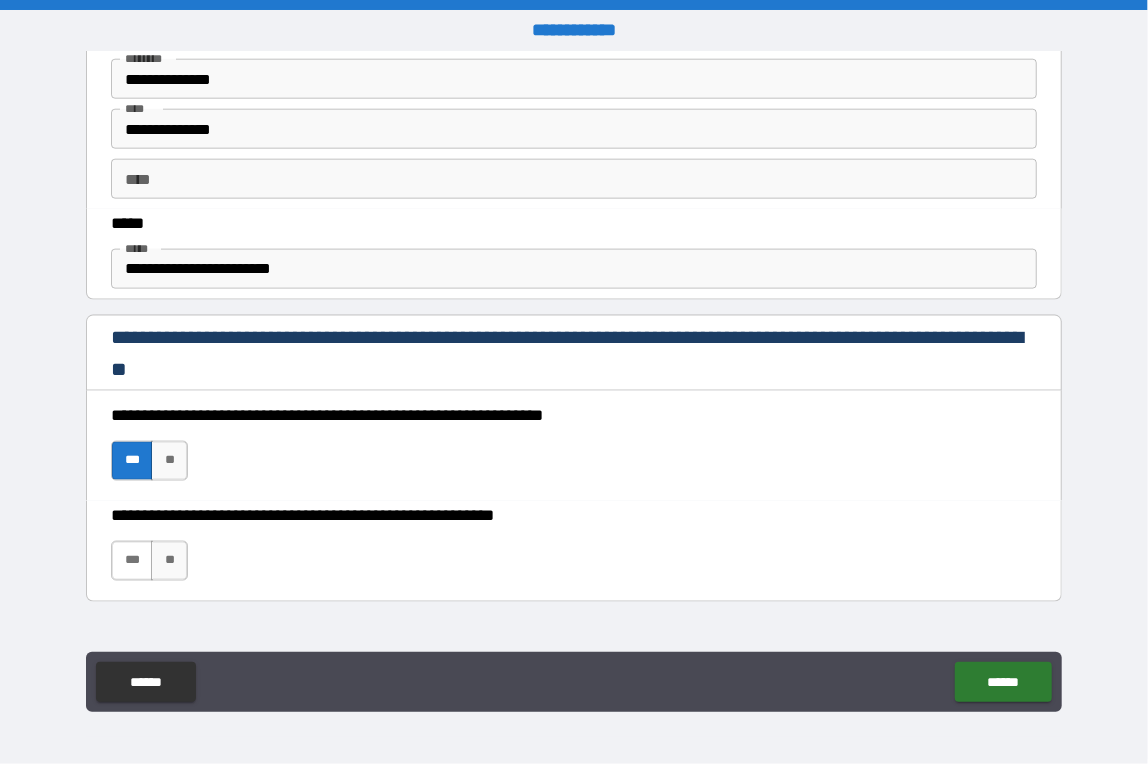 click on "***" at bounding box center (132, 561) 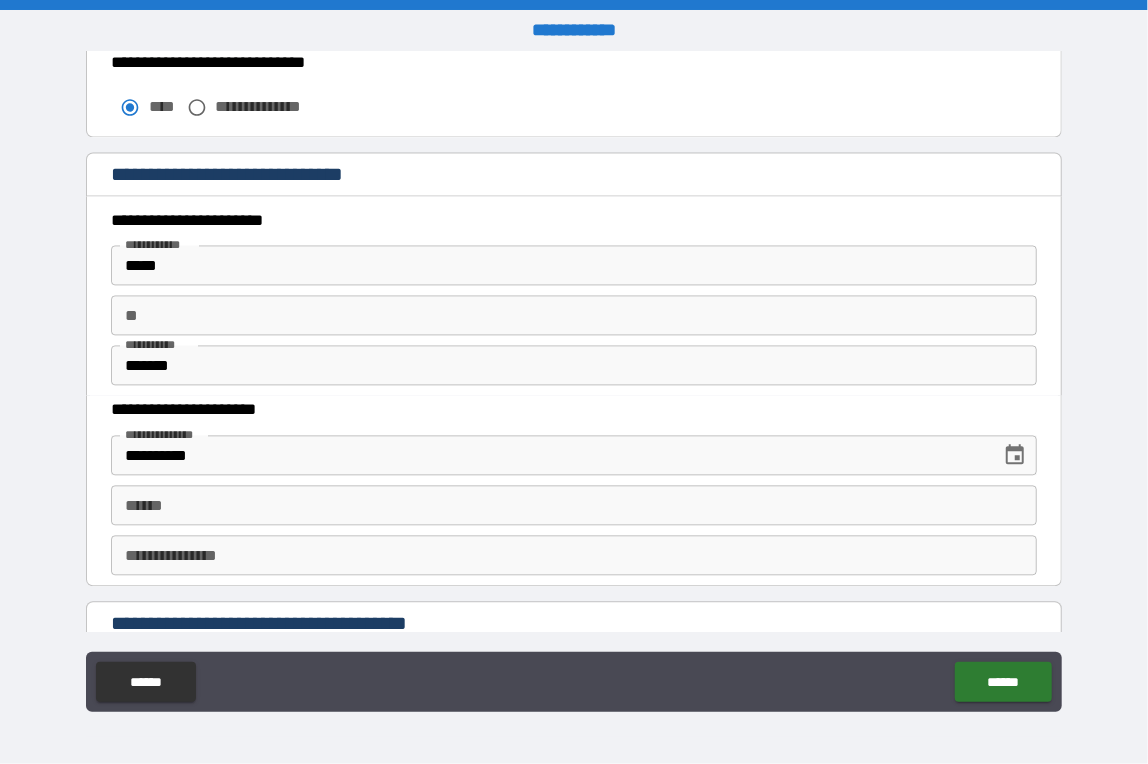 scroll, scrollTop: 1799, scrollLeft: 0, axis: vertical 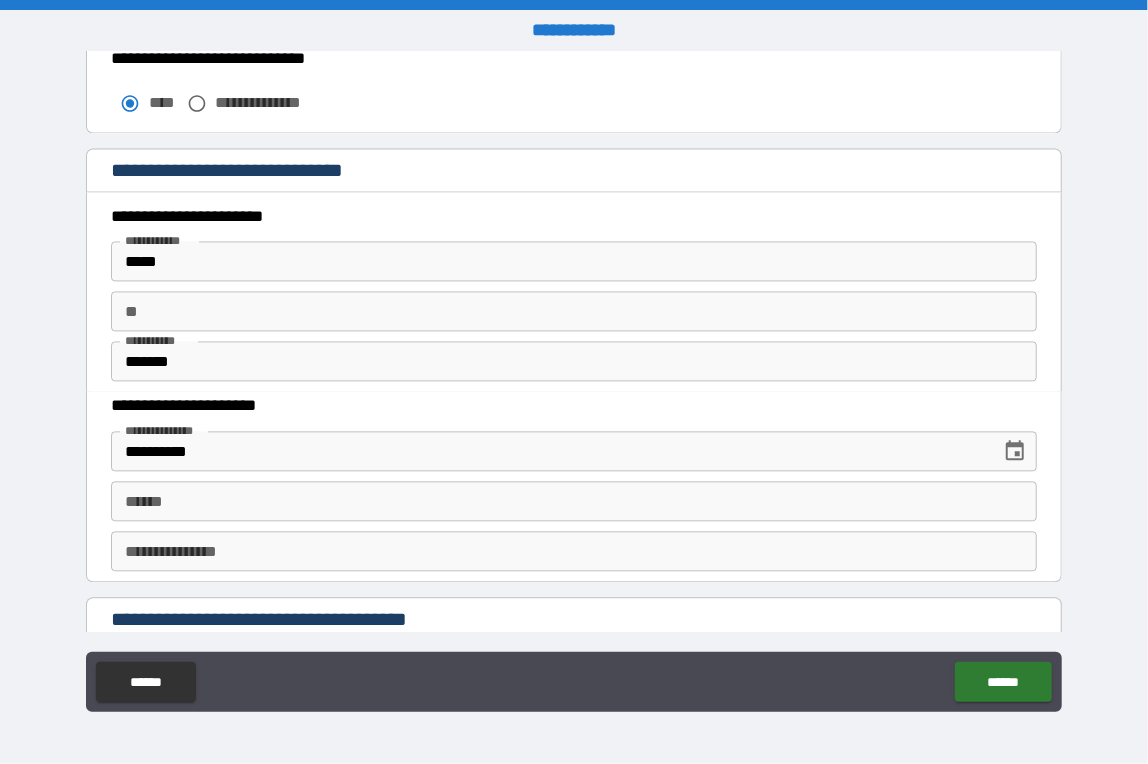 click on "****   *" at bounding box center (573, 501) 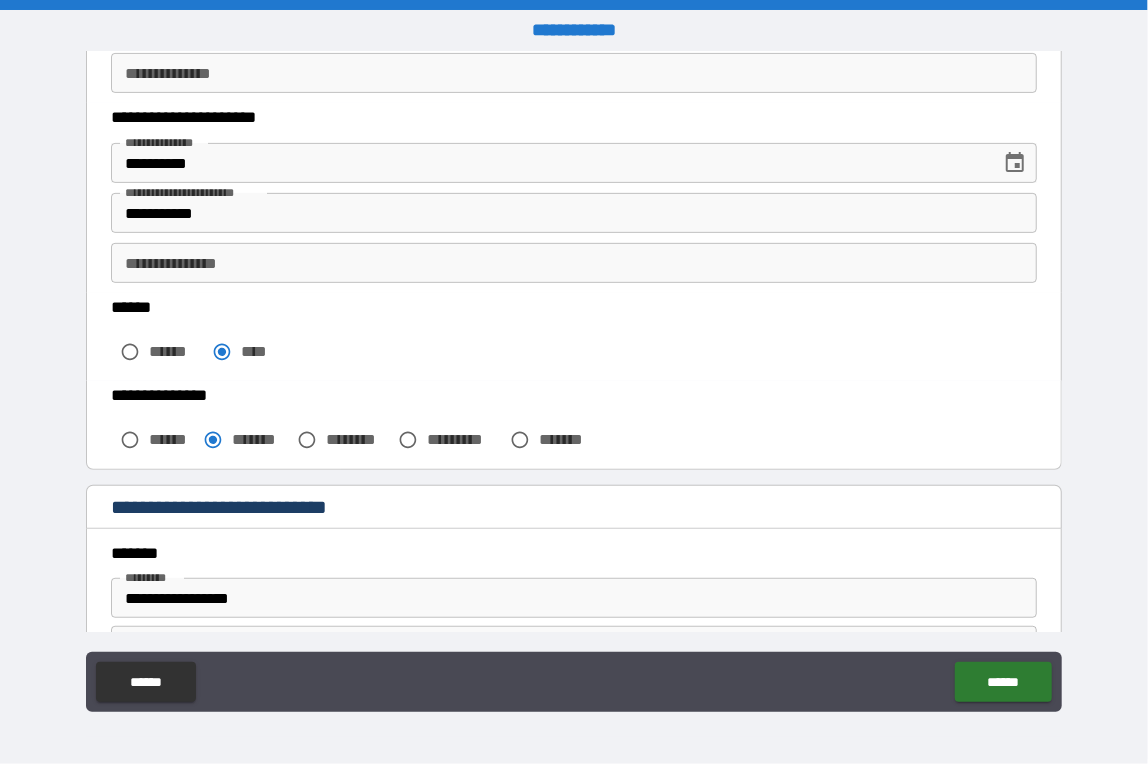 scroll, scrollTop: 300, scrollLeft: 0, axis: vertical 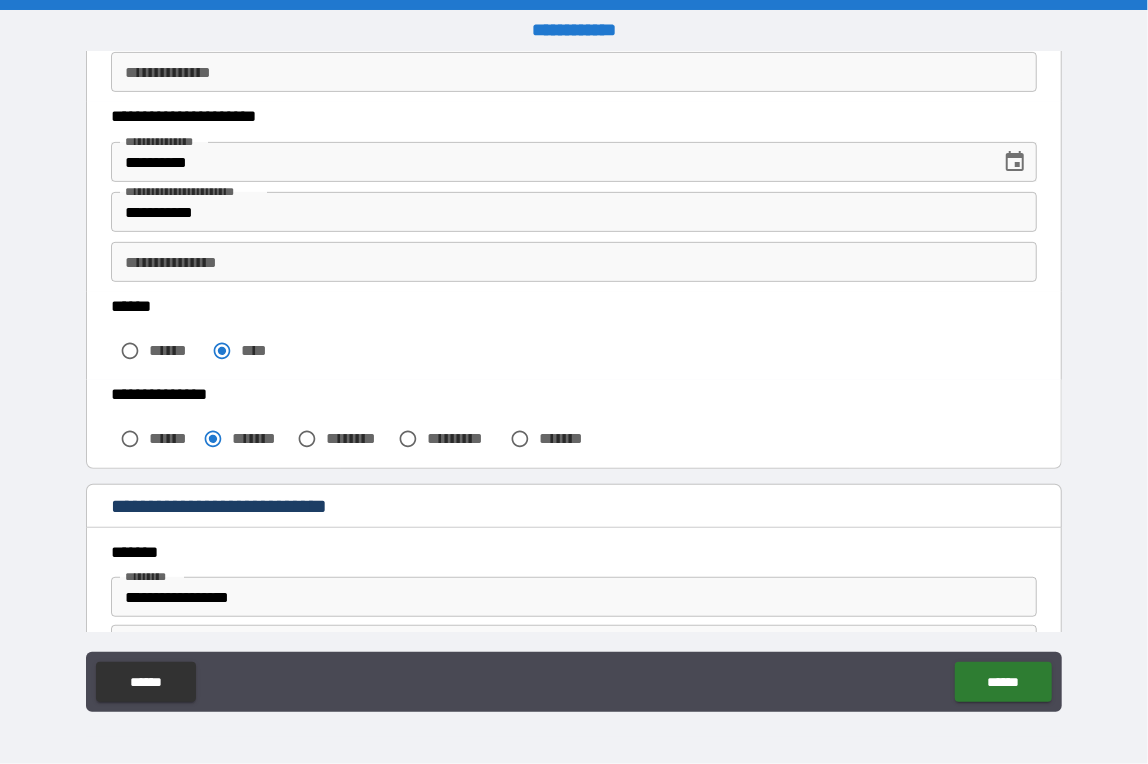 type on "**********" 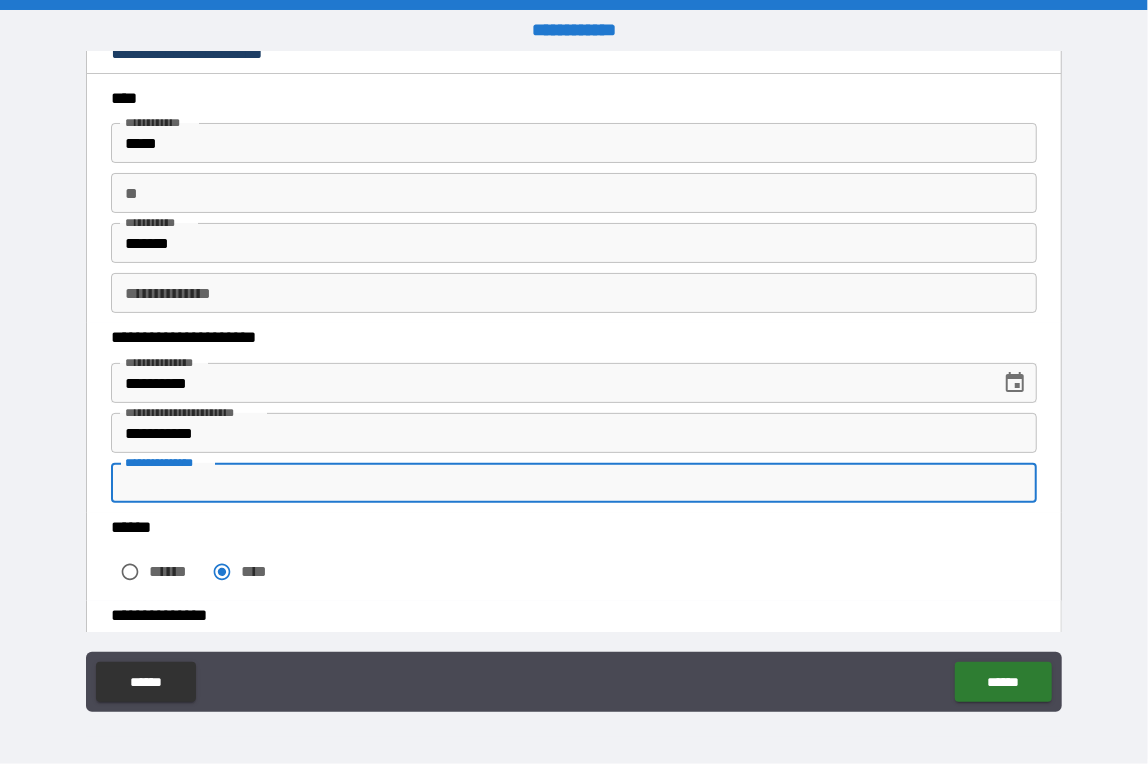 scroll, scrollTop: 0, scrollLeft: 0, axis: both 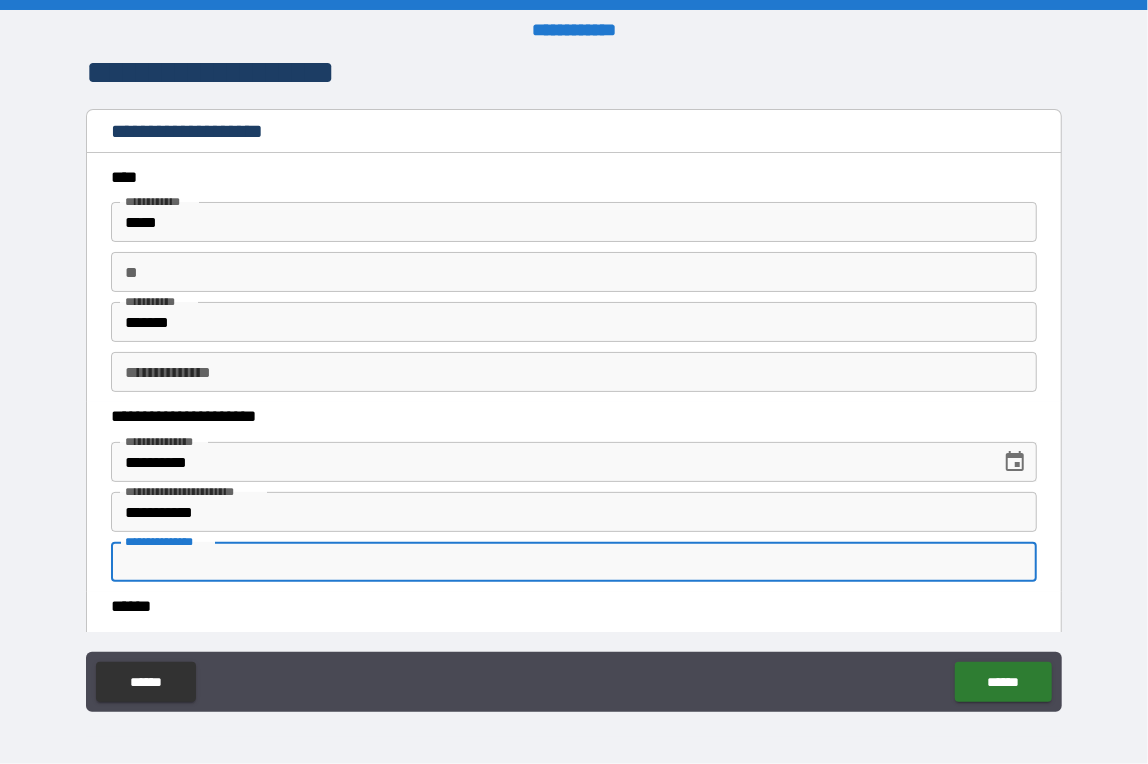 click on "**********" at bounding box center (573, 562) 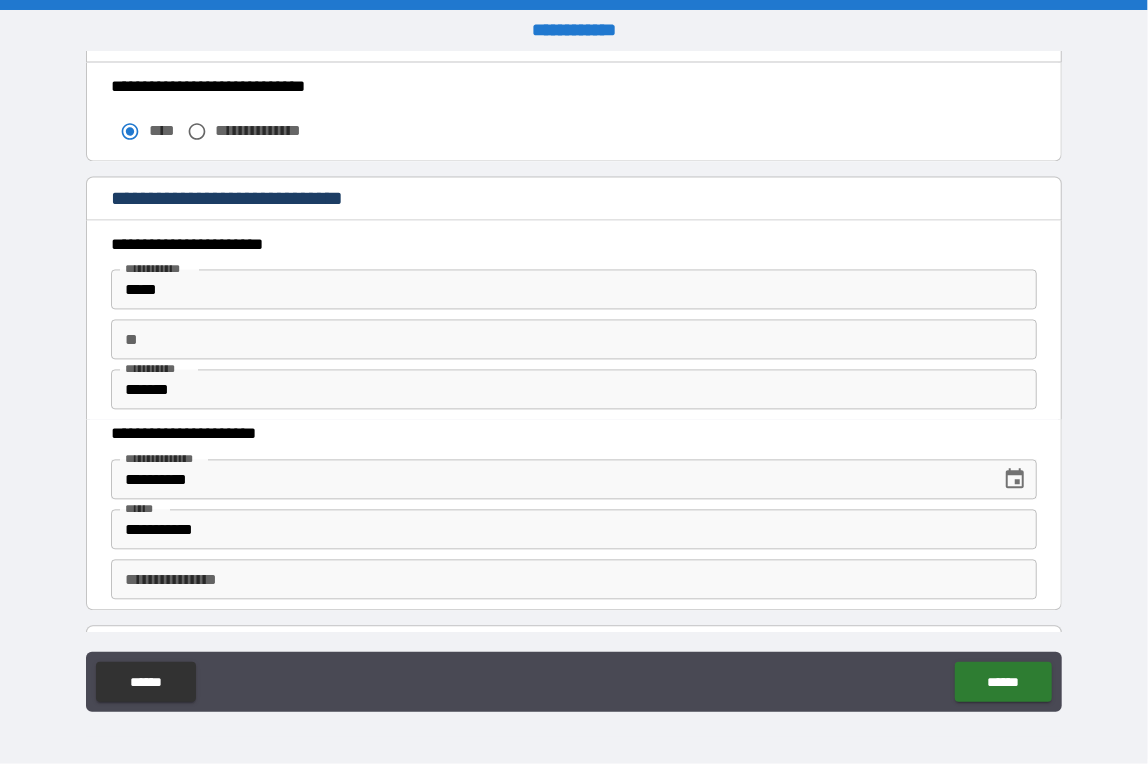 scroll, scrollTop: 1799, scrollLeft: 0, axis: vertical 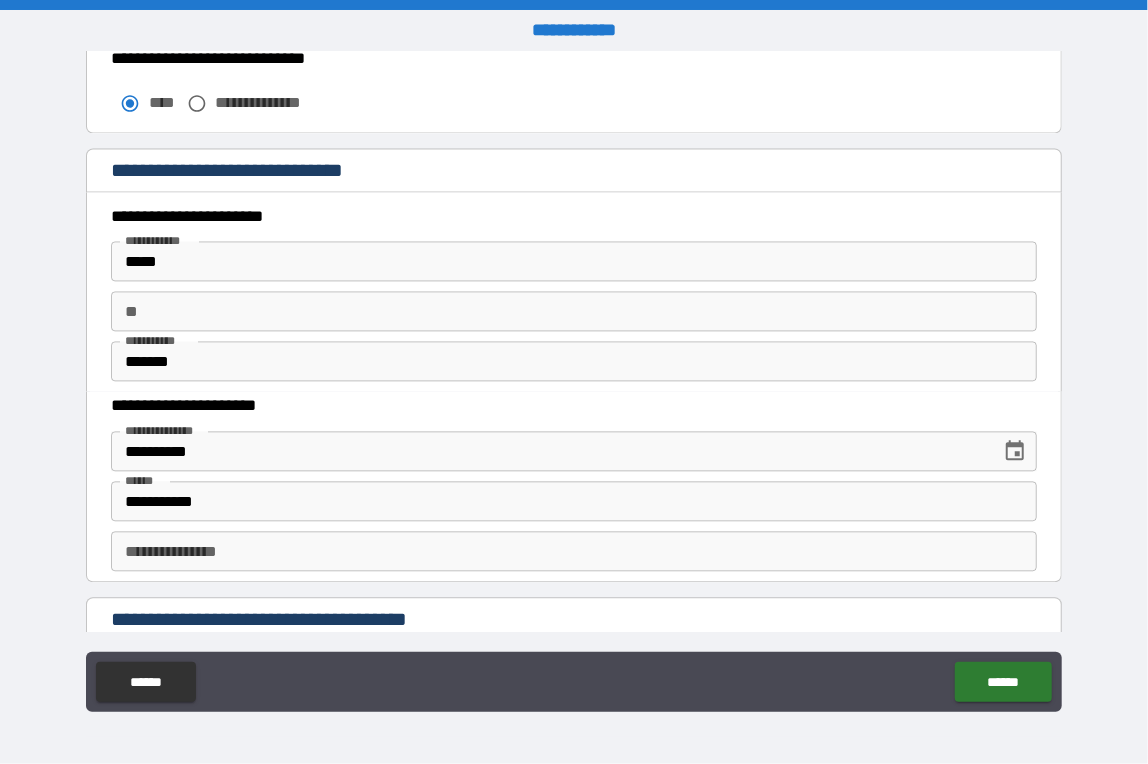 type on "*********" 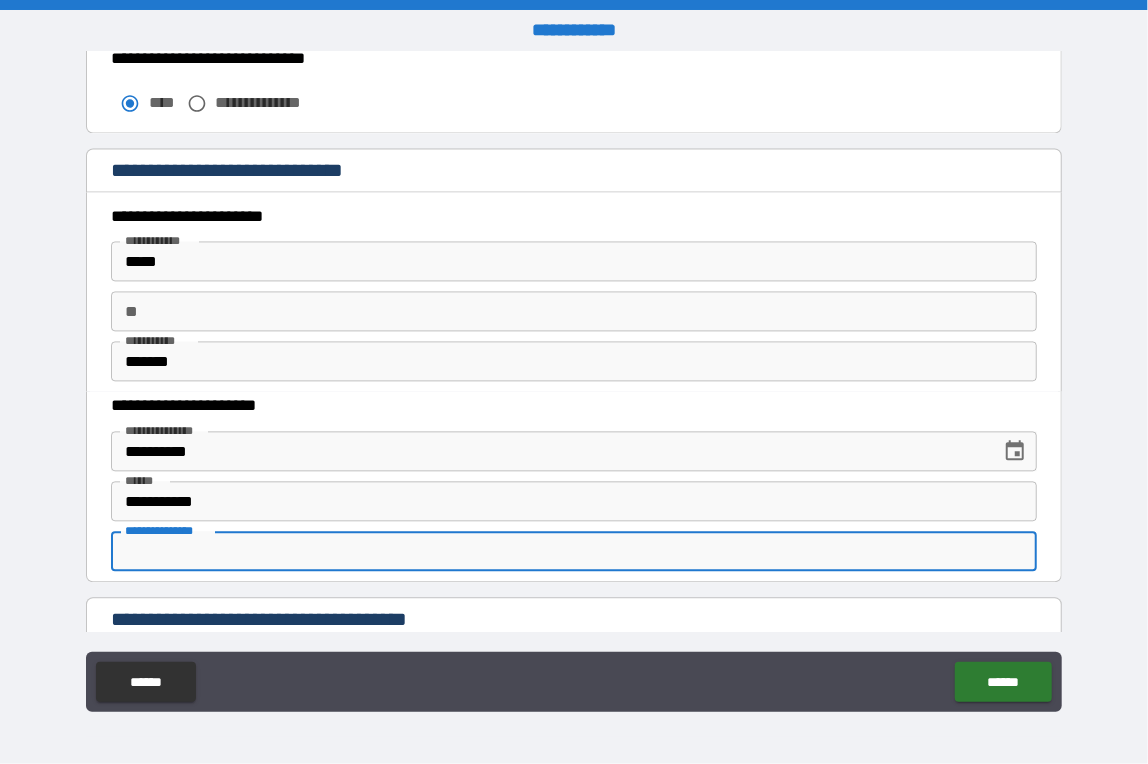 click on "**********" at bounding box center [573, 551] 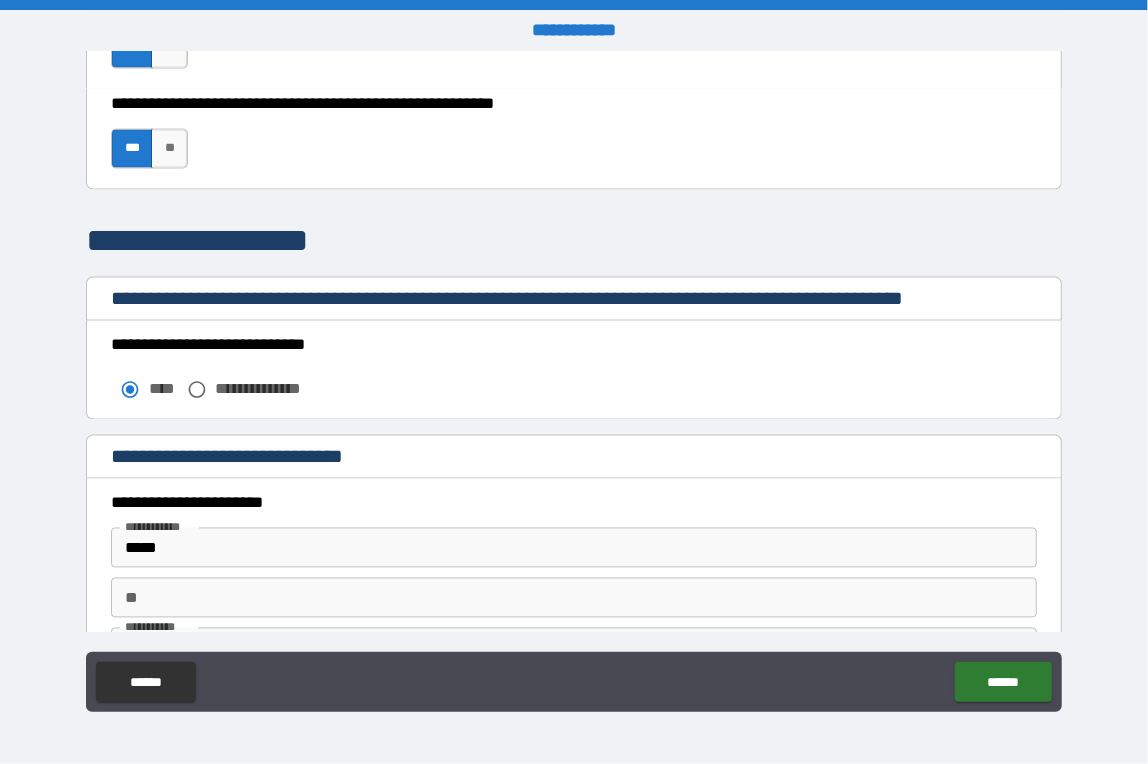 scroll, scrollTop: 1599, scrollLeft: 0, axis: vertical 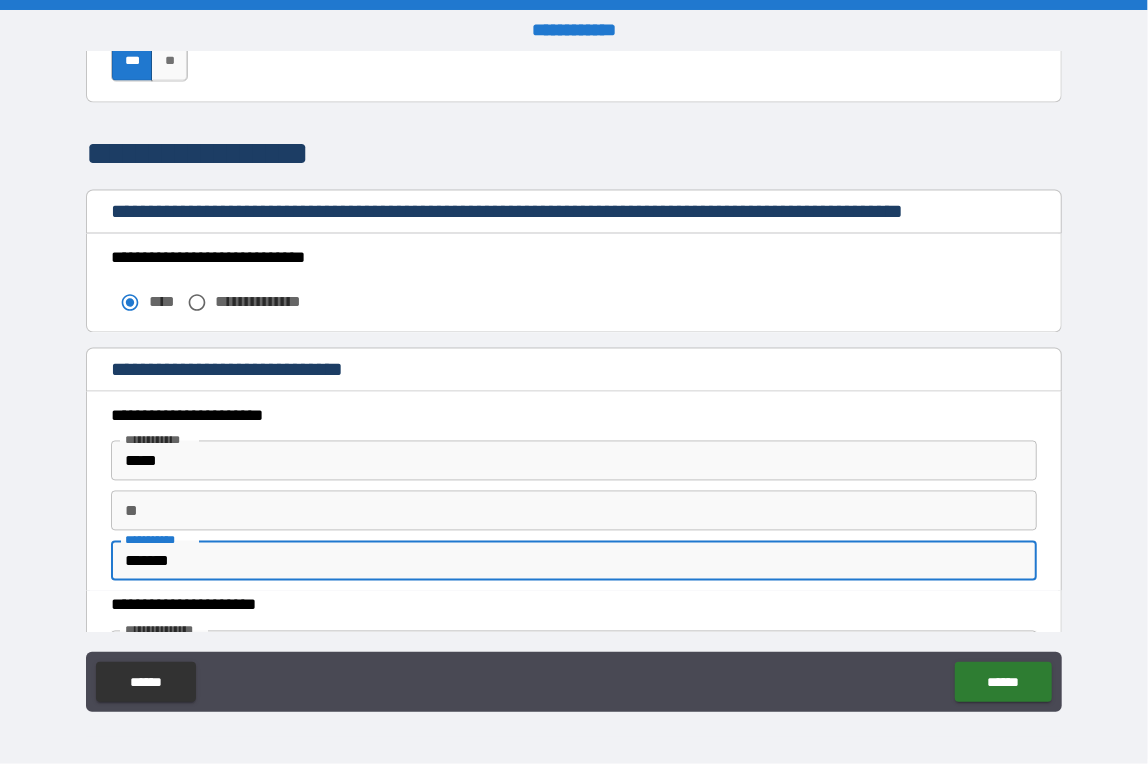 drag, startPoint x: 261, startPoint y: 543, endPoint x: 136, endPoint y: 462, distance: 148.94966 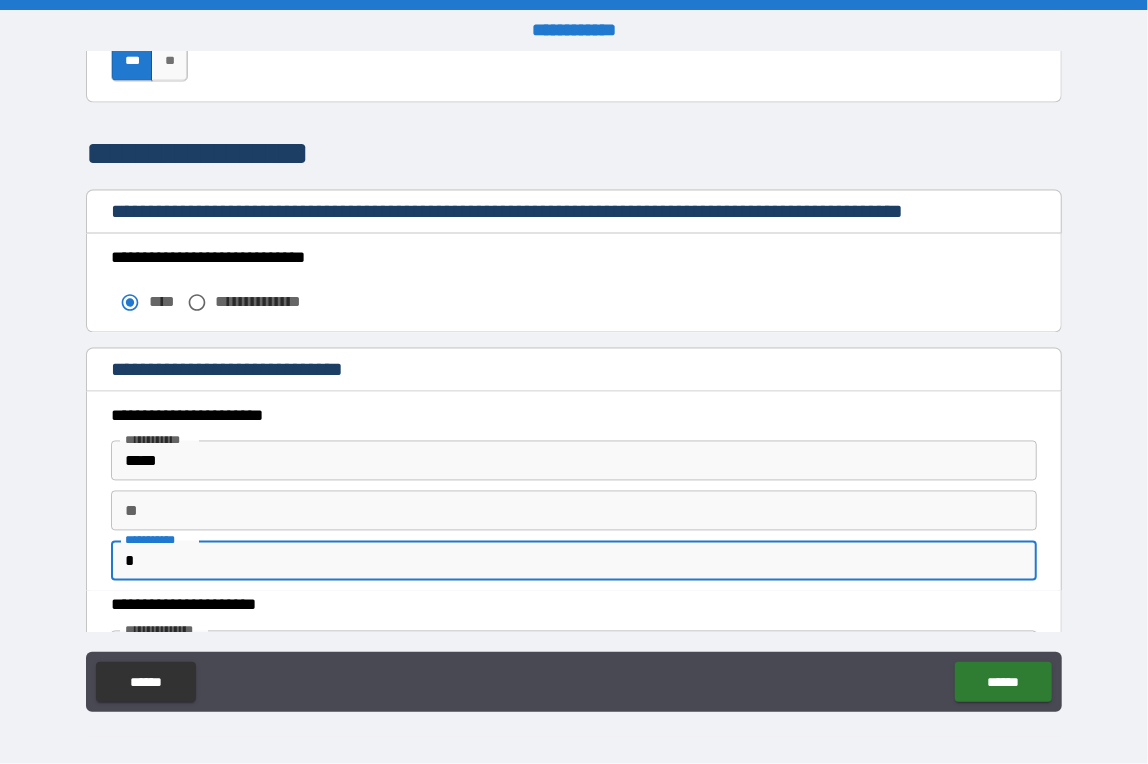 type on "*" 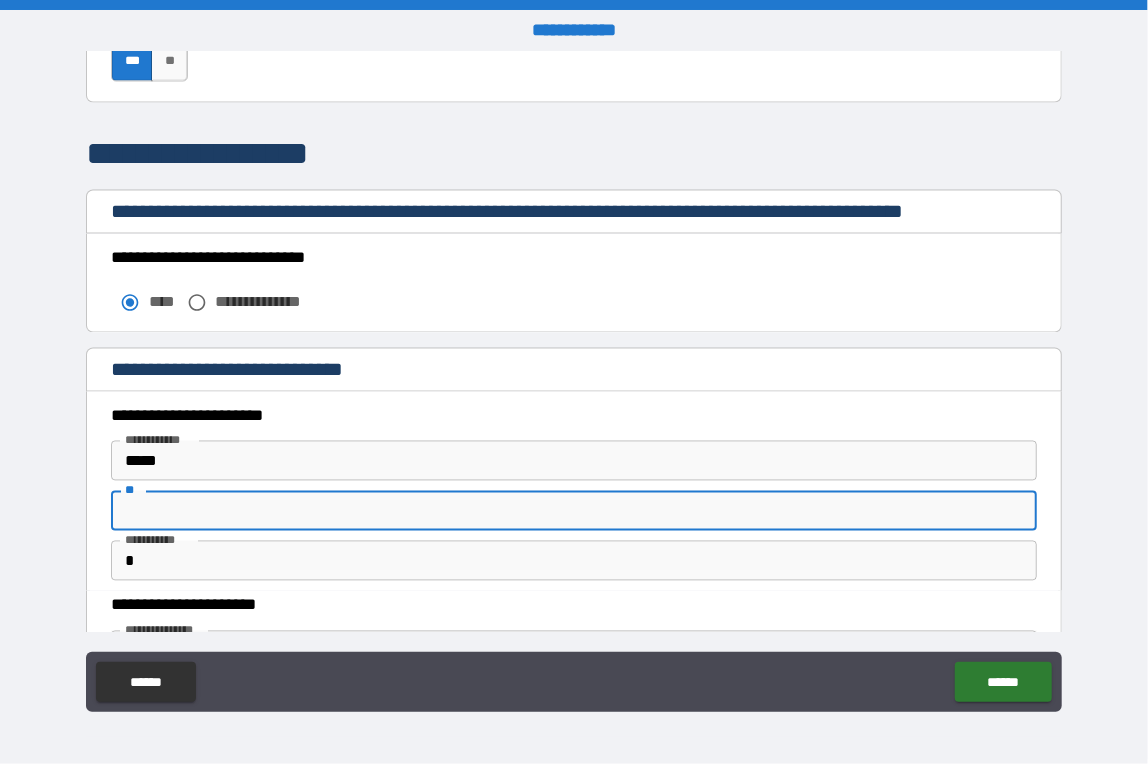 drag, startPoint x: 132, startPoint y: 508, endPoint x: 119, endPoint y: 507, distance: 13.038404 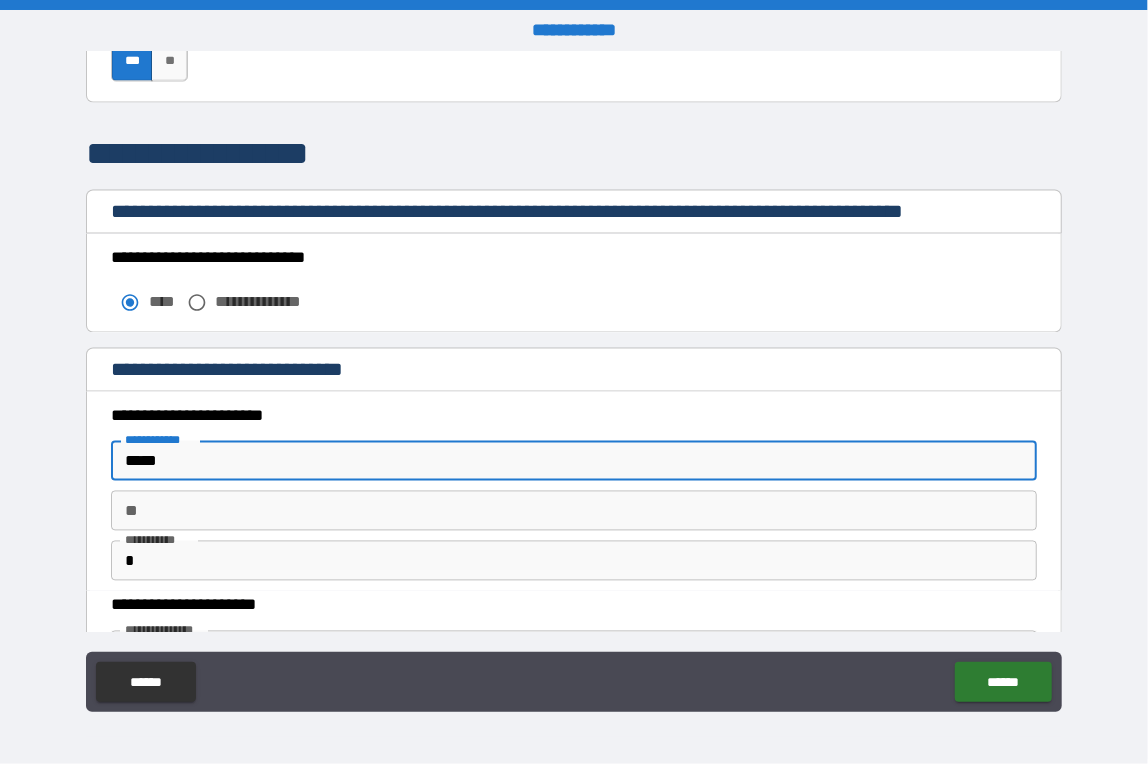 drag, startPoint x: 188, startPoint y: 466, endPoint x: 110, endPoint y: 466, distance: 78 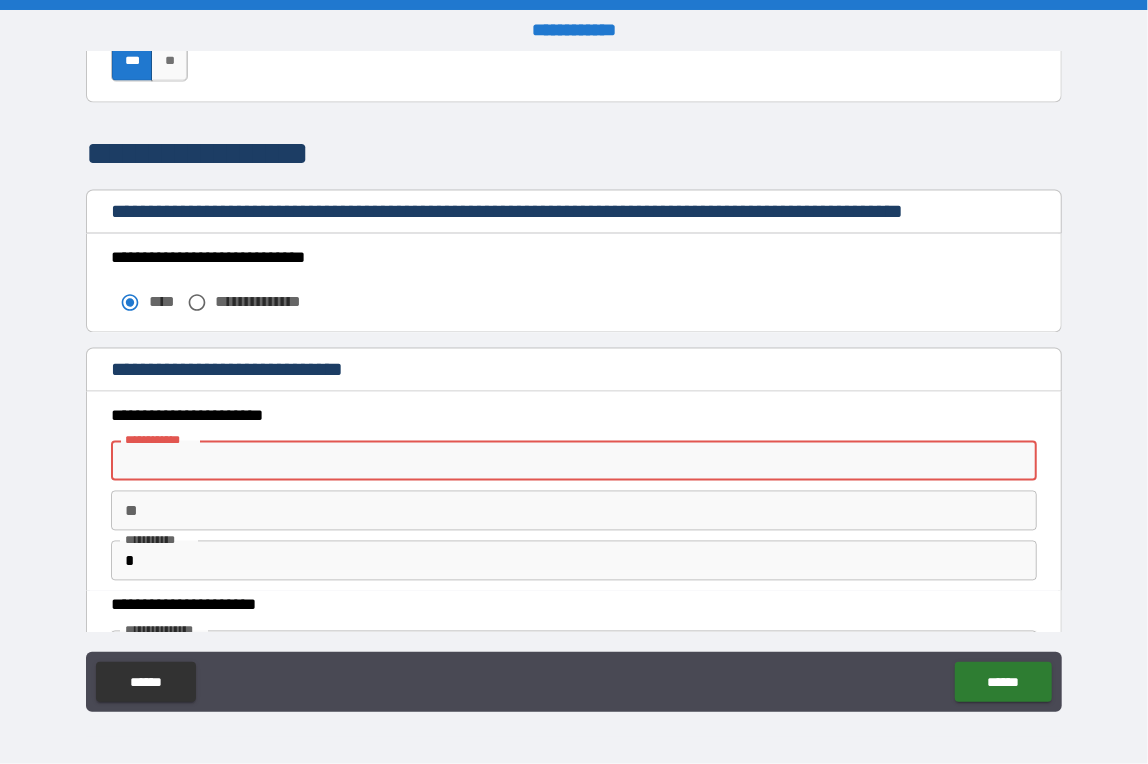 type 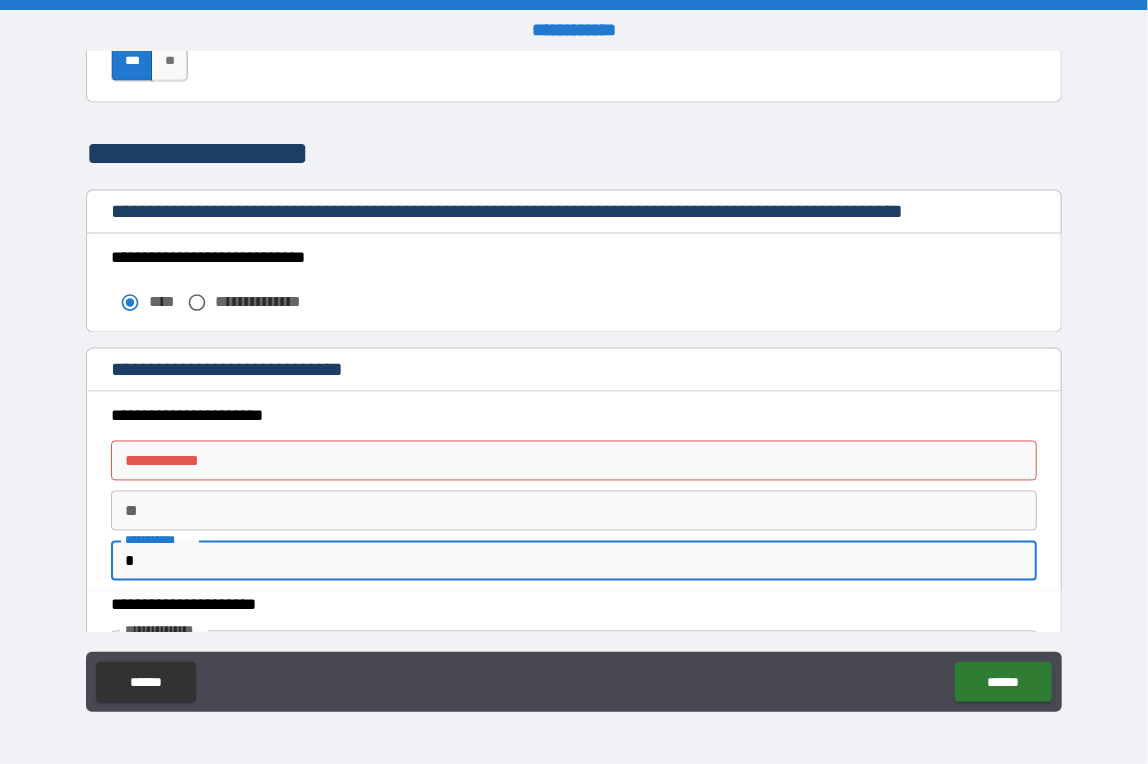 drag, startPoint x: 140, startPoint y: 561, endPoint x: 123, endPoint y: 563, distance: 17.117243 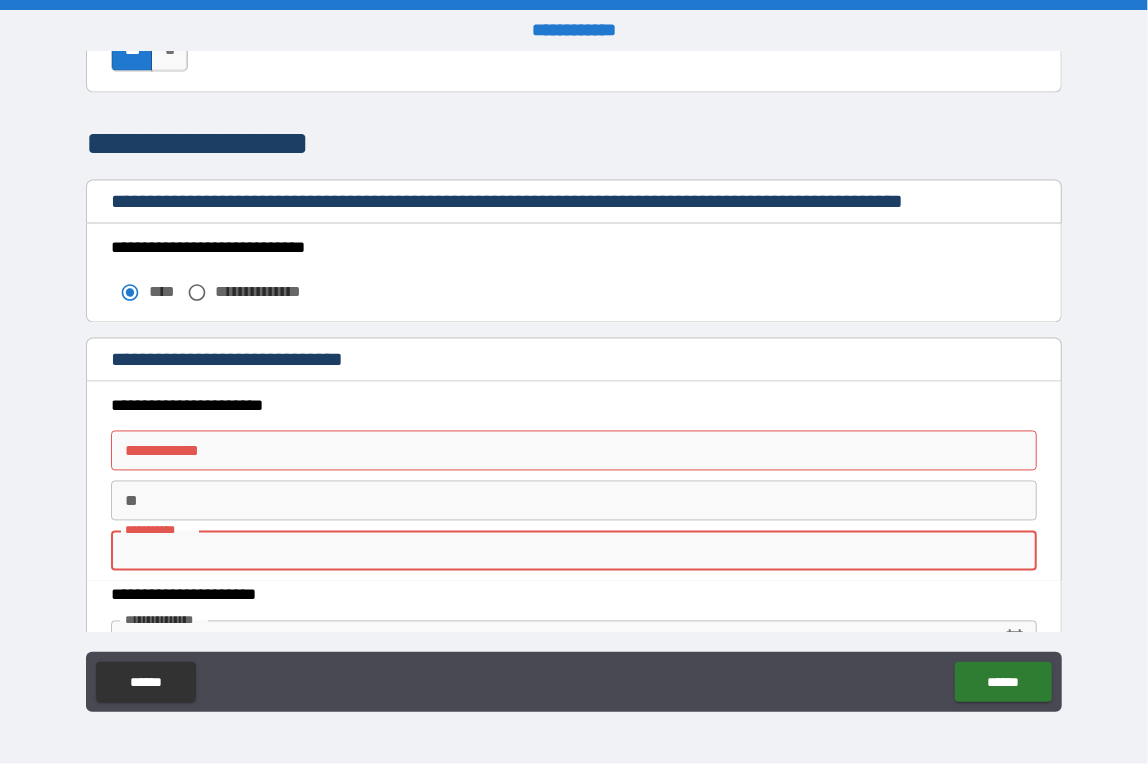 scroll, scrollTop: 1599, scrollLeft: 0, axis: vertical 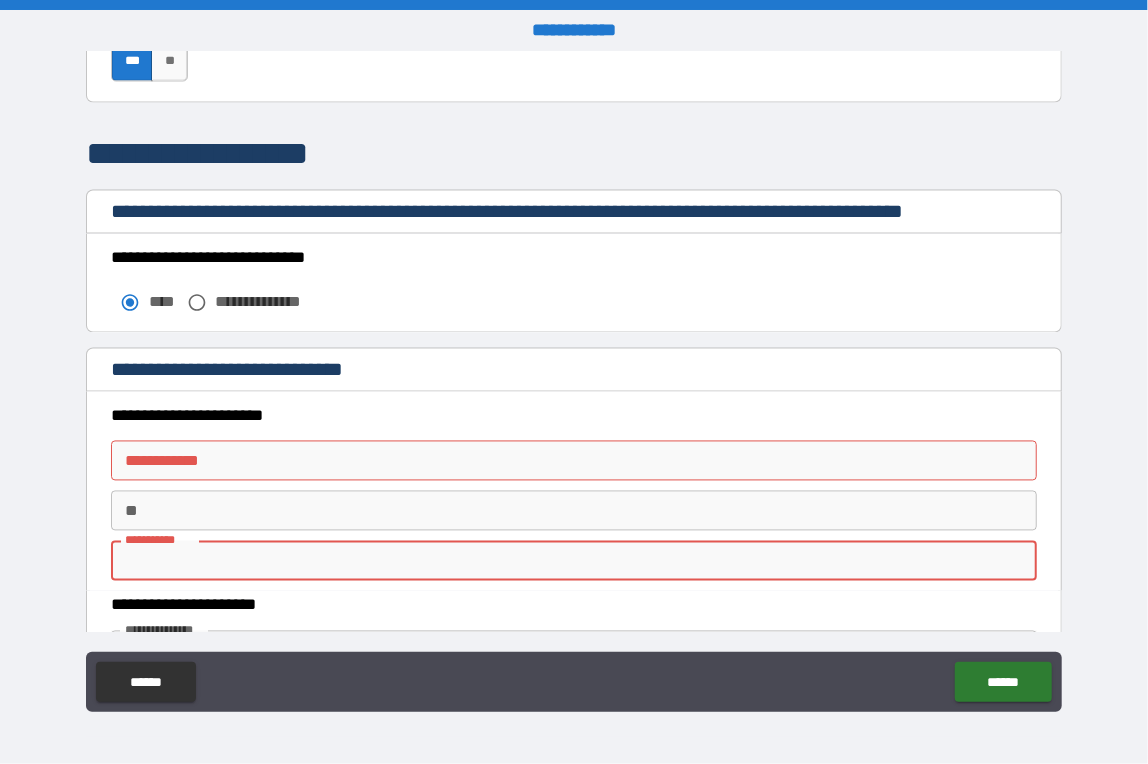 type 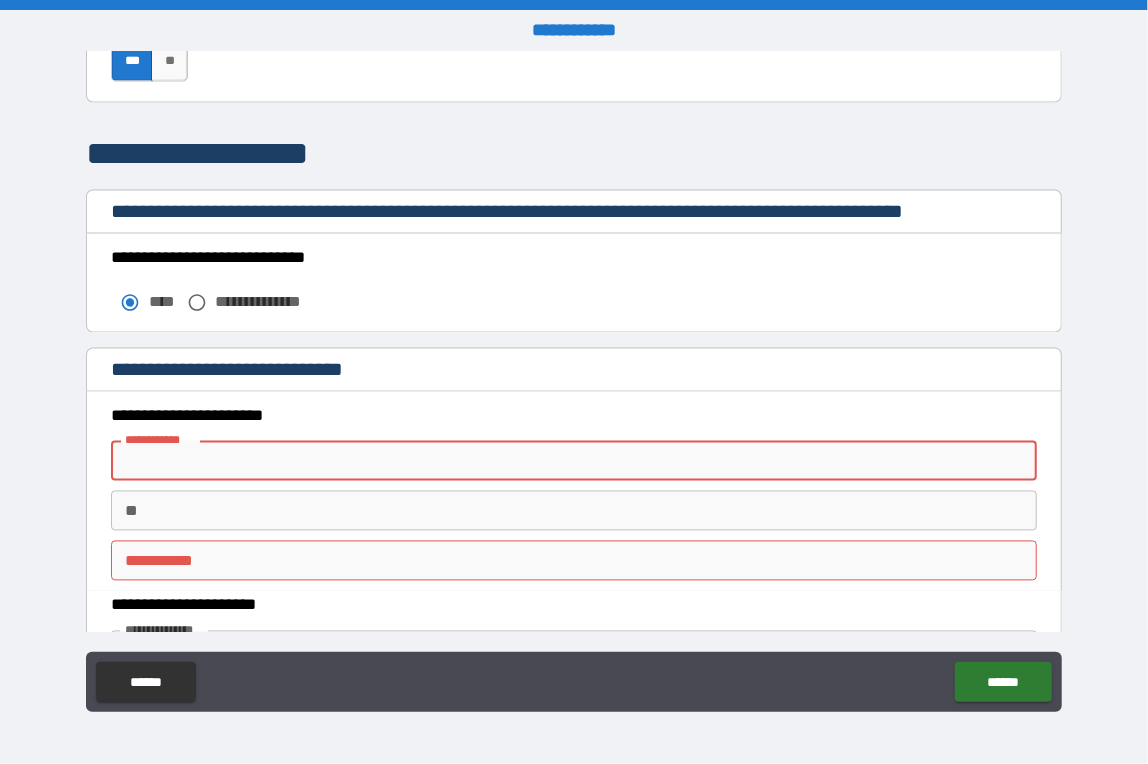 click on "**********" at bounding box center [573, 461] 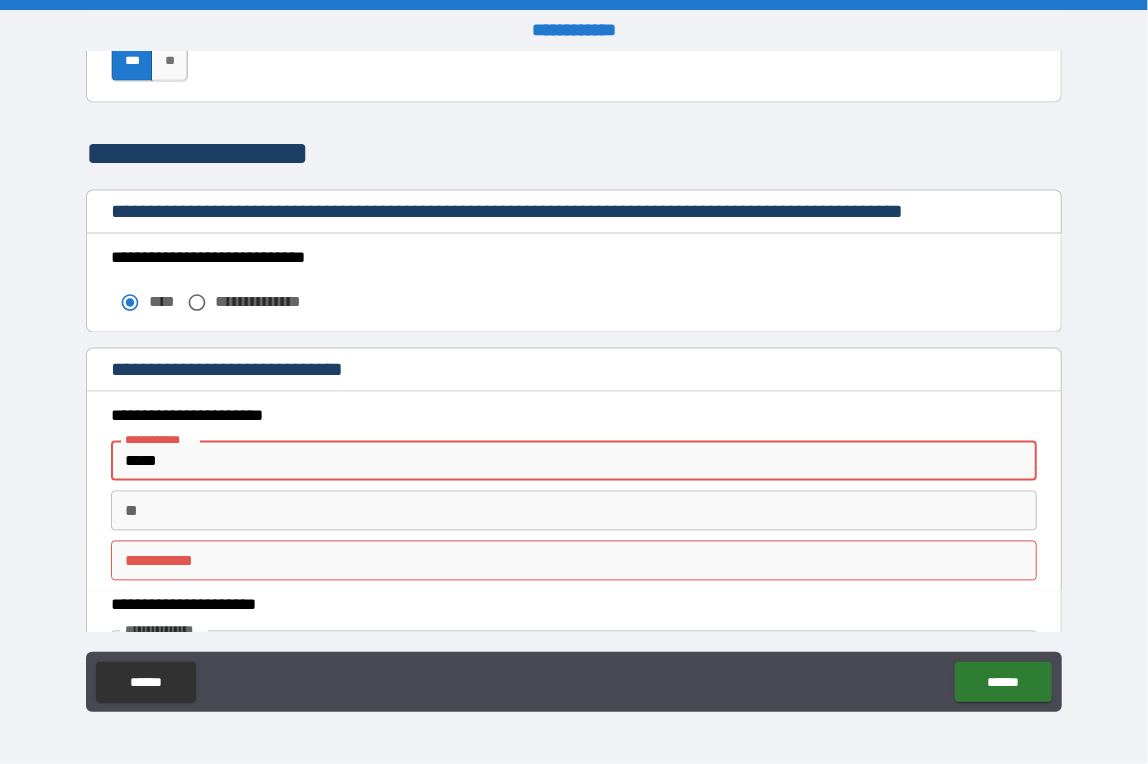 type on "**" 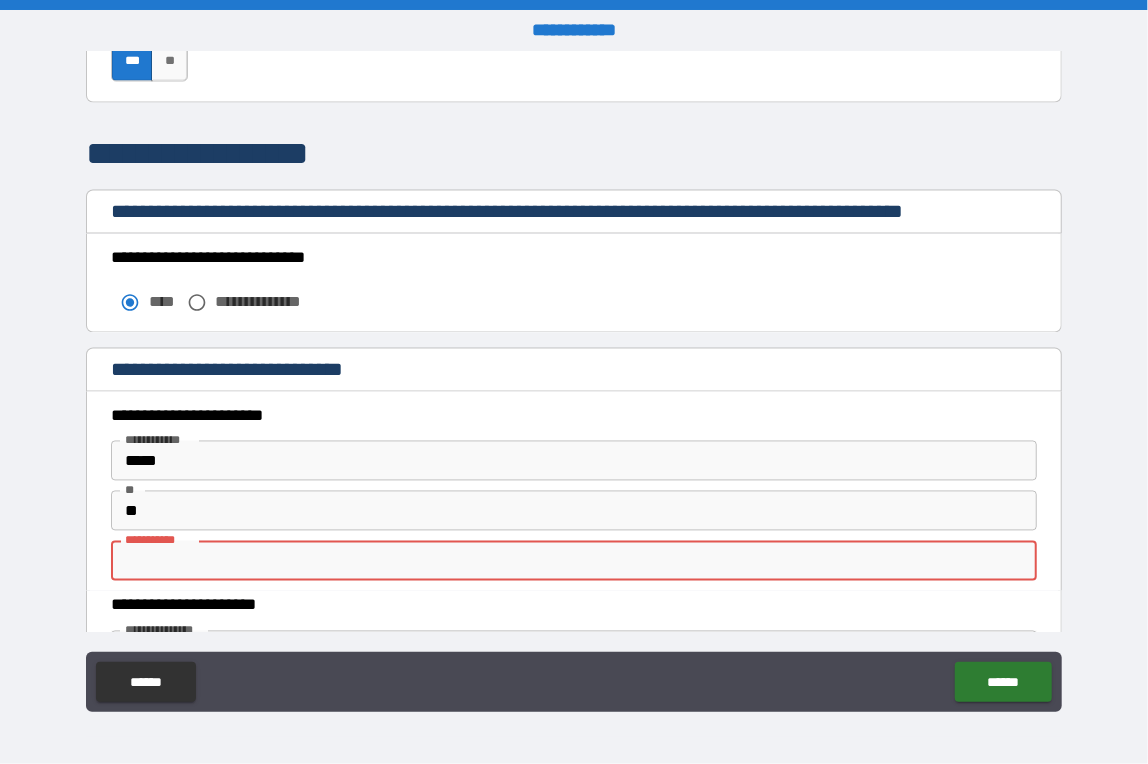 click on "*********   *" at bounding box center [573, 561] 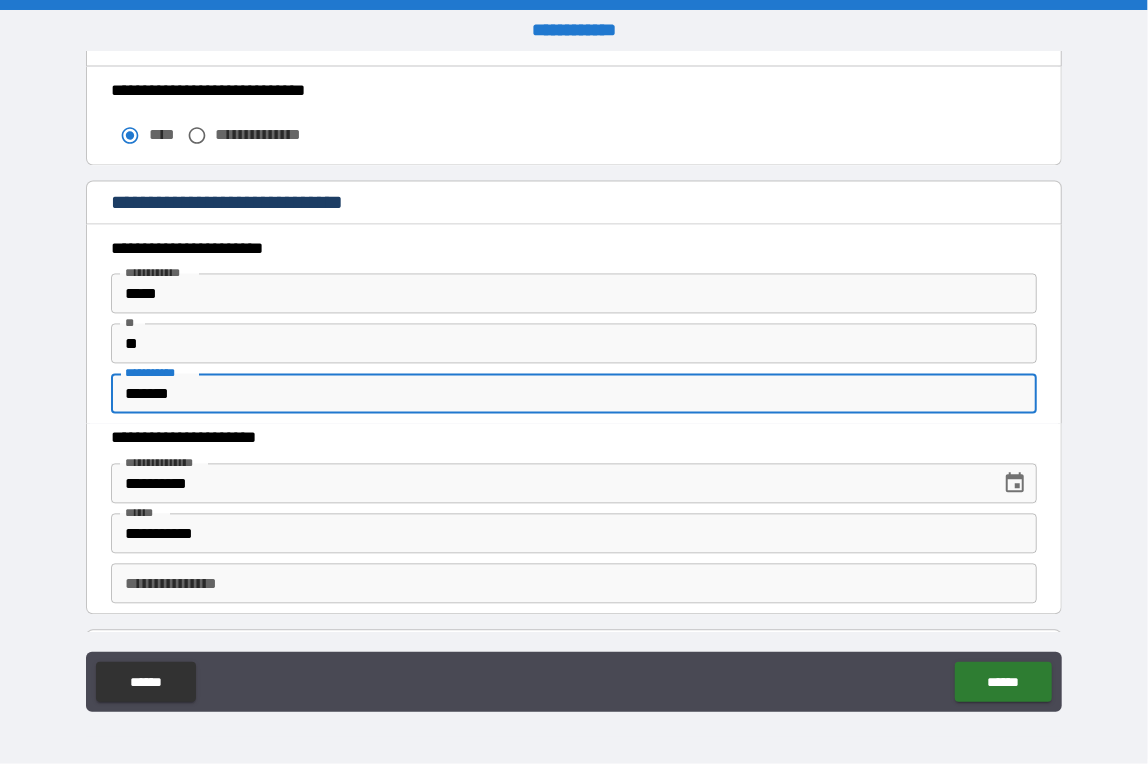 scroll, scrollTop: 1899, scrollLeft: 0, axis: vertical 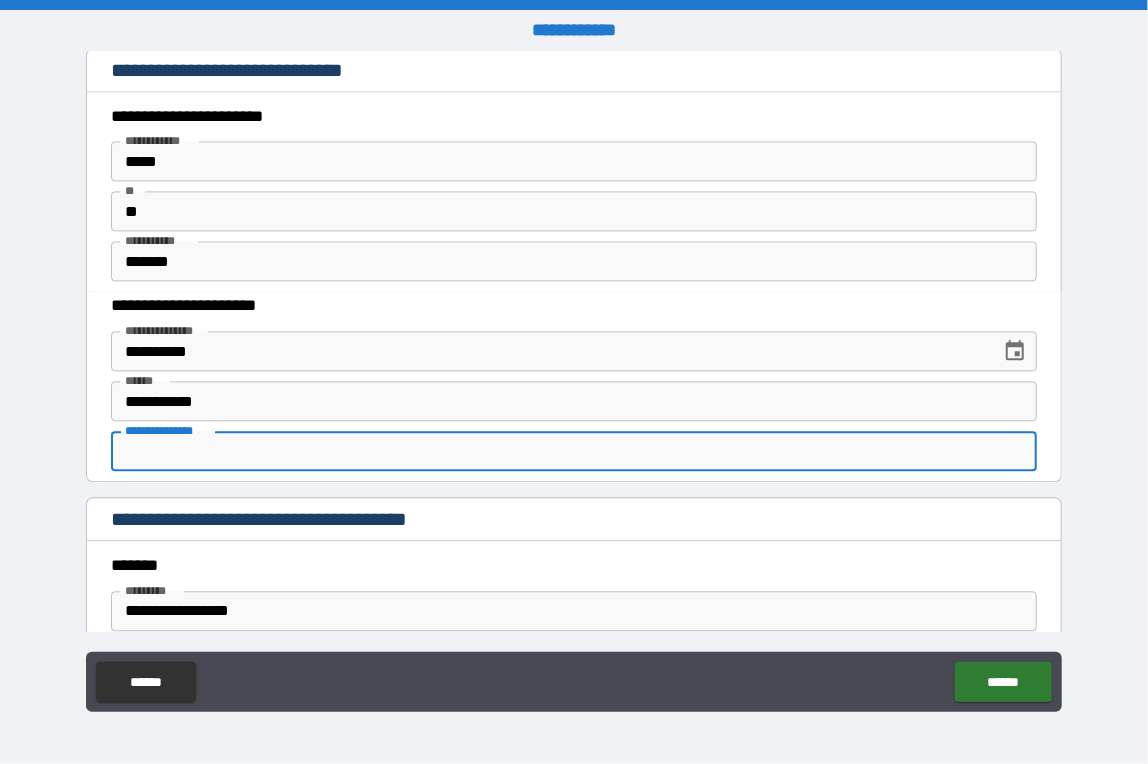 click on "**********" at bounding box center [573, 451] 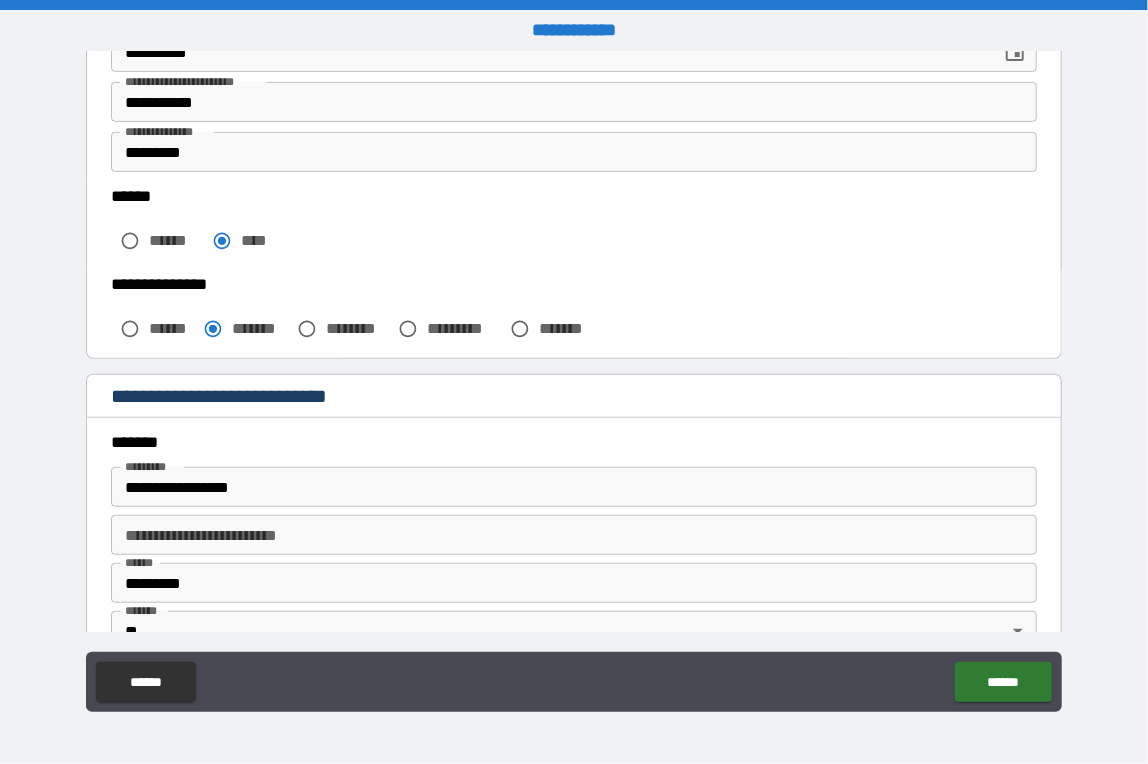 scroll, scrollTop: 399, scrollLeft: 0, axis: vertical 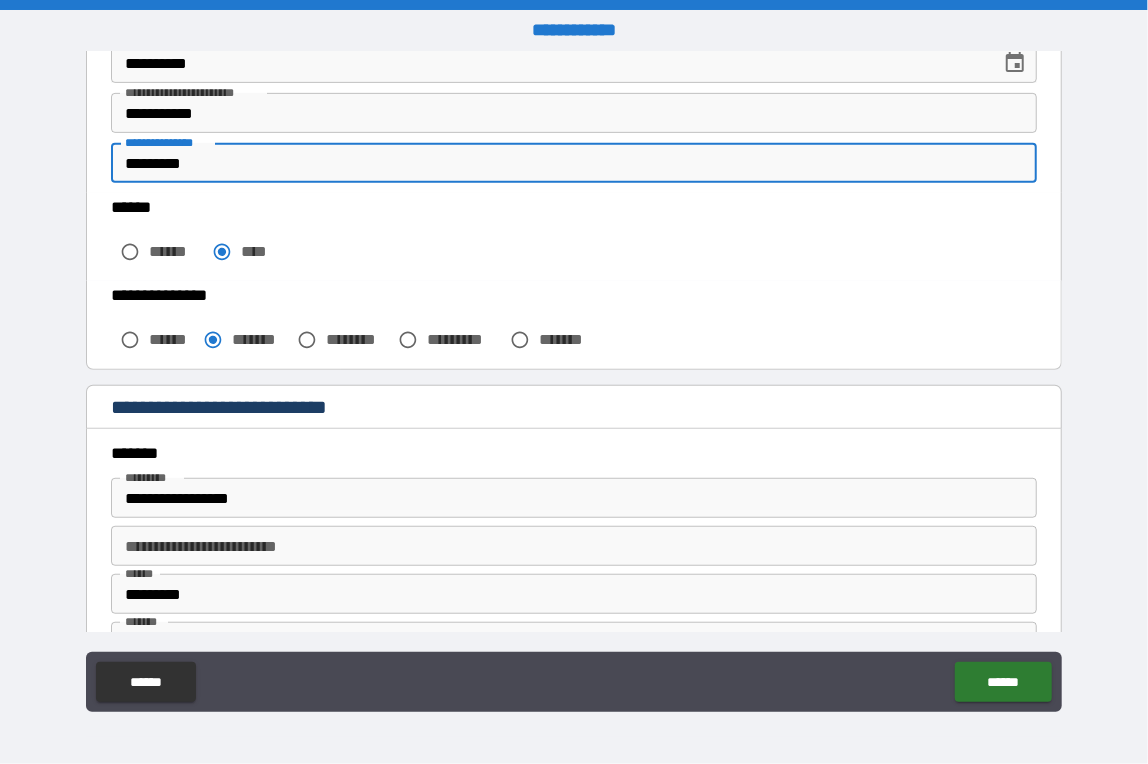 click on "*********" at bounding box center [573, 163] 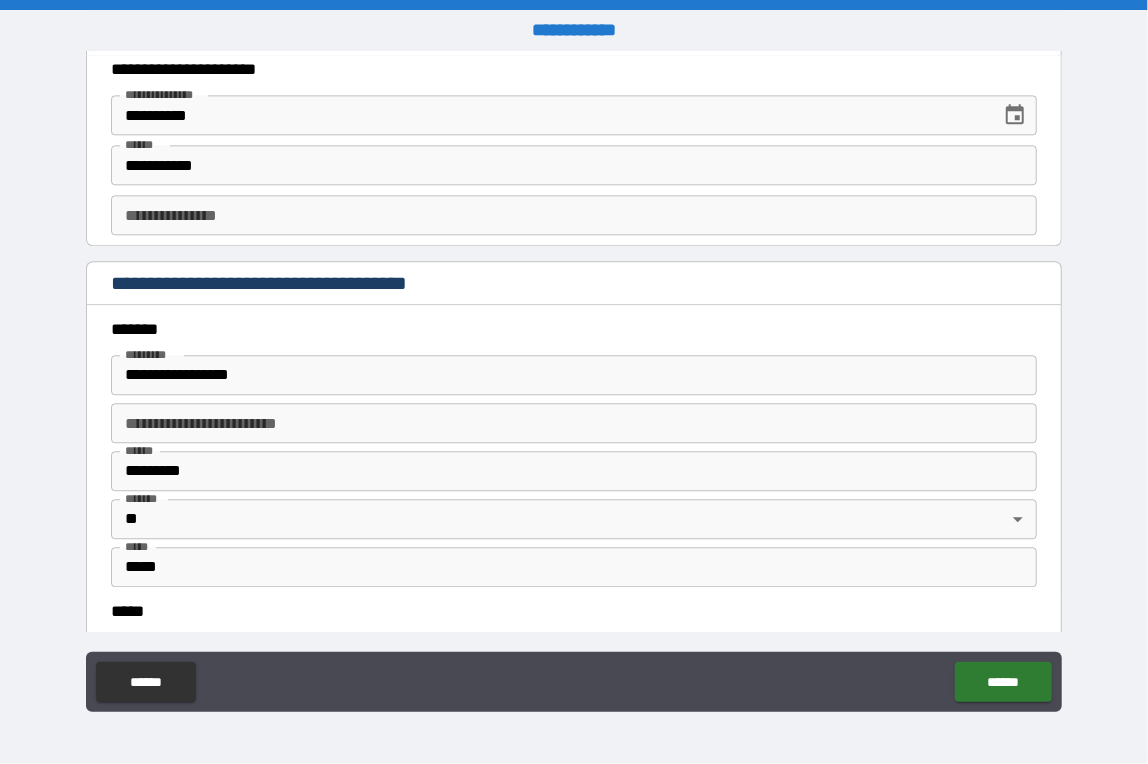 scroll, scrollTop: 2100, scrollLeft: 0, axis: vertical 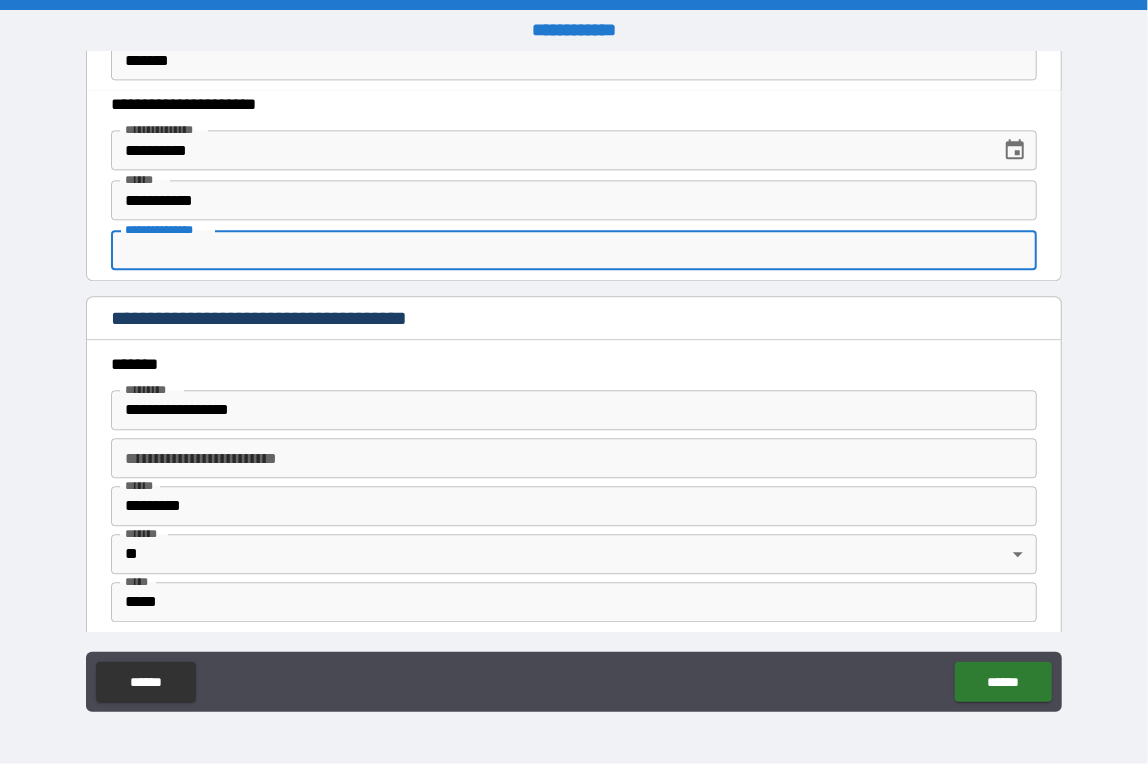 paste on "*********" 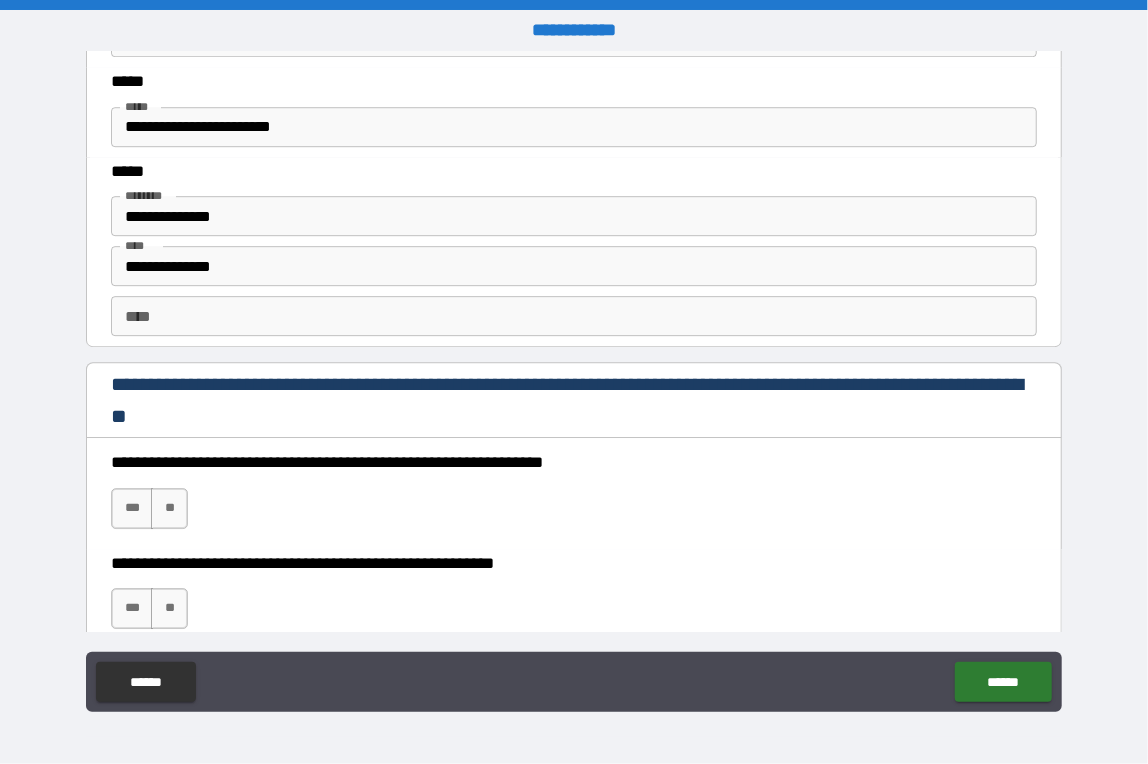 scroll, scrollTop: 2700, scrollLeft: 0, axis: vertical 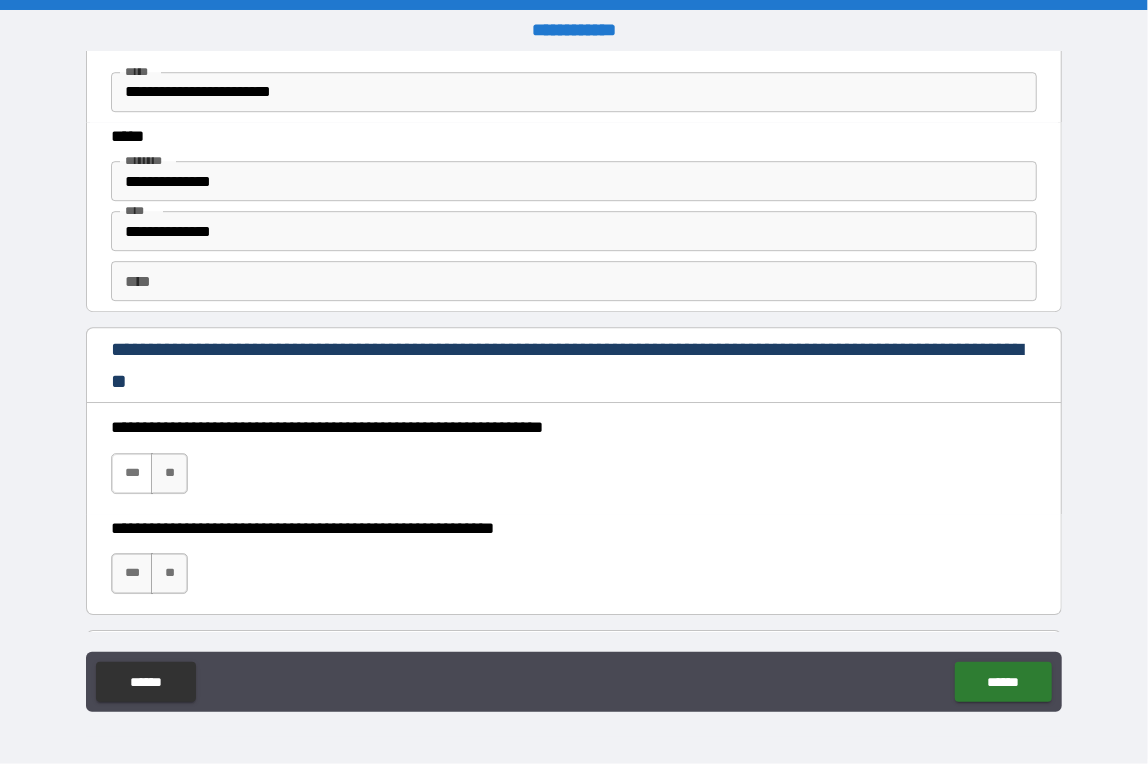 type on "*********" 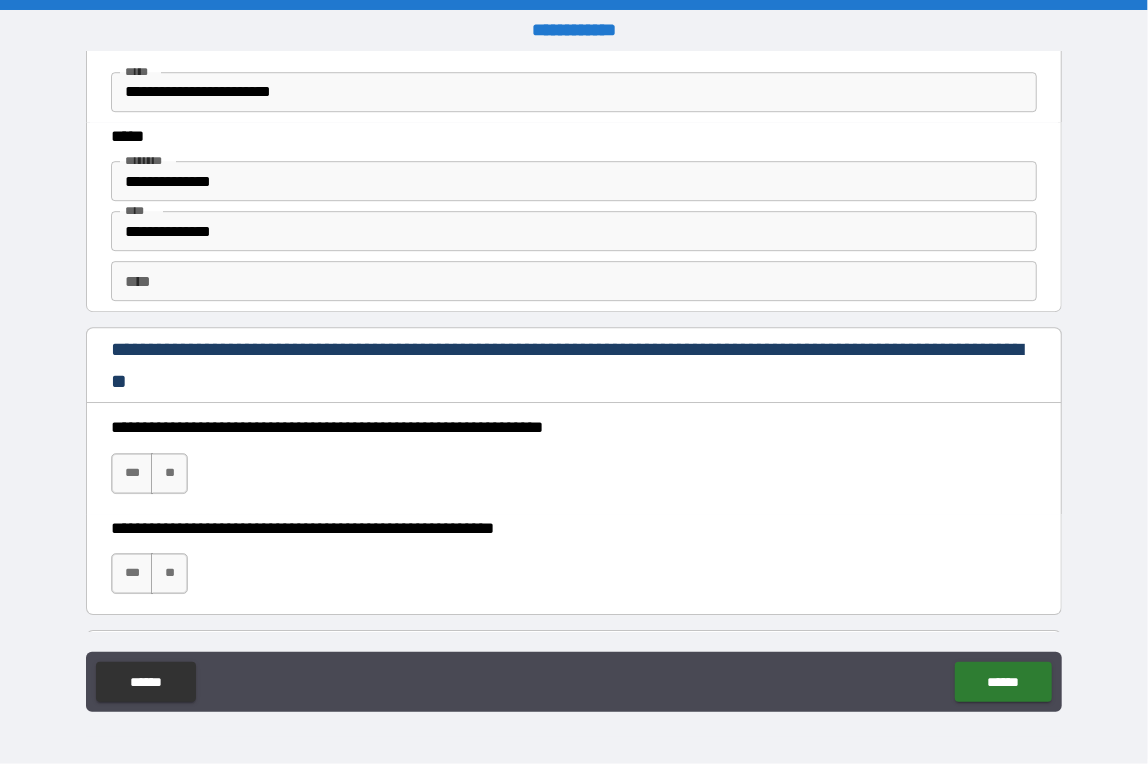 drag, startPoint x: 117, startPoint y: 479, endPoint x: 120, endPoint y: 505, distance: 26.172504 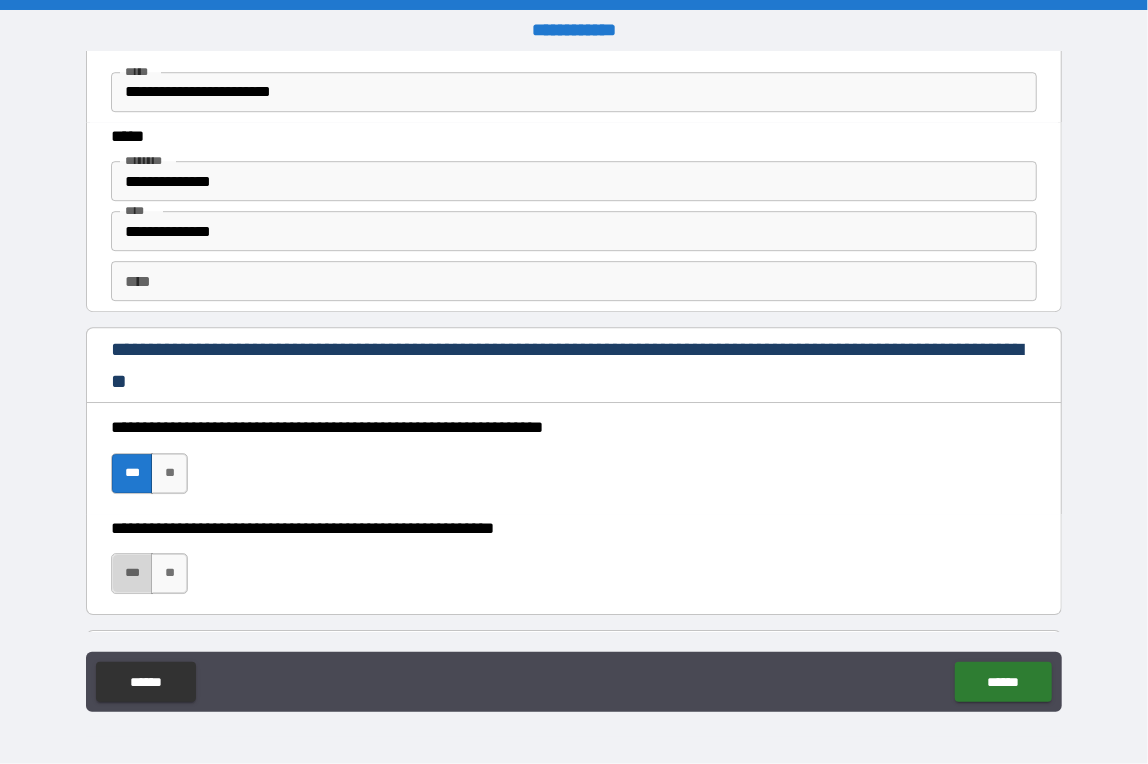 click on "***" at bounding box center (132, 573) 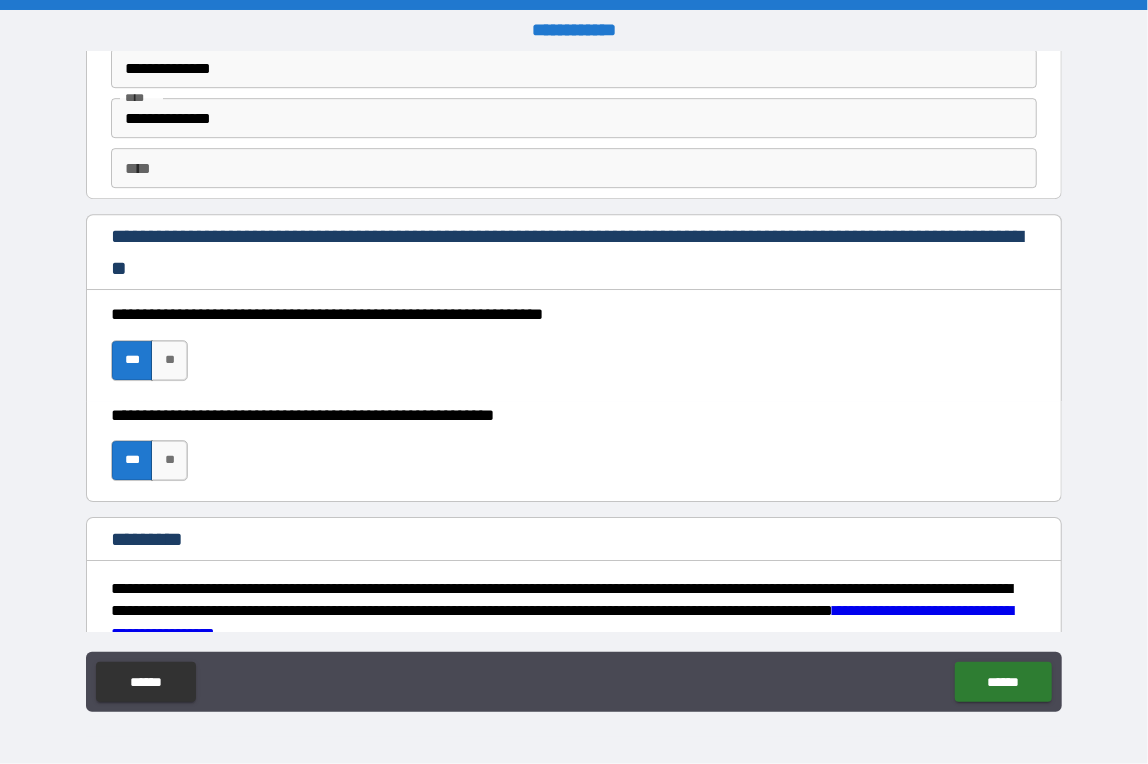scroll, scrollTop: 2985, scrollLeft: 0, axis: vertical 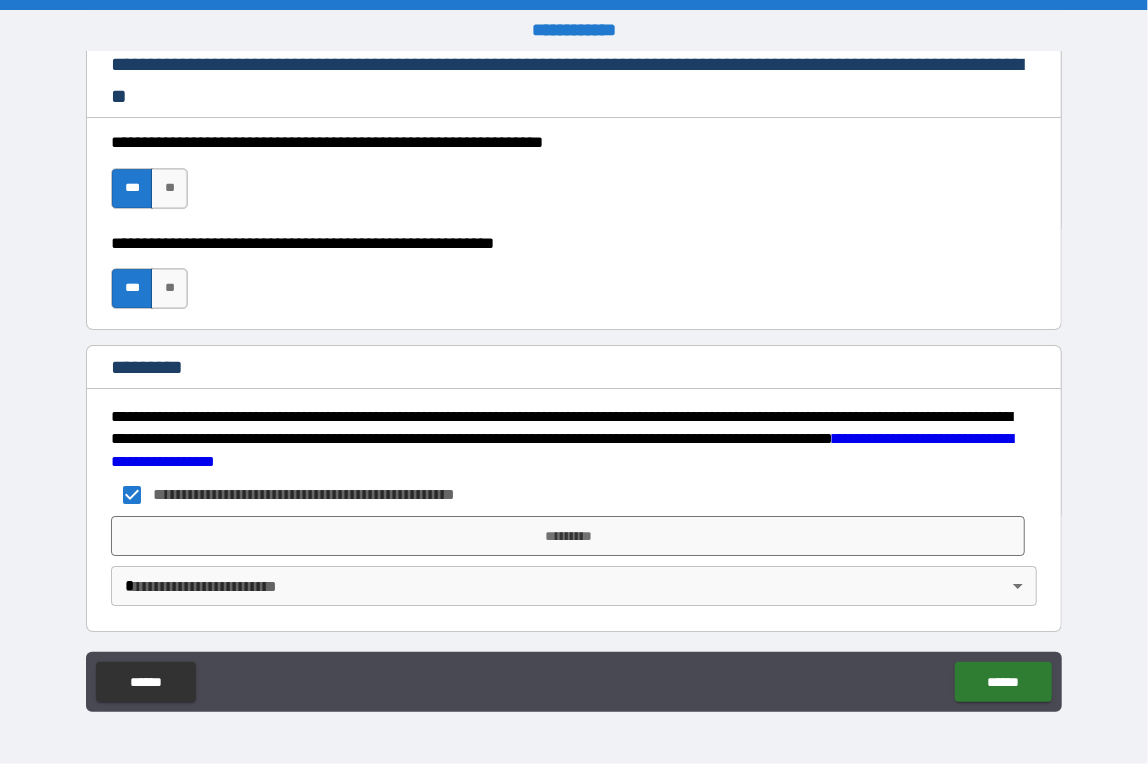 click on "**********" at bounding box center [574, 382] 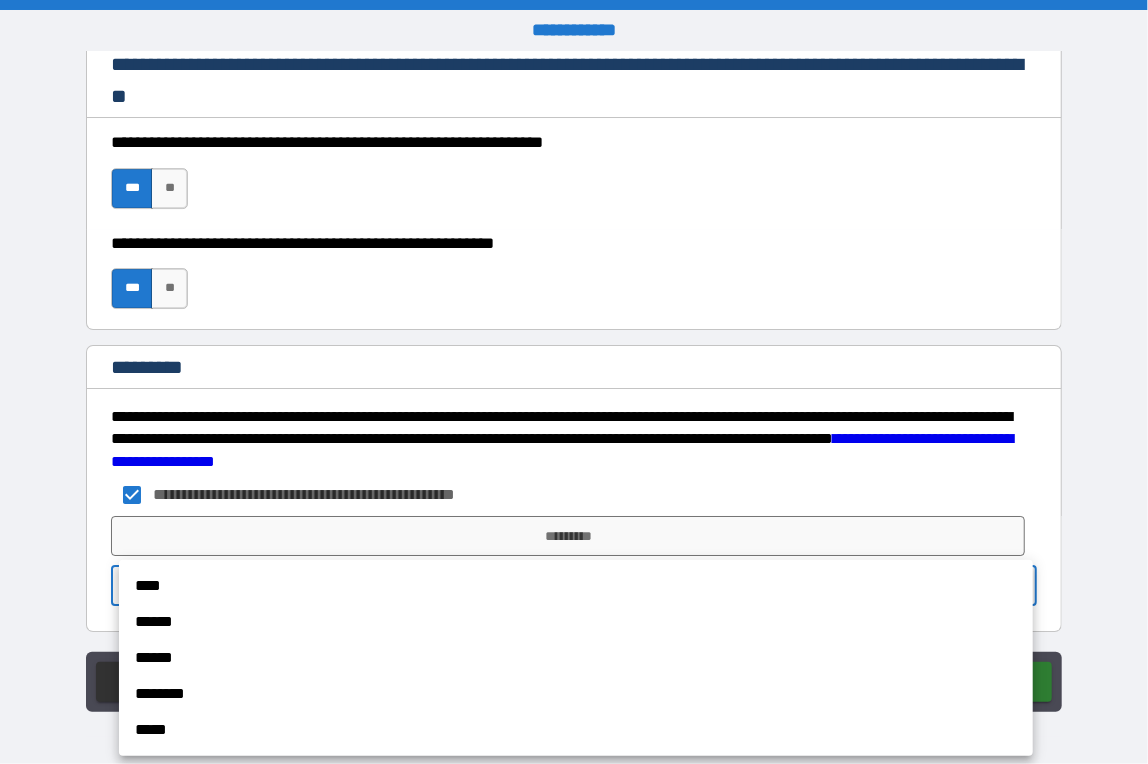 click on "**** ****** ****** ******** *****" at bounding box center (576, 658) 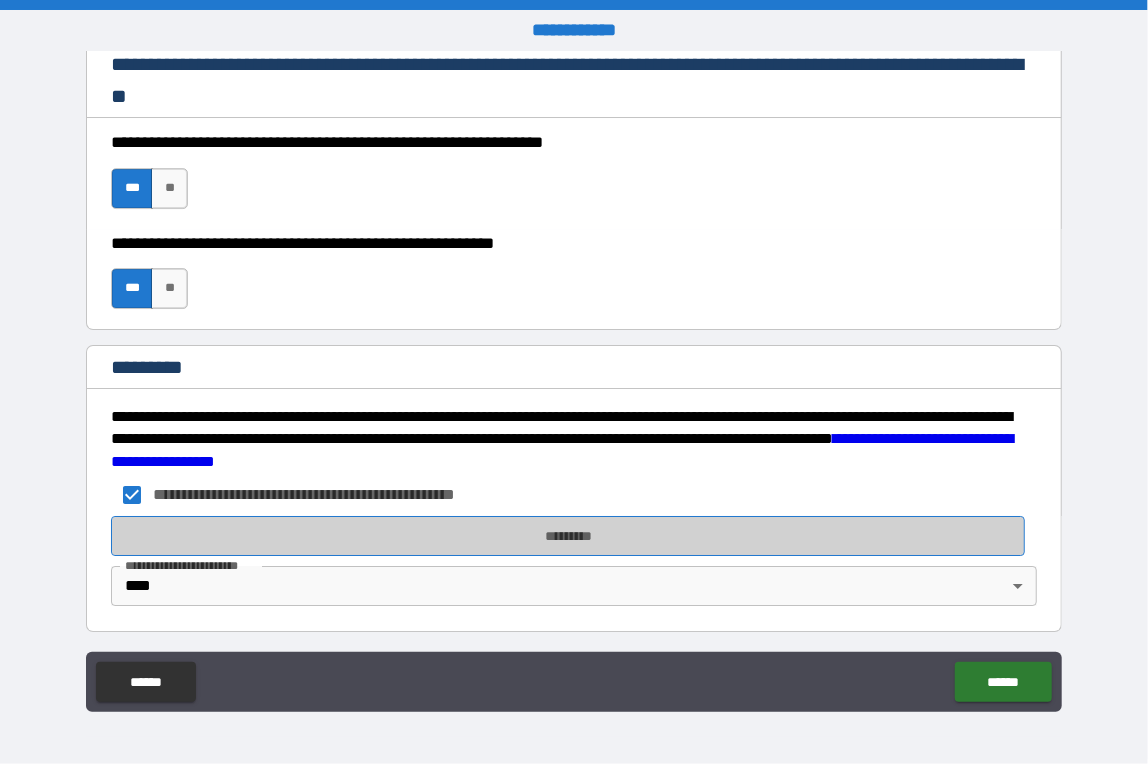 click on "*********" at bounding box center (568, 536) 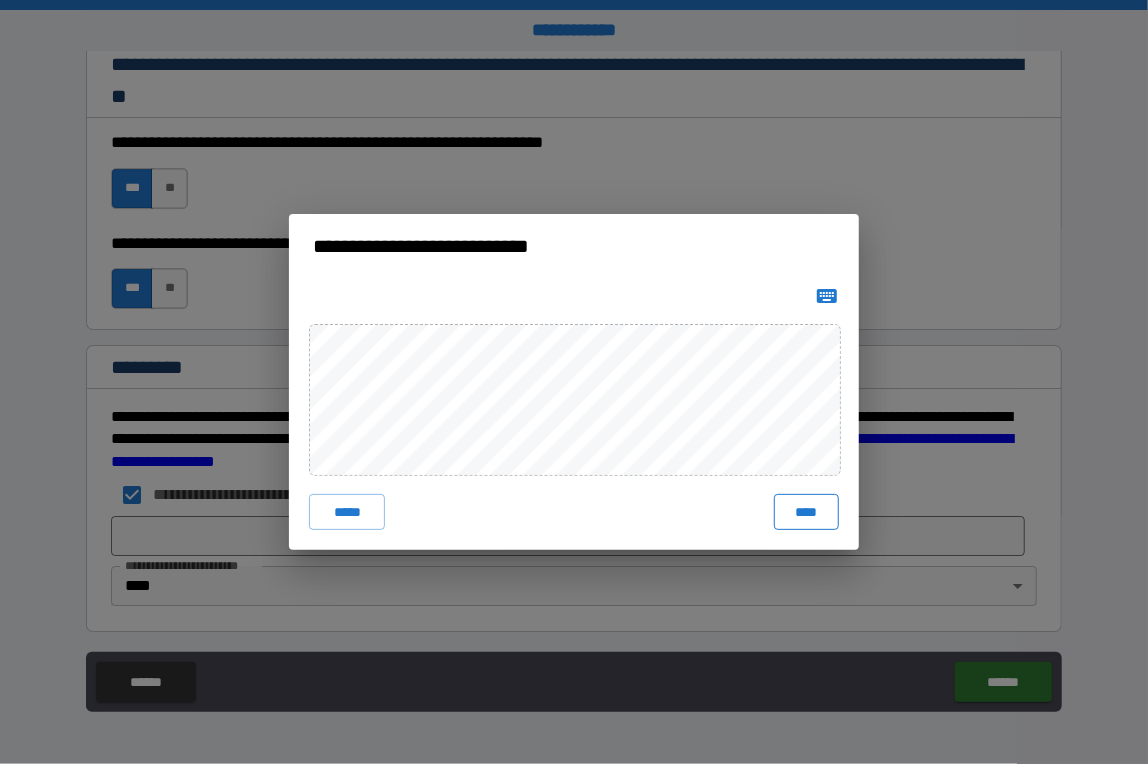 click on "****" at bounding box center (806, 512) 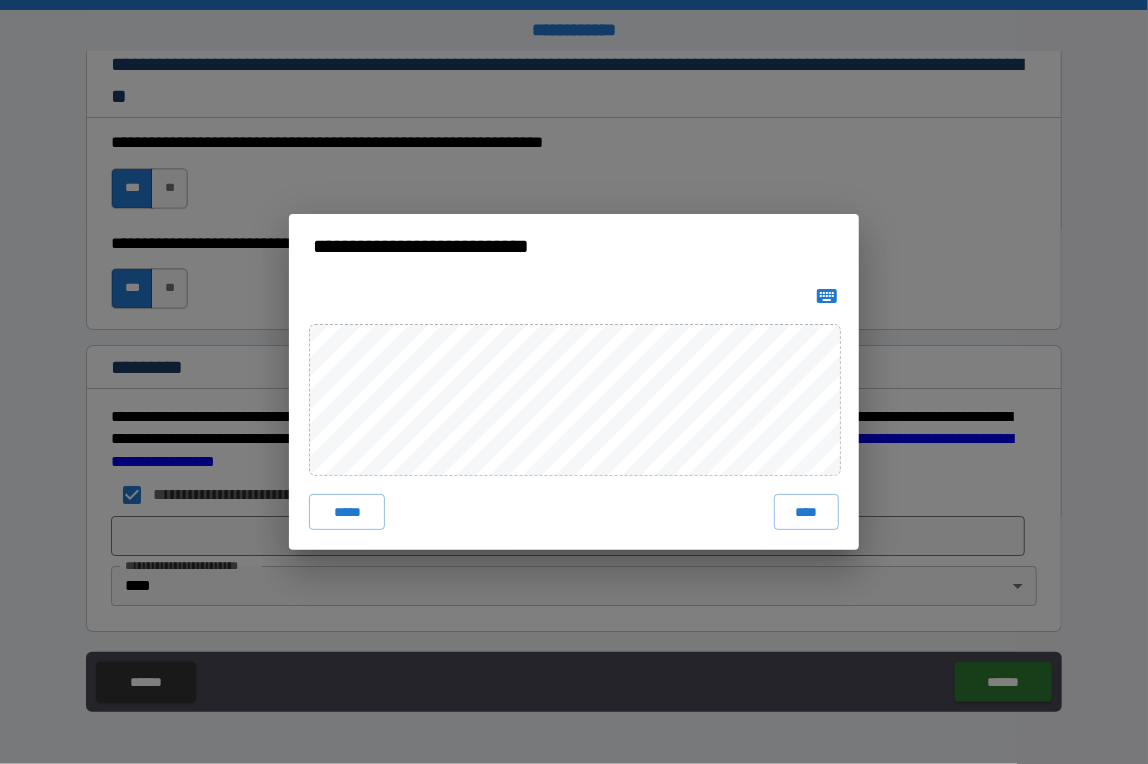 click 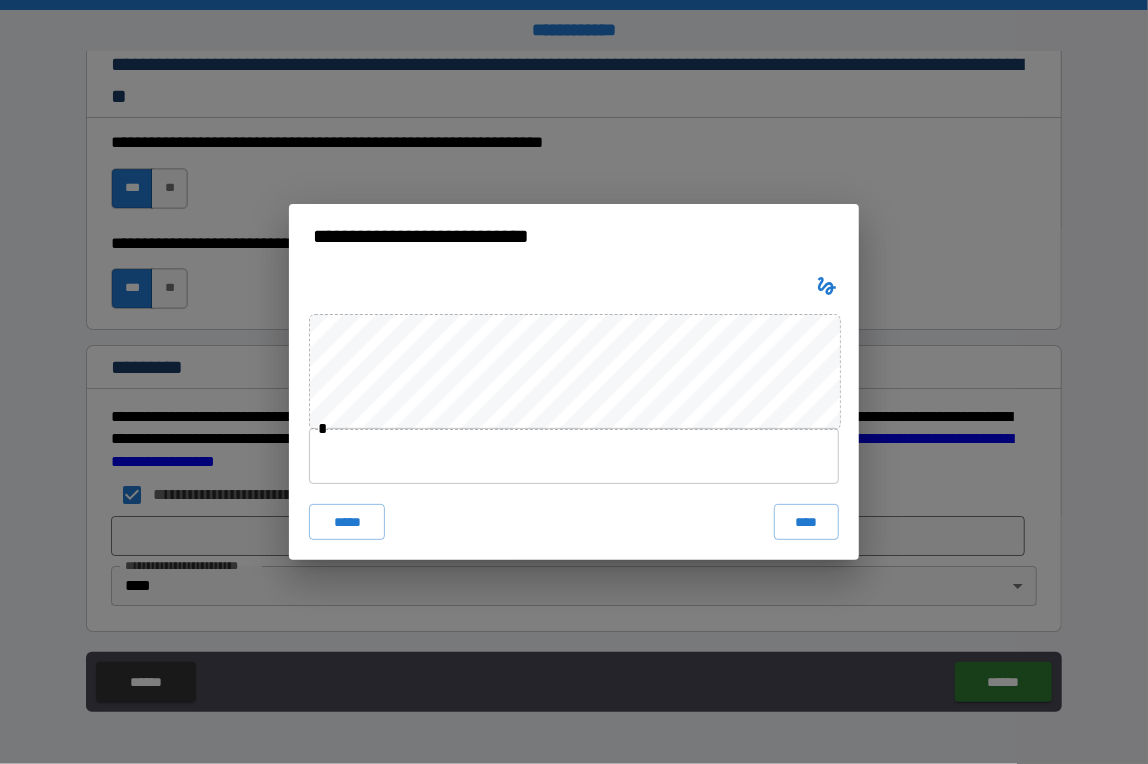 click at bounding box center [574, 456] 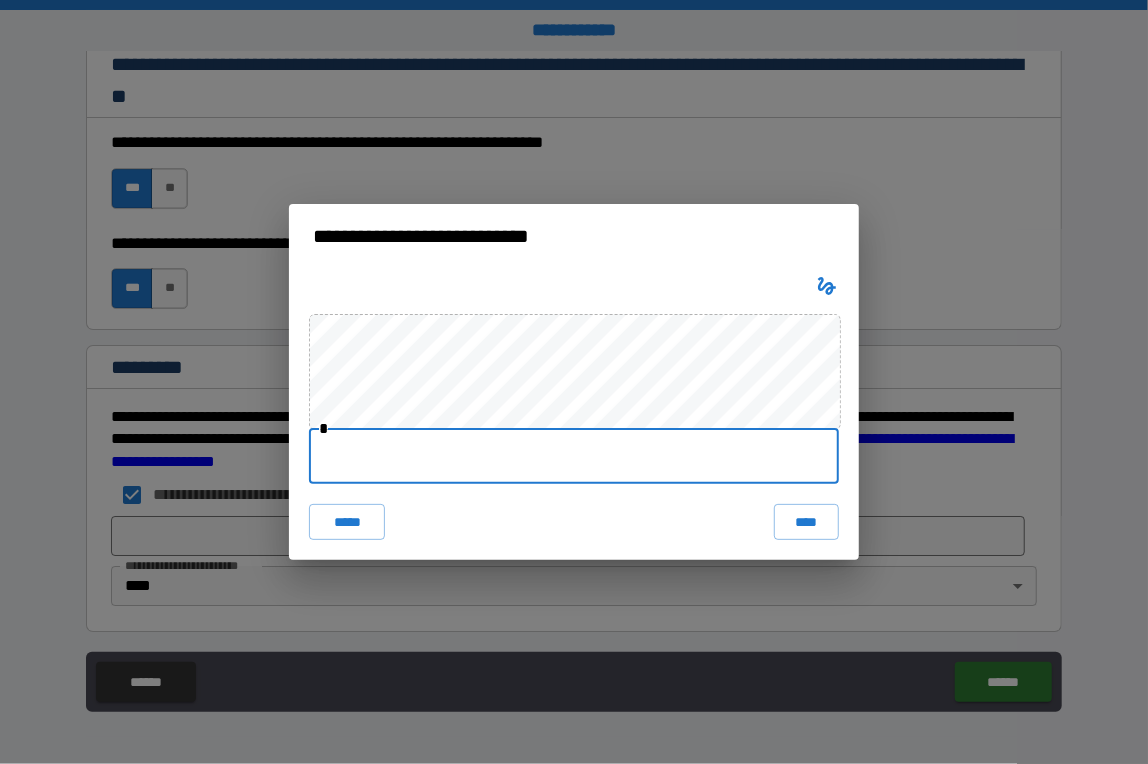 type on "**********" 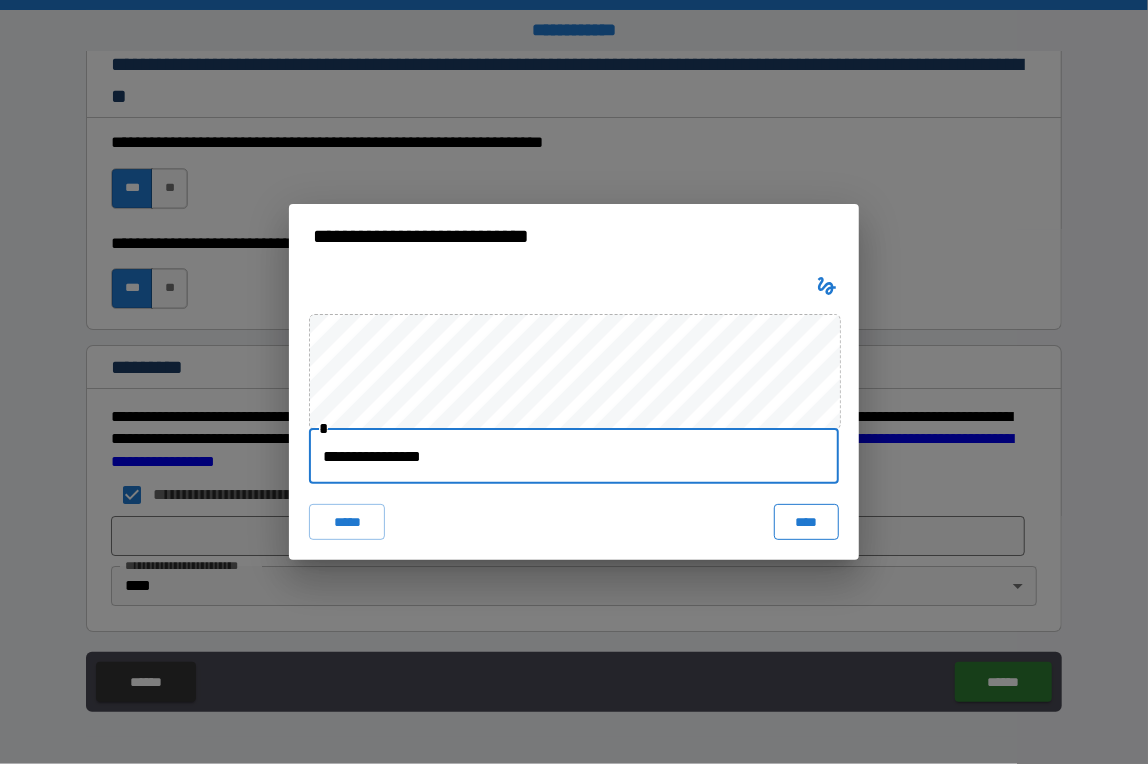 click on "****" at bounding box center [806, 522] 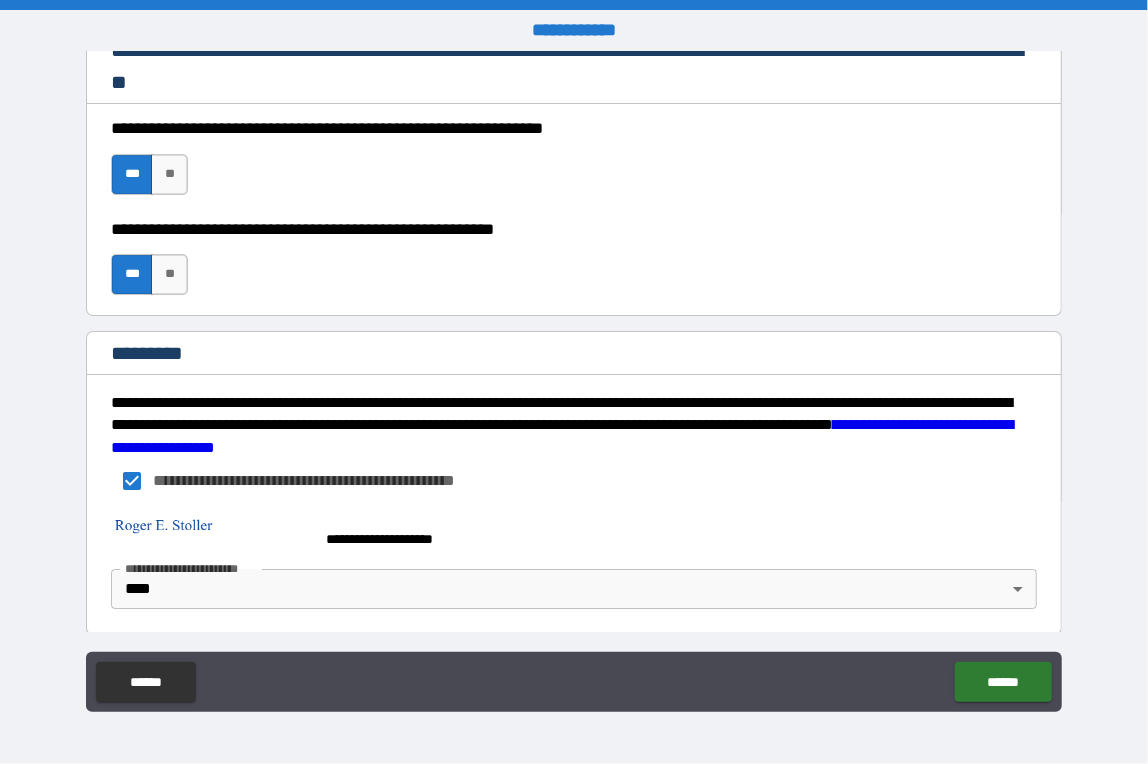 scroll, scrollTop: 3002, scrollLeft: 0, axis: vertical 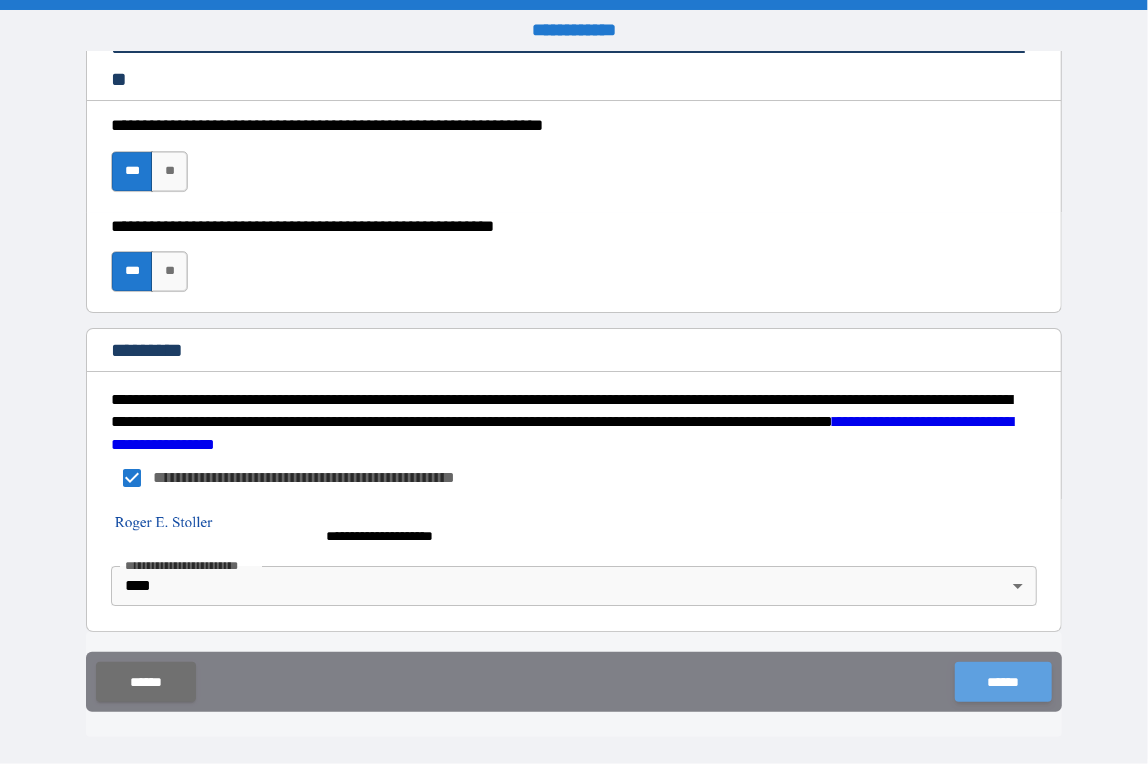 click on "******" at bounding box center (1003, 682) 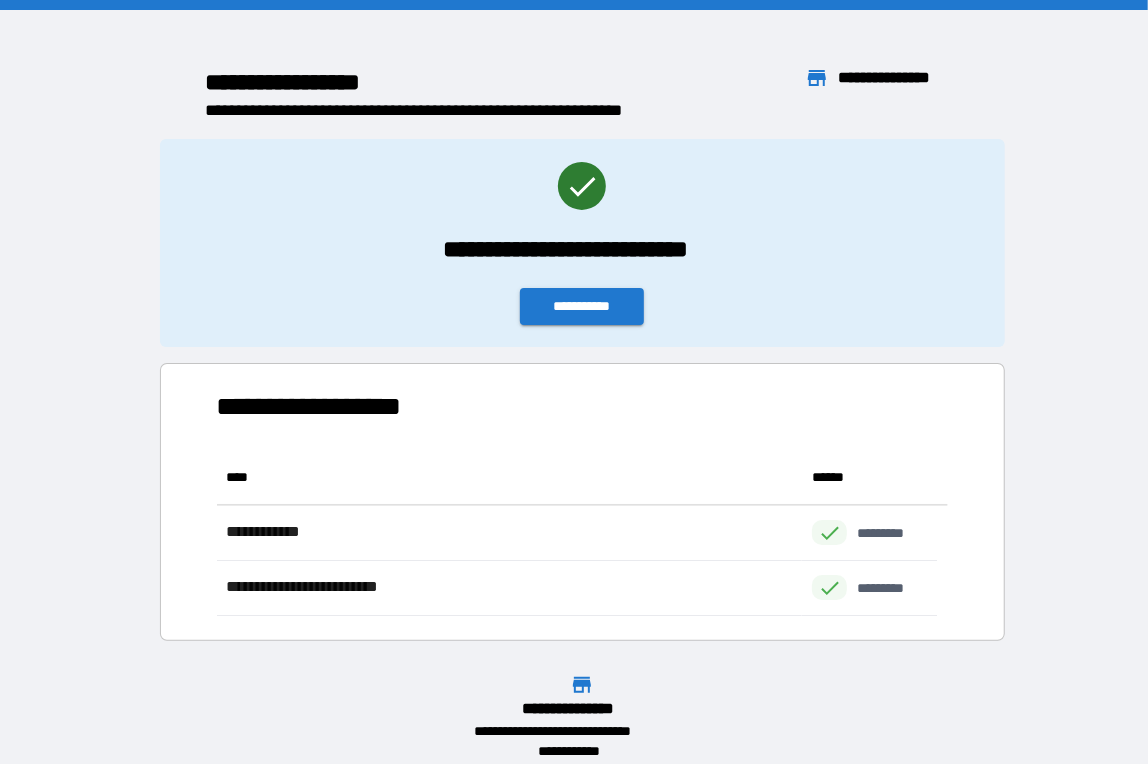 scroll, scrollTop: 15, scrollLeft: 15, axis: both 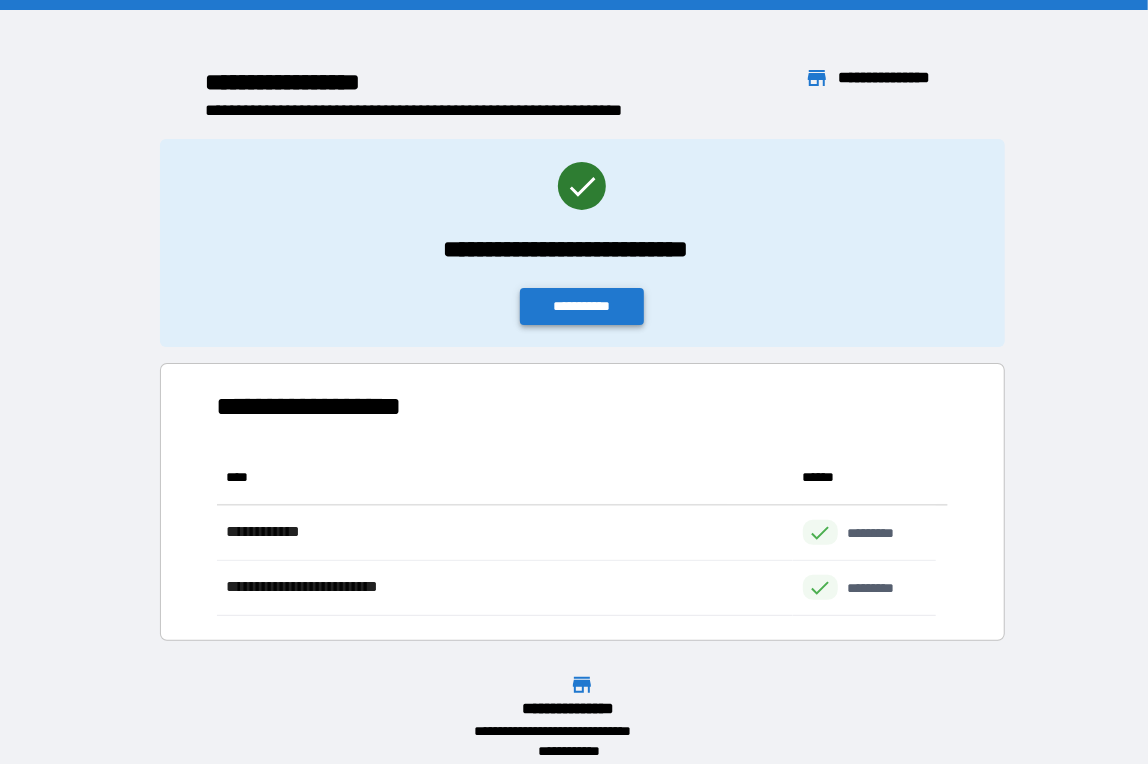 click on "**********" at bounding box center [582, 306] 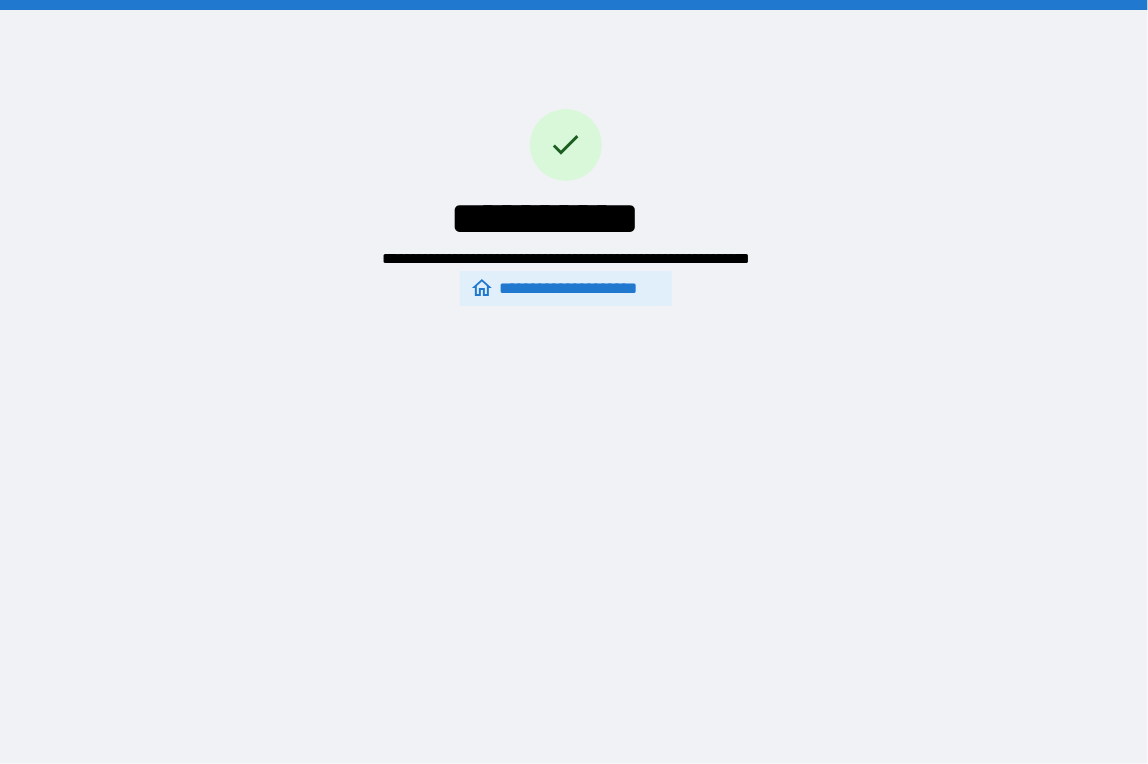 click on "**********" at bounding box center [565, 288] 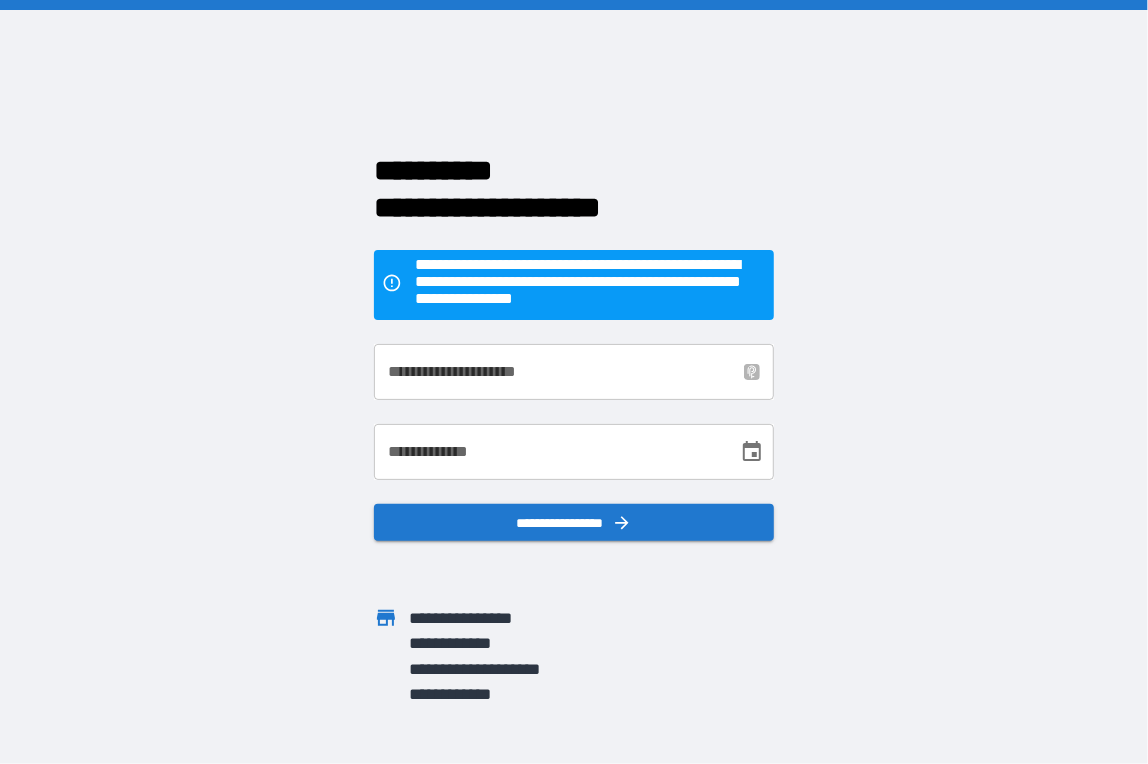 click on "**********" at bounding box center (574, 382) 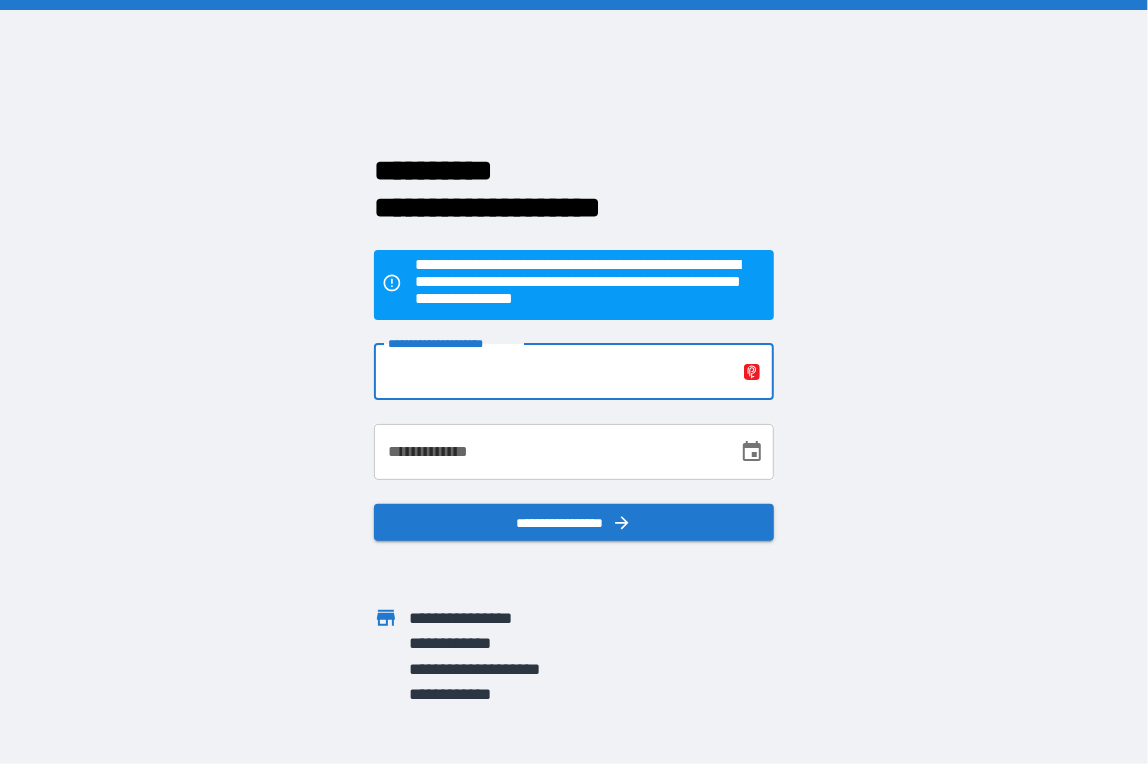 click on "**********" at bounding box center [574, 372] 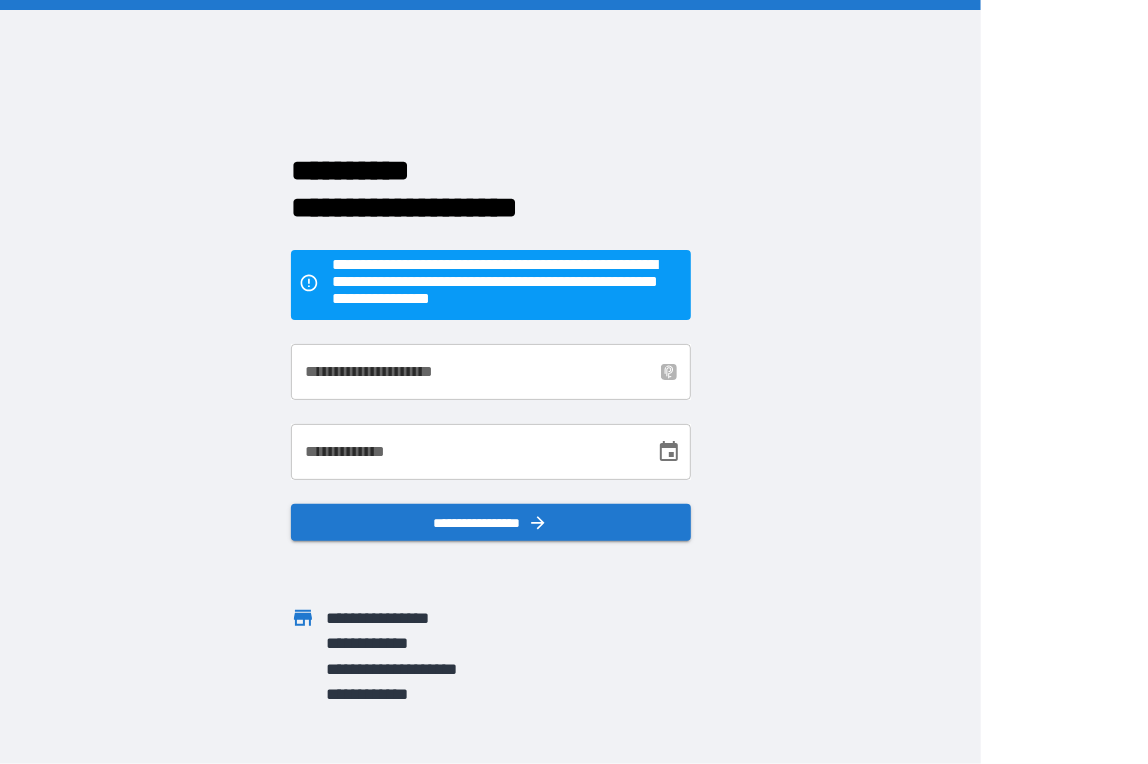 click on "**********" at bounding box center (490, 382) 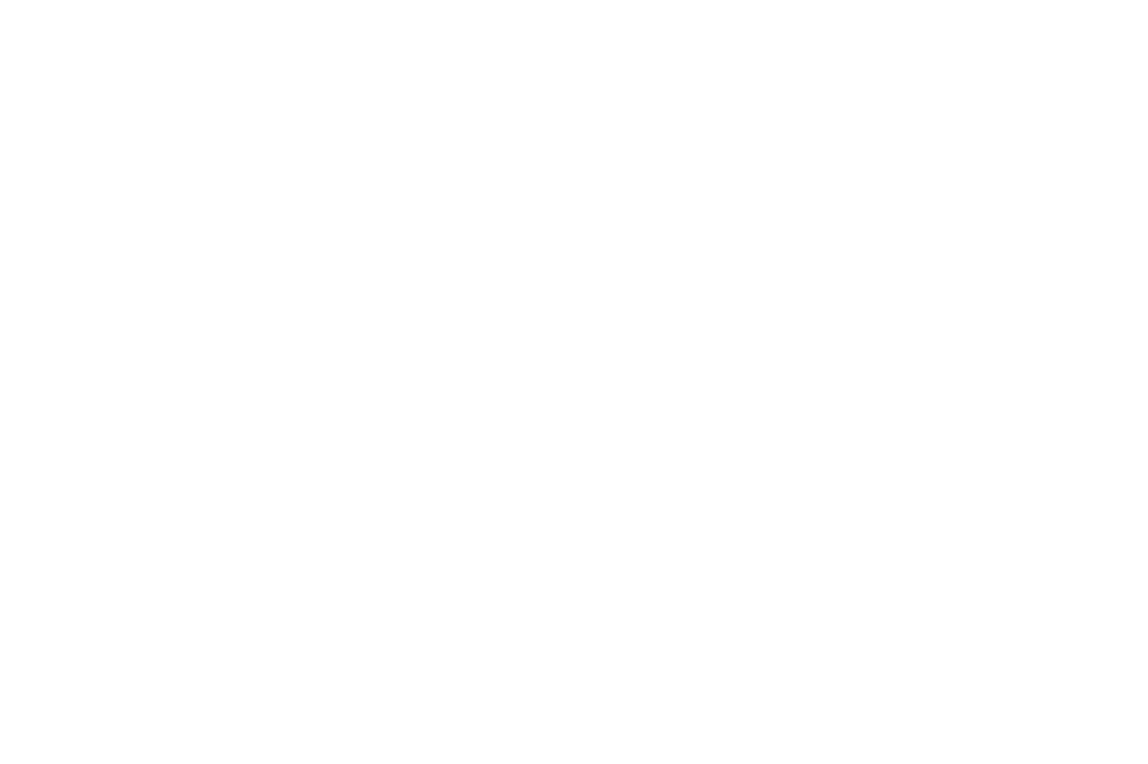 scroll, scrollTop: 0, scrollLeft: 0, axis: both 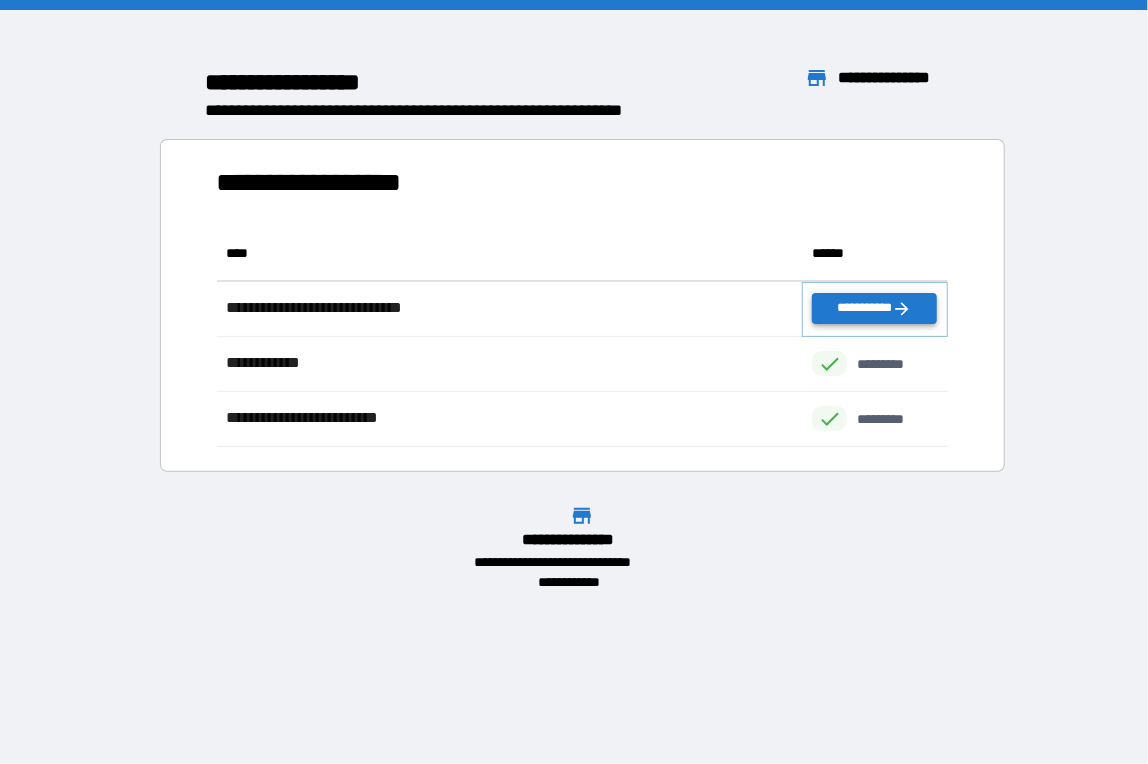 click on "**********" at bounding box center [874, 308] 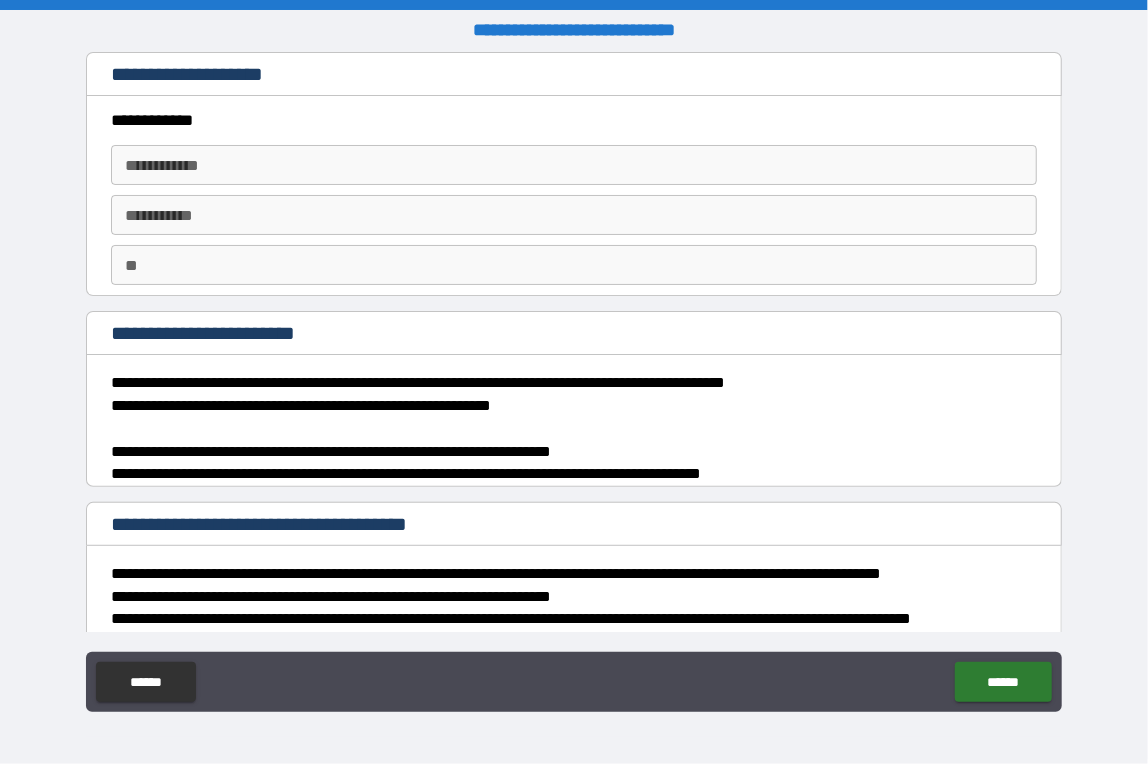 click on "**********" at bounding box center [573, 165] 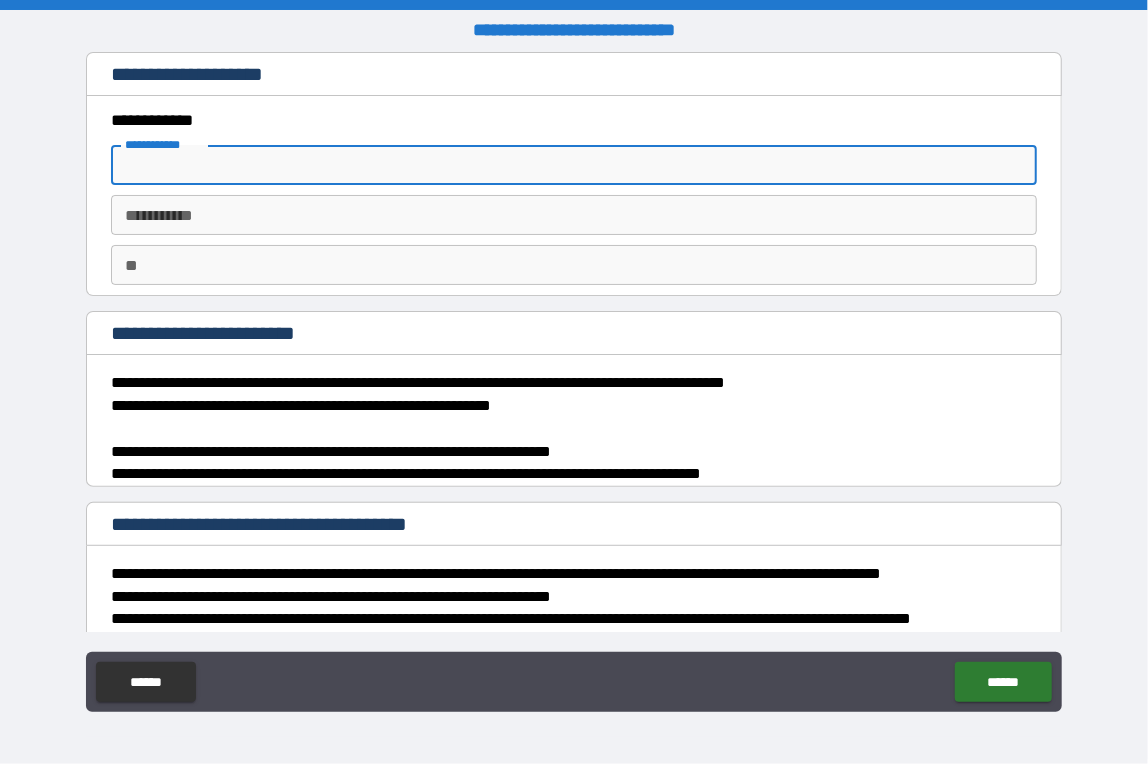 type on "*****" 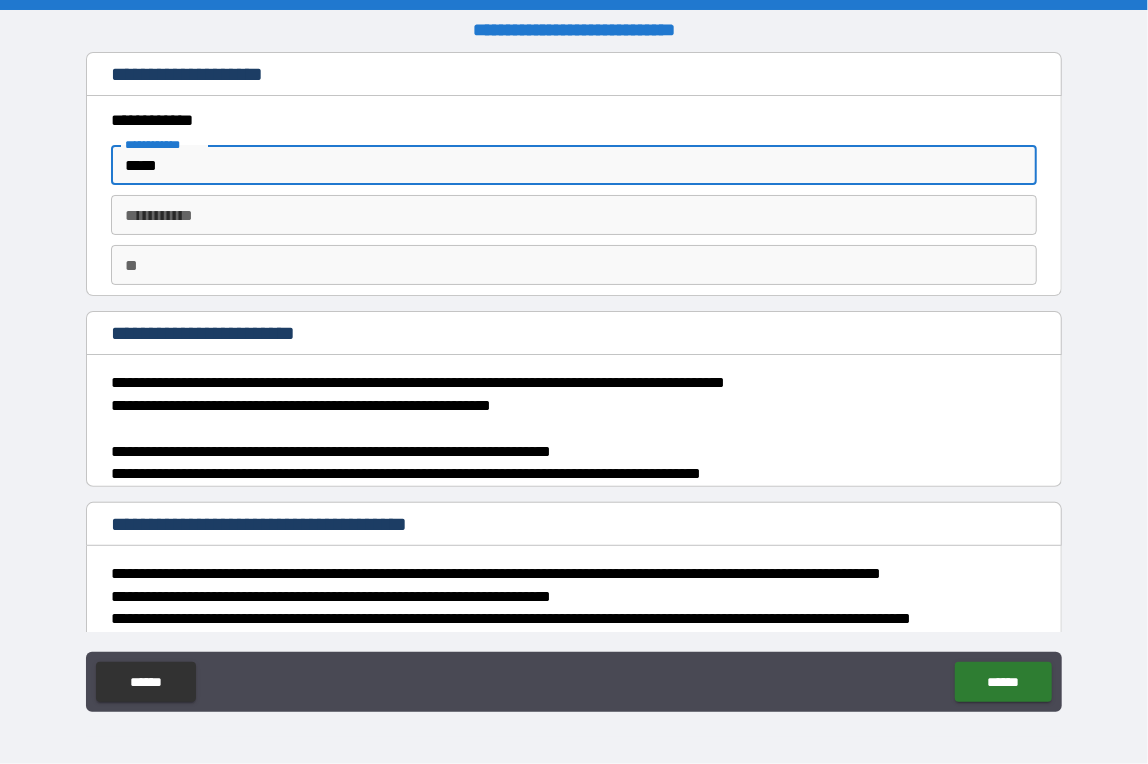 type on "*******" 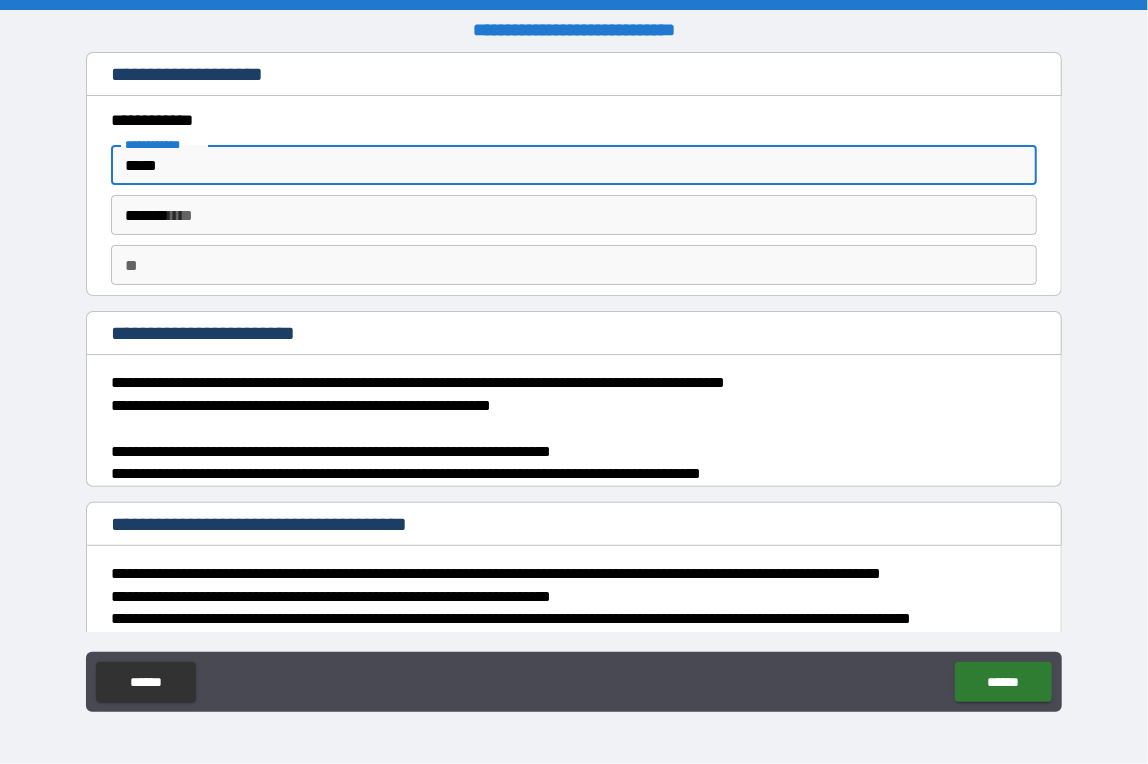 type on "**" 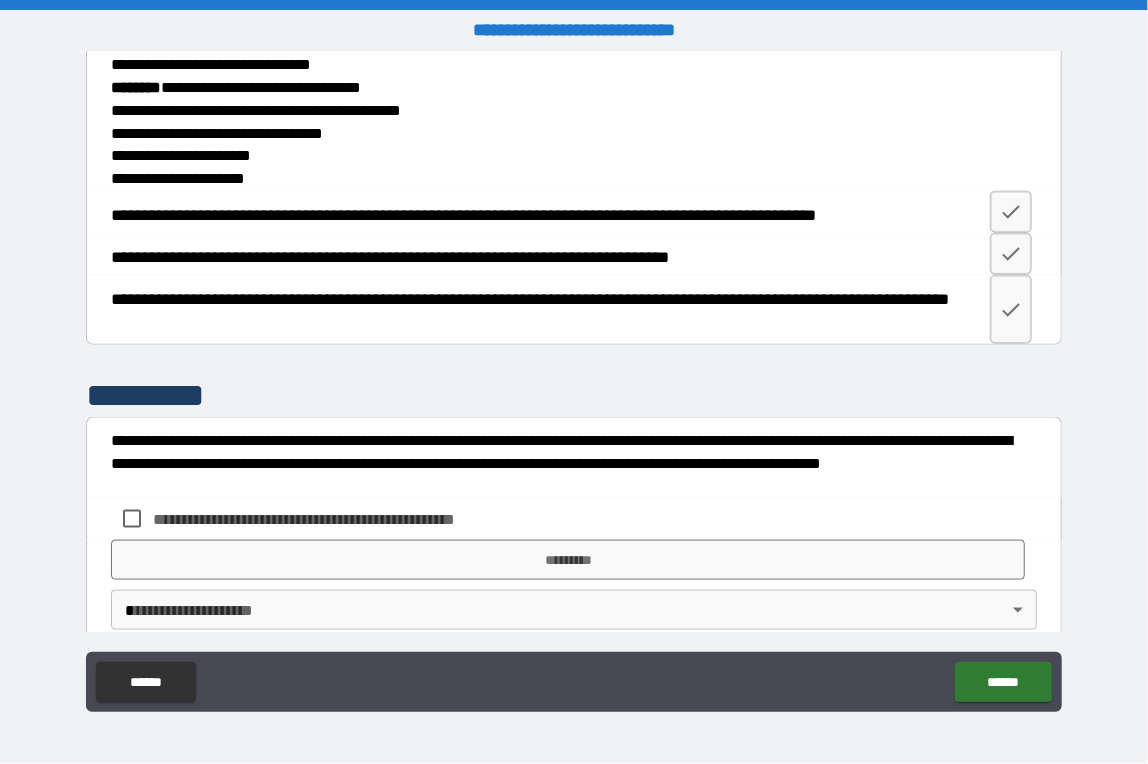 scroll, scrollTop: 975, scrollLeft: 0, axis: vertical 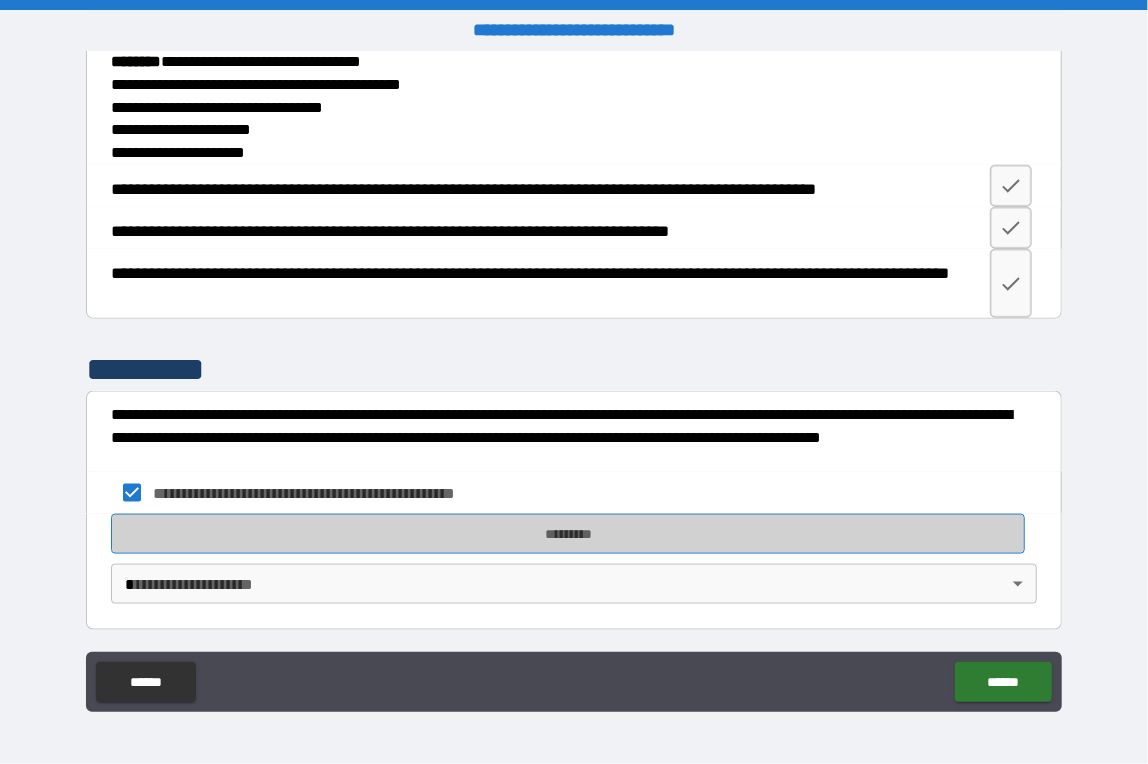 click on "*********" at bounding box center [568, 534] 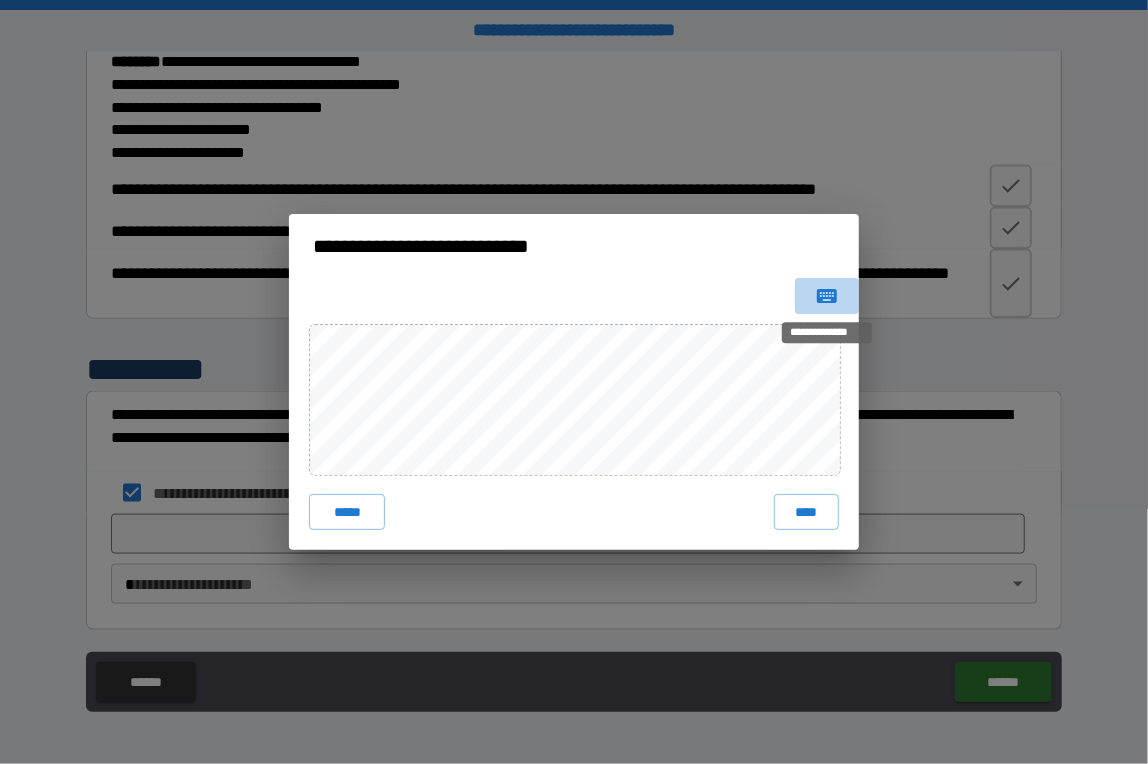 click 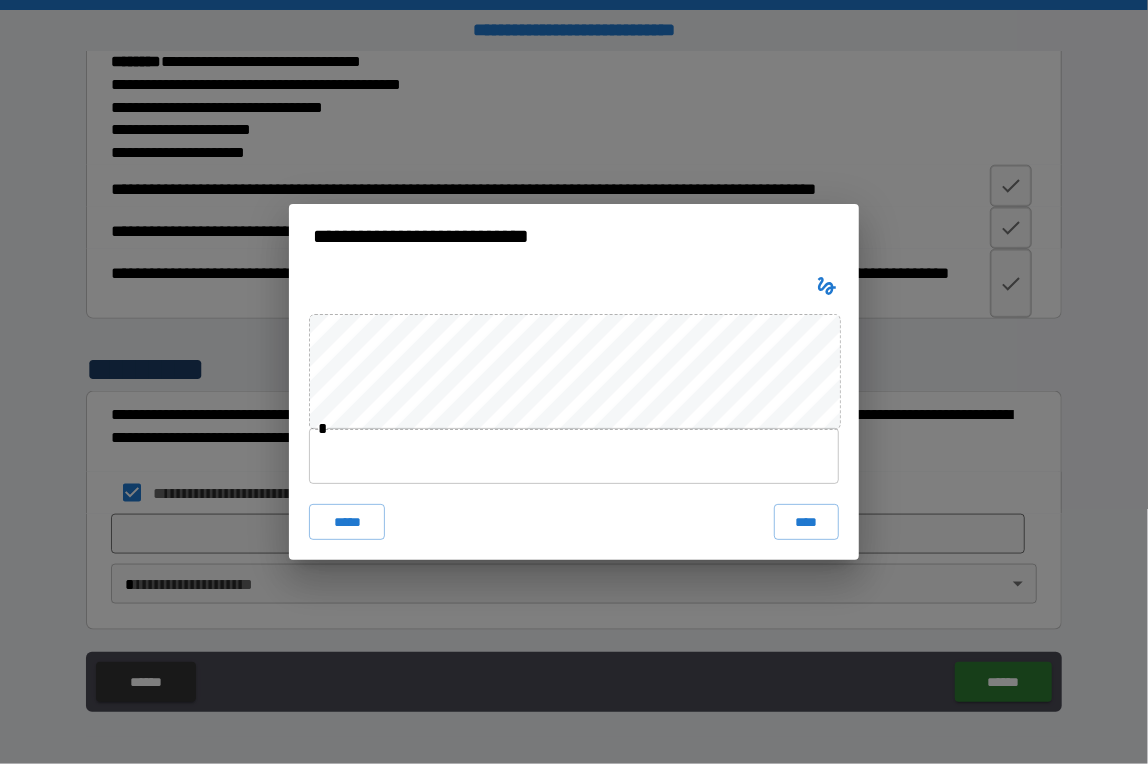 click at bounding box center (574, 456) 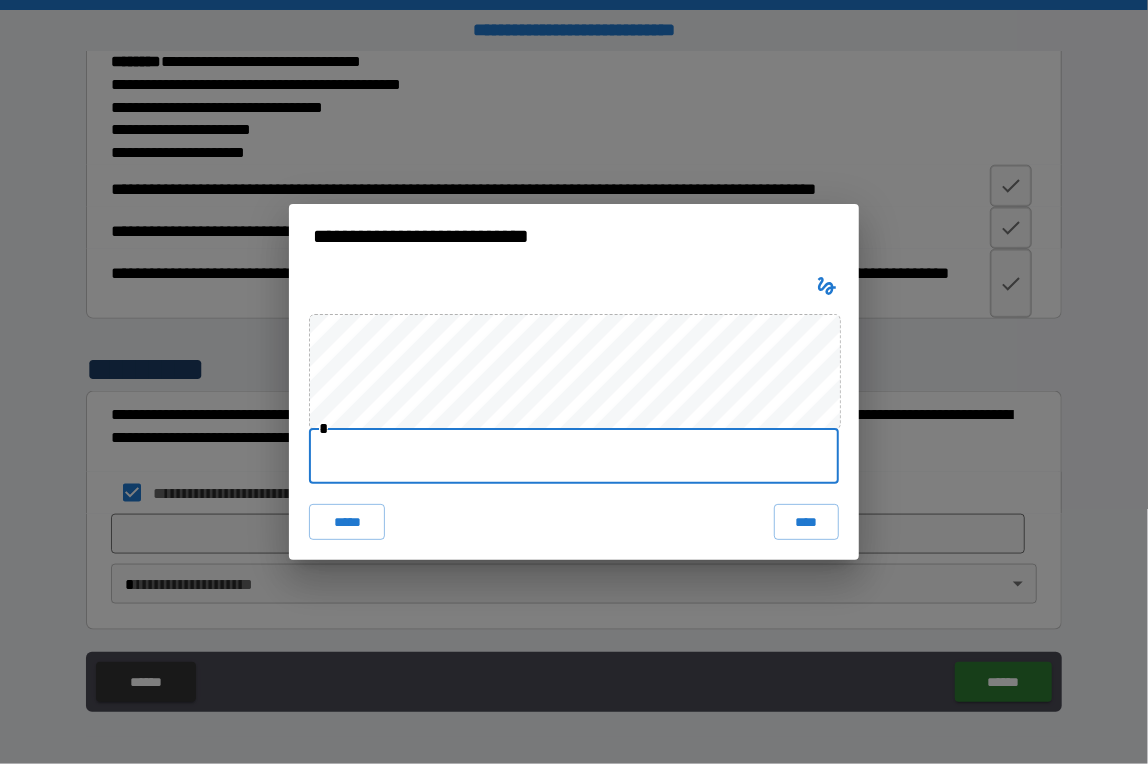 type on "**********" 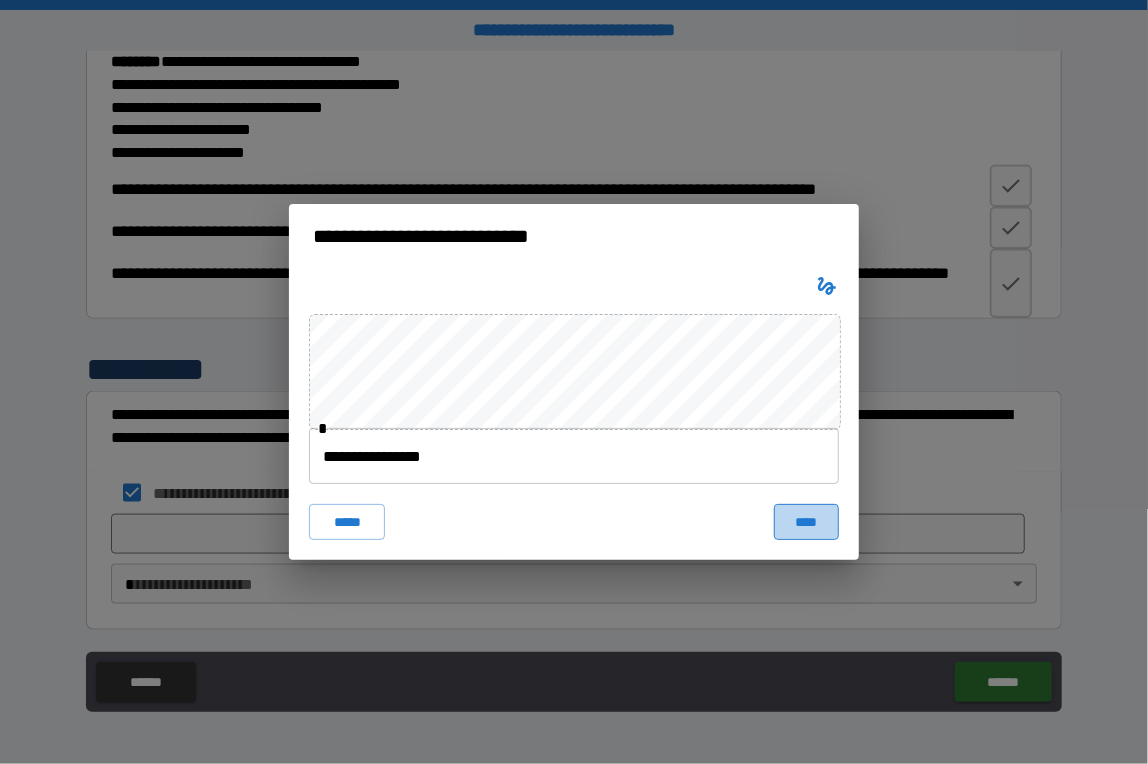 click on "****" at bounding box center (806, 522) 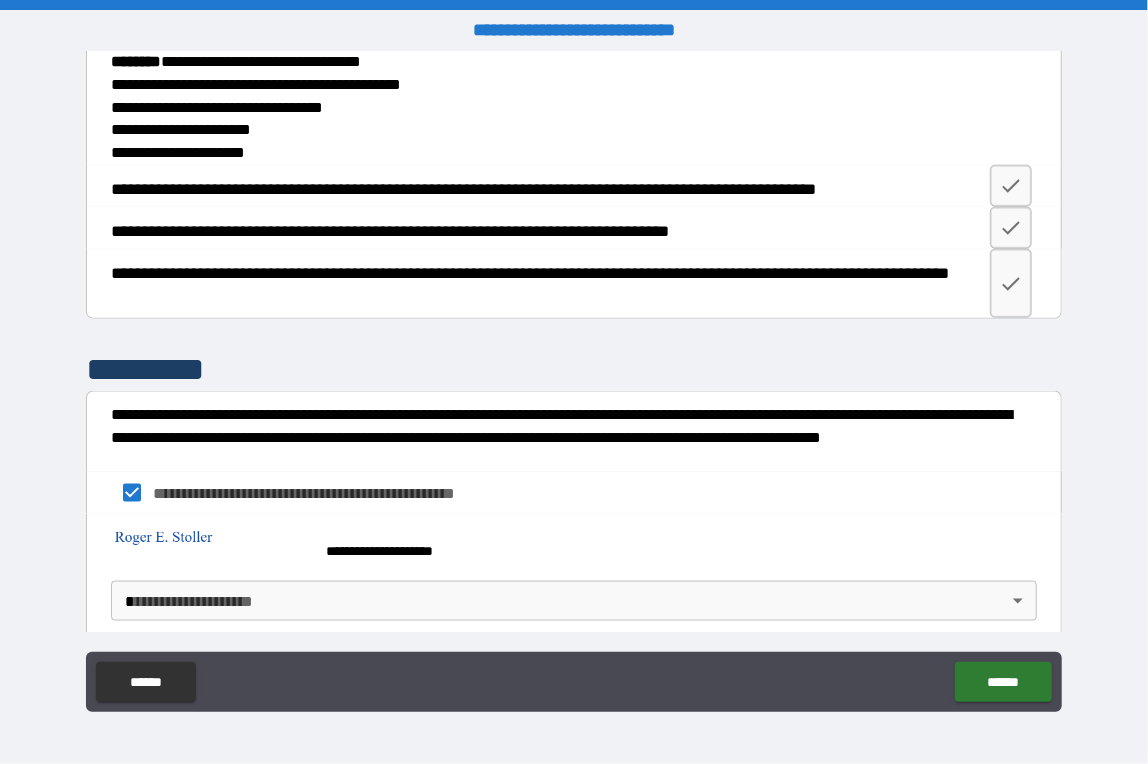 scroll, scrollTop: 992, scrollLeft: 0, axis: vertical 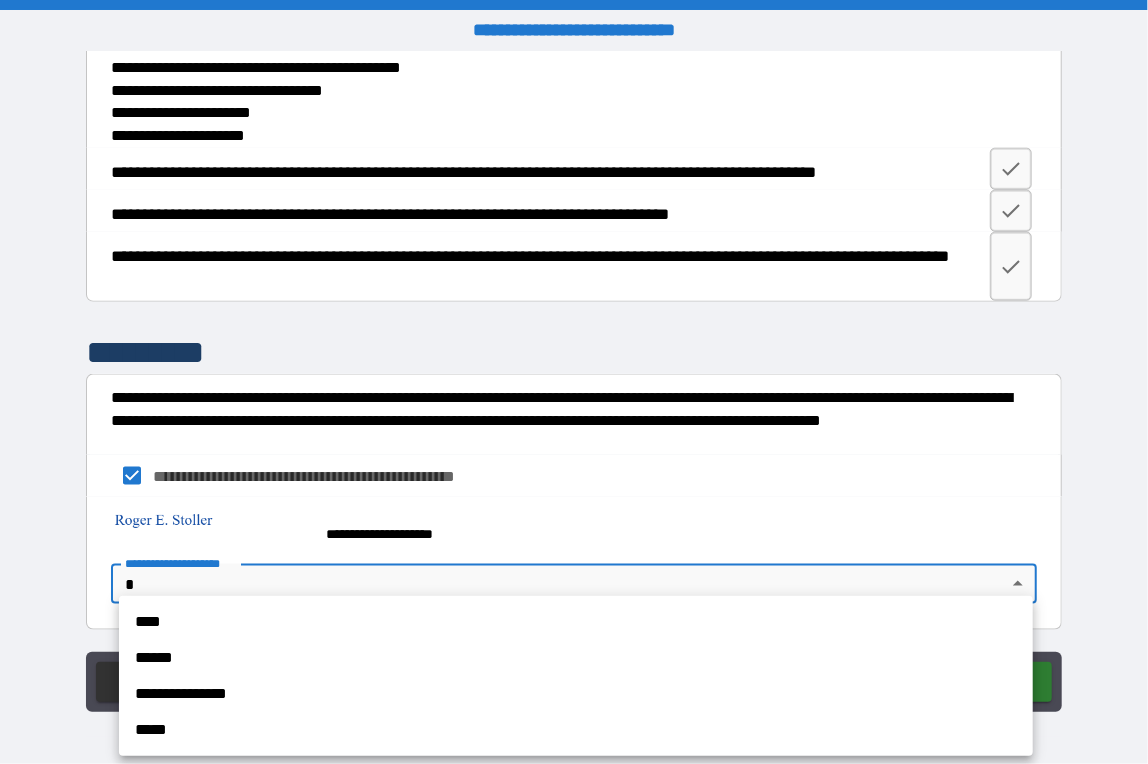 click on "**********" at bounding box center (574, 382) 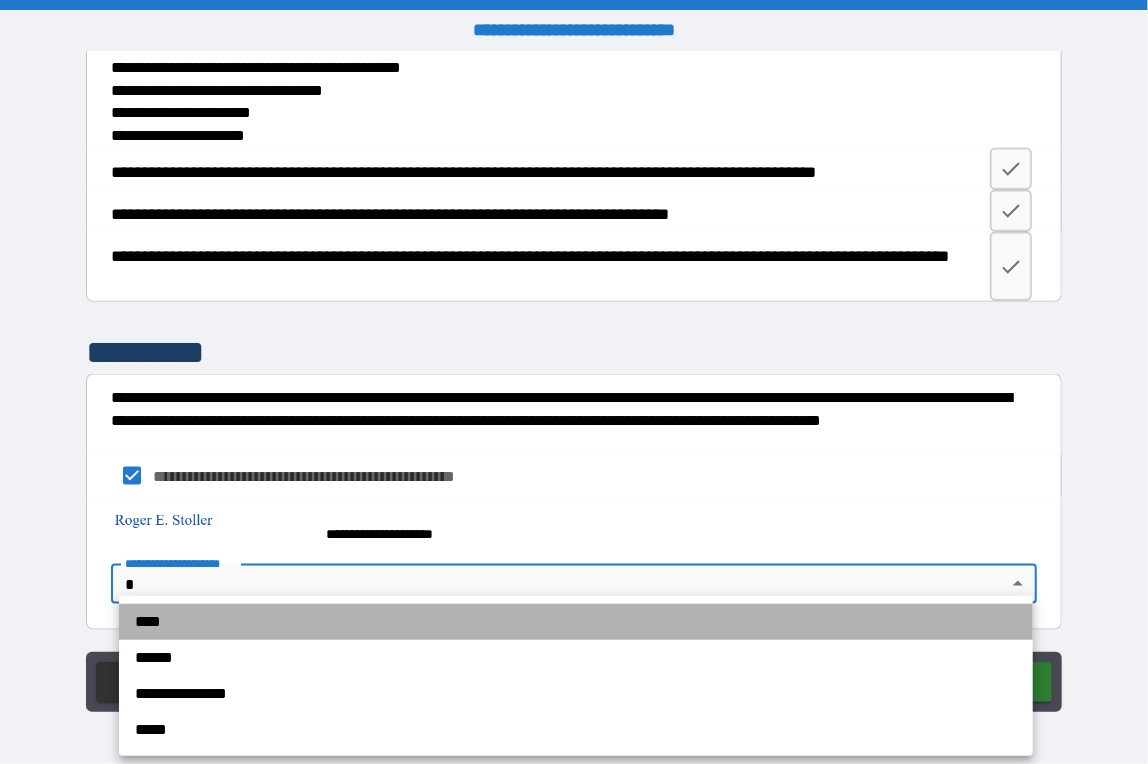 click on "****" at bounding box center [576, 622] 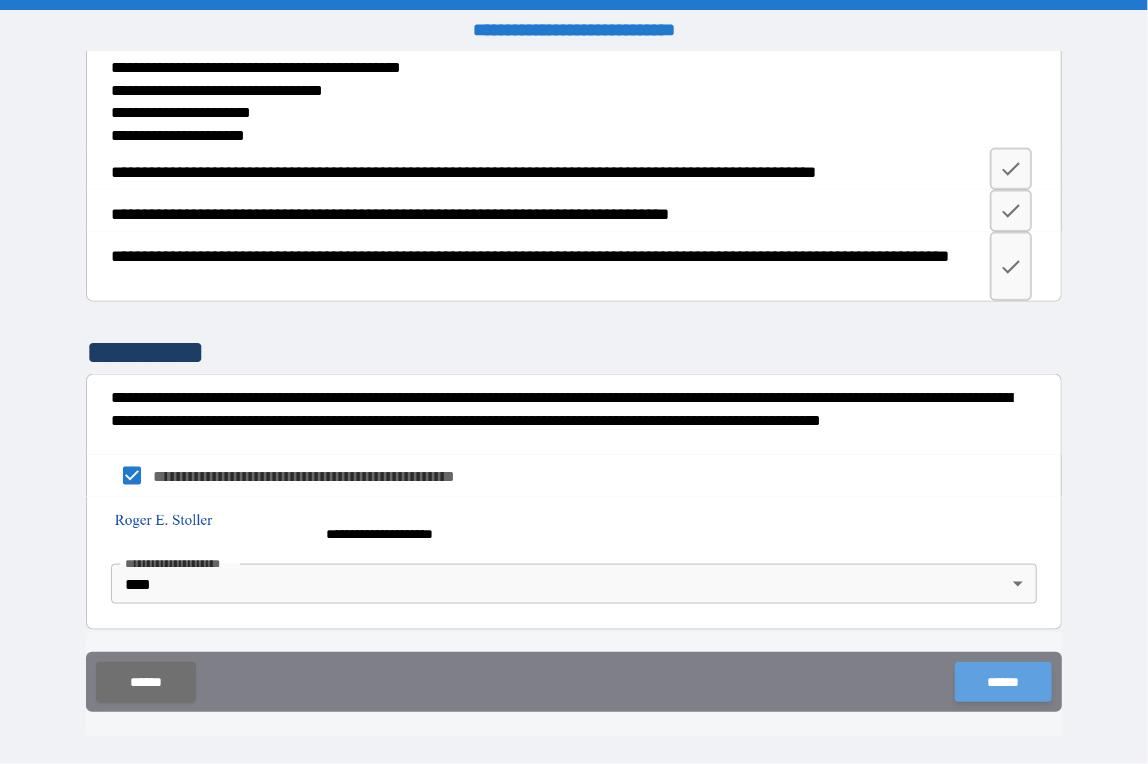 click on "******" at bounding box center [1003, 682] 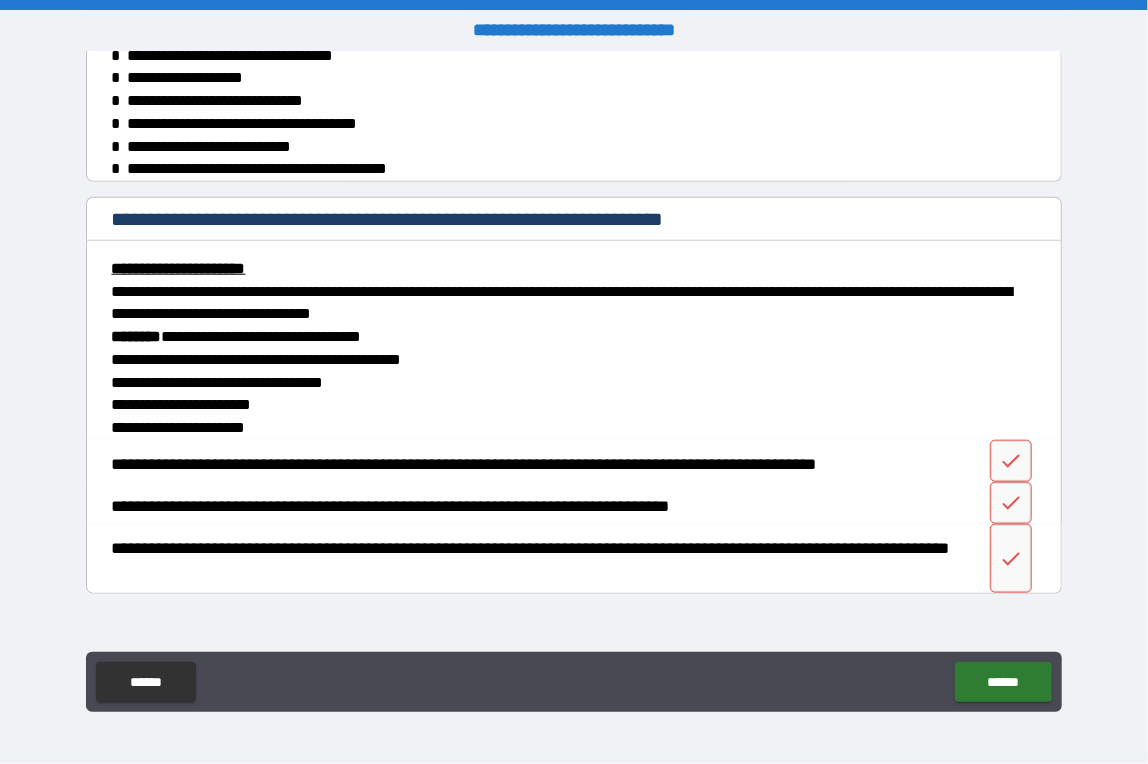 scroll, scrollTop: 799, scrollLeft: 0, axis: vertical 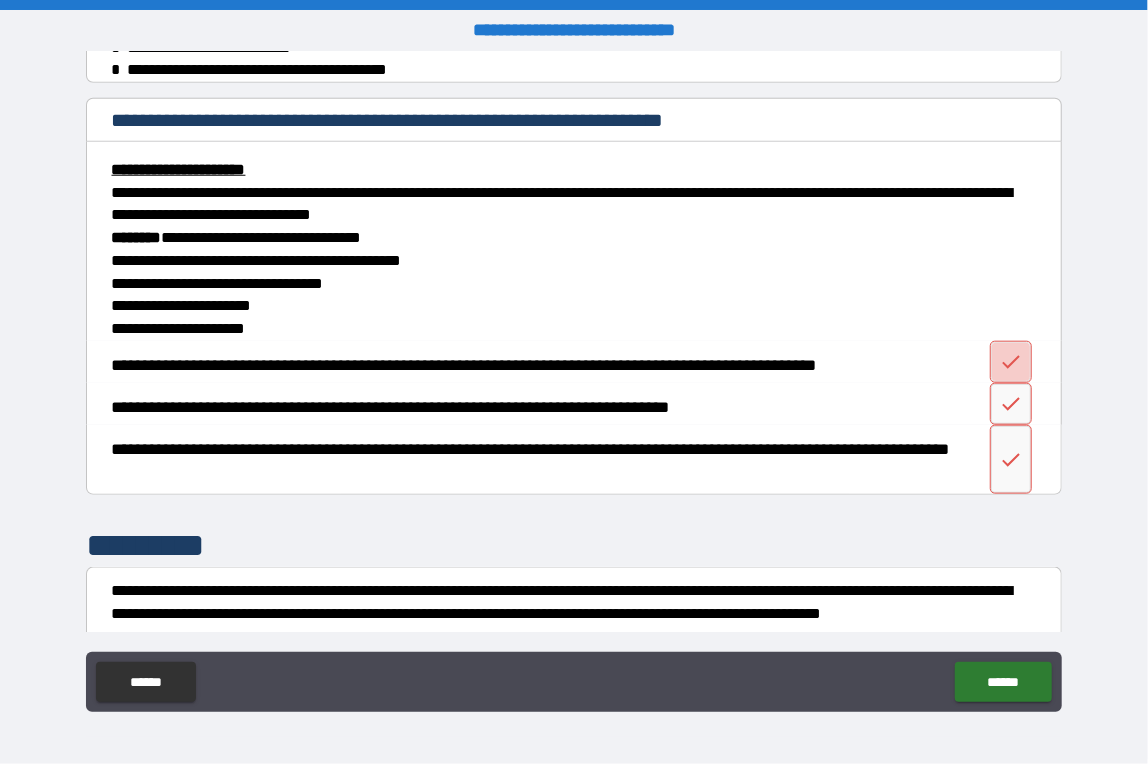 drag, startPoint x: 993, startPoint y: 366, endPoint x: 998, endPoint y: 395, distance: 29.427877 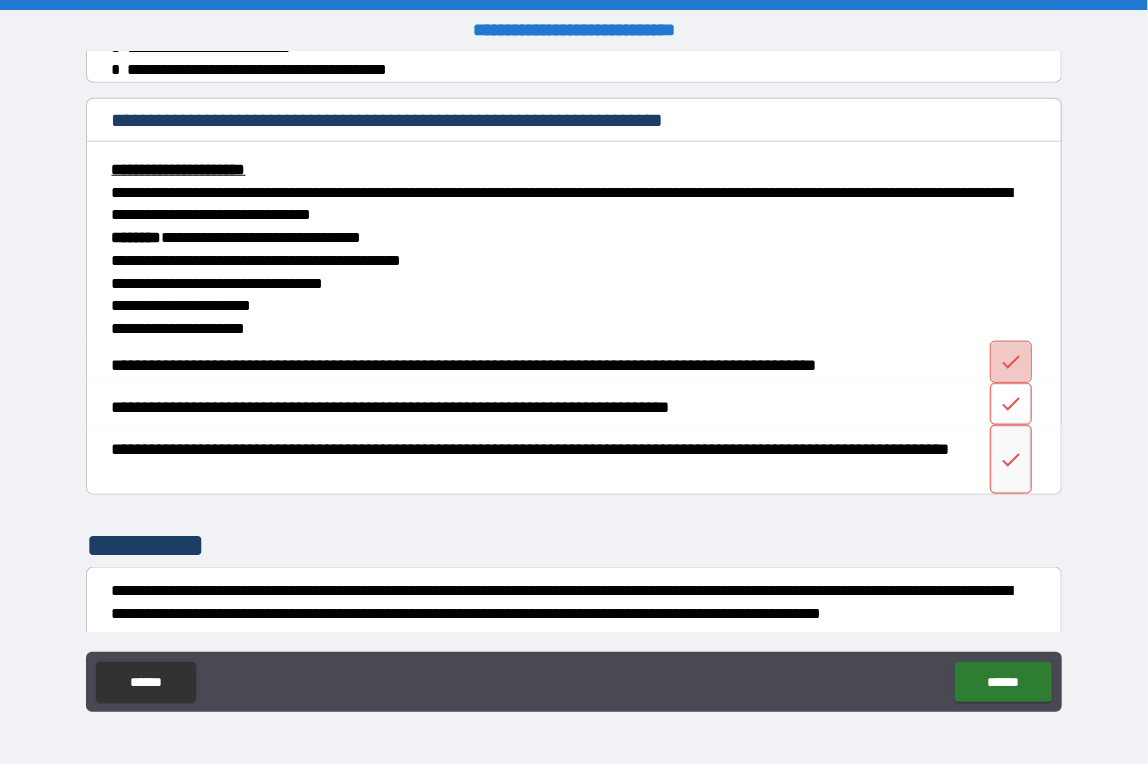 click 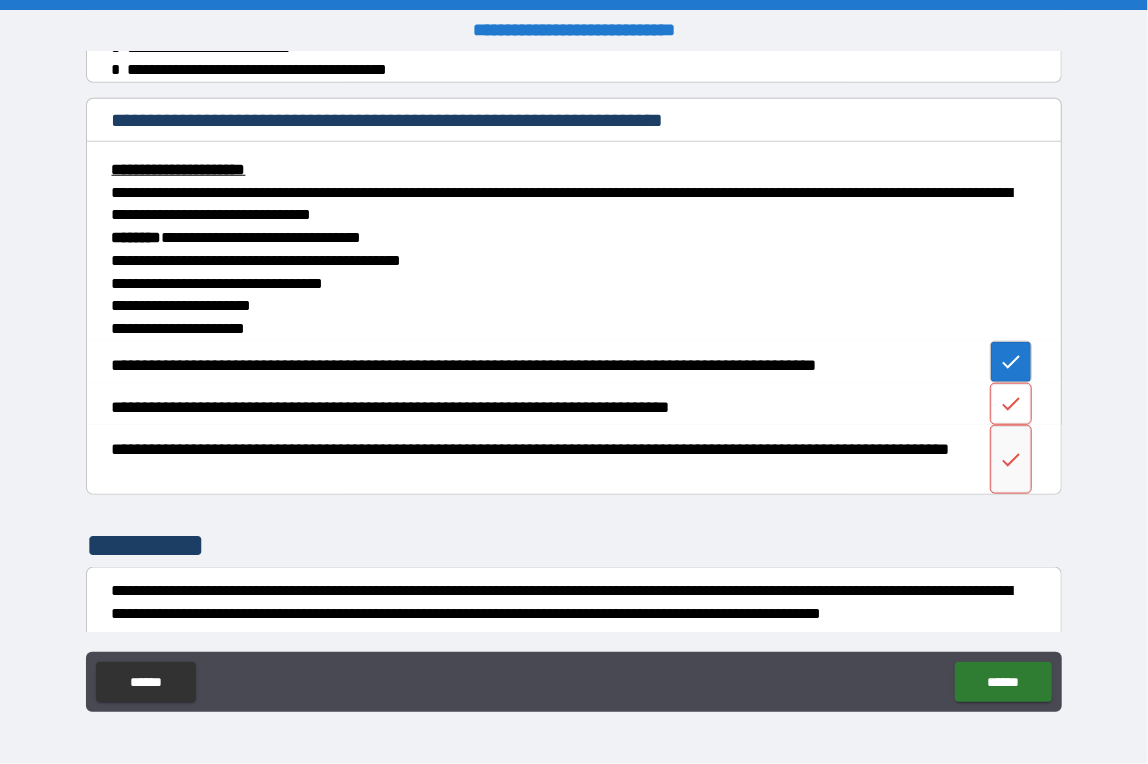 click 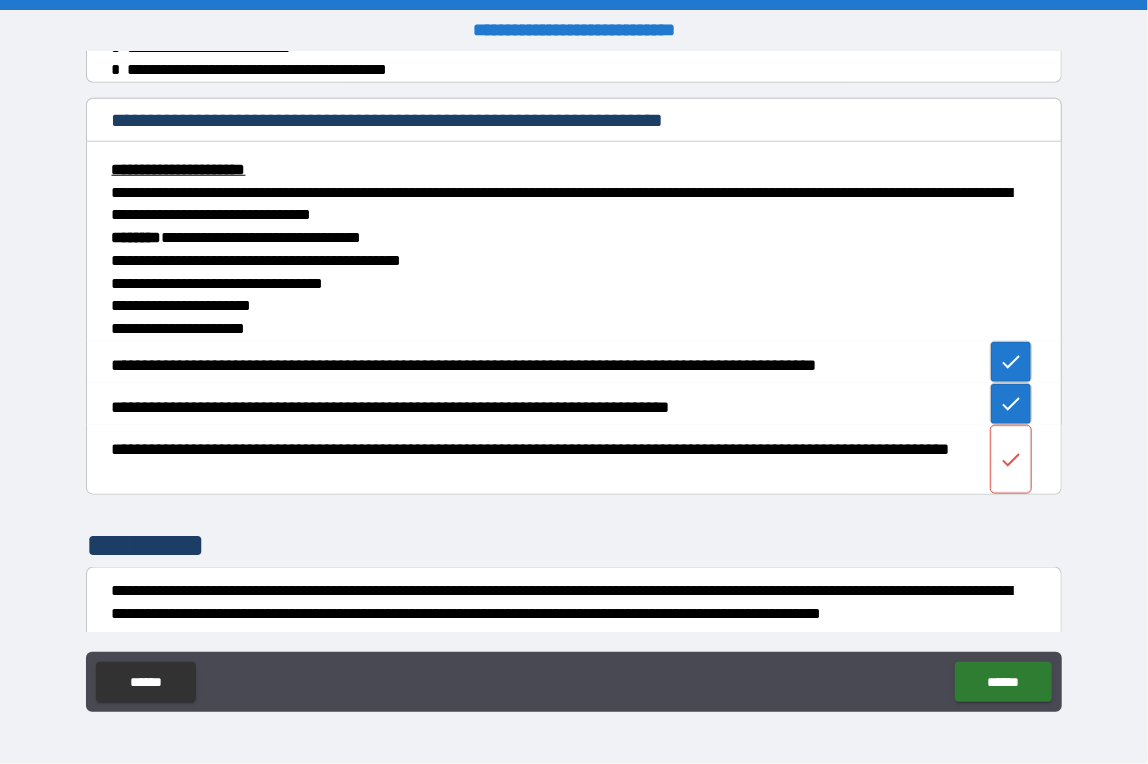 click 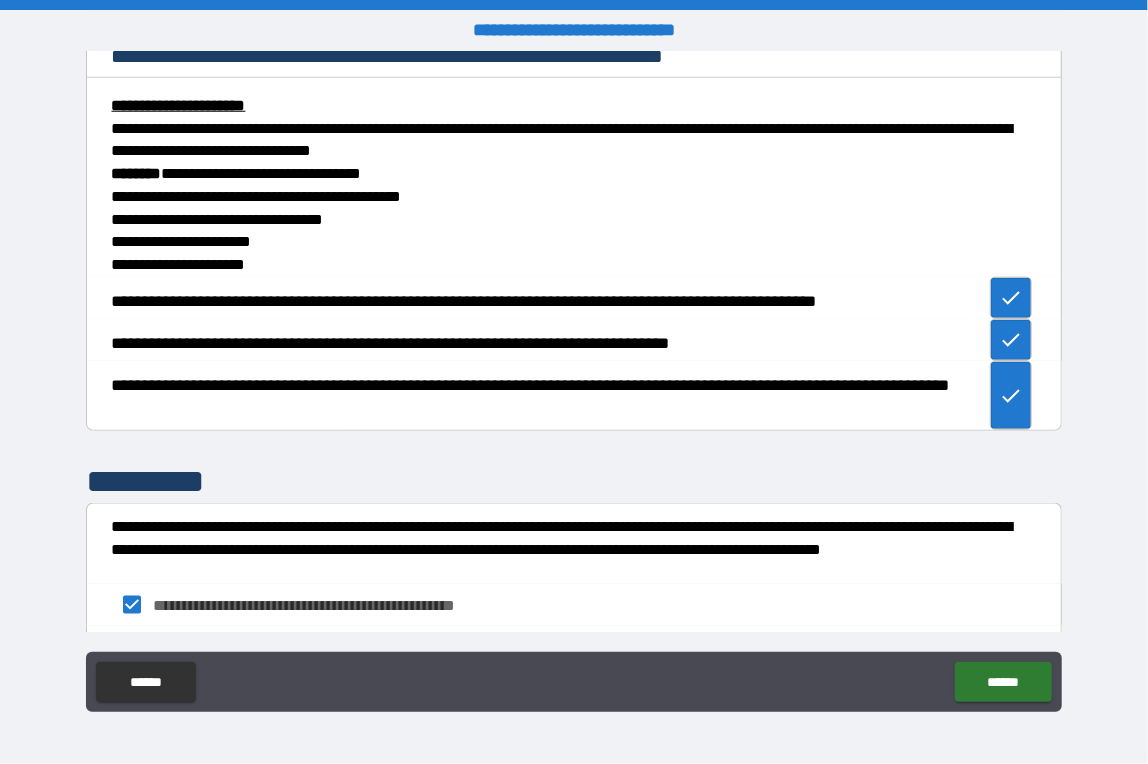 scroll, scrollTop: 992, scrollLeft: 0, axis: vertical 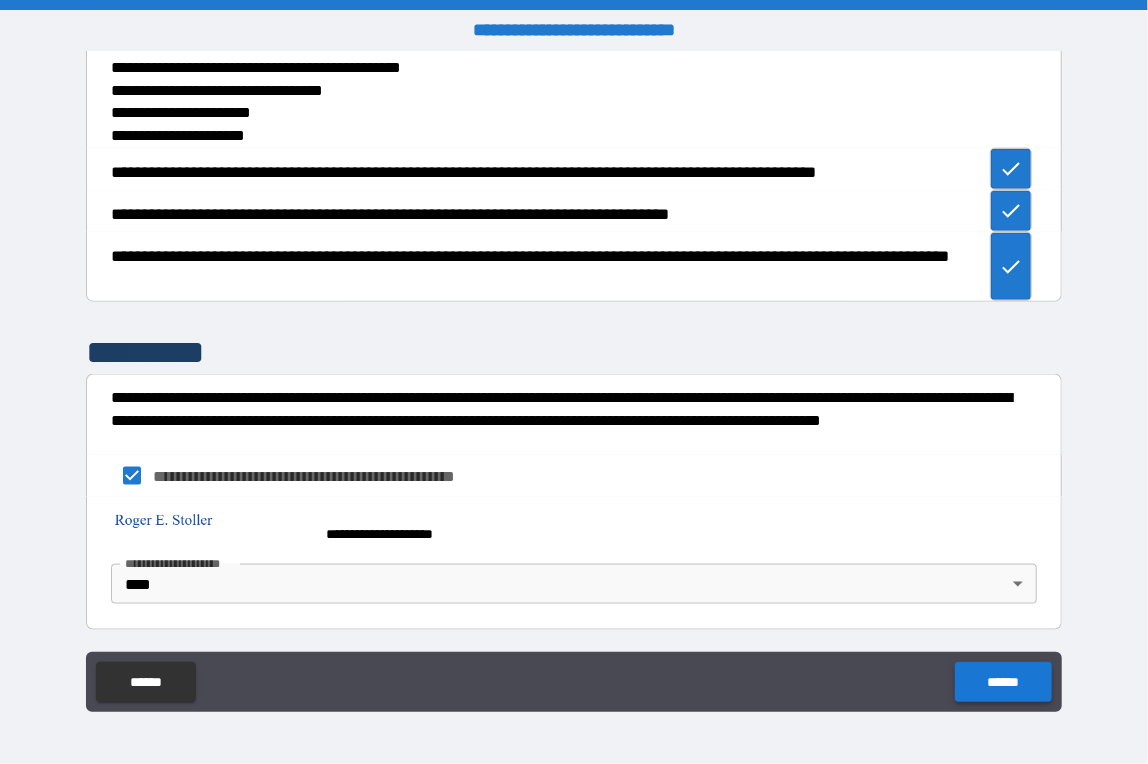 click on "******" at bounding box center [1003, 682] 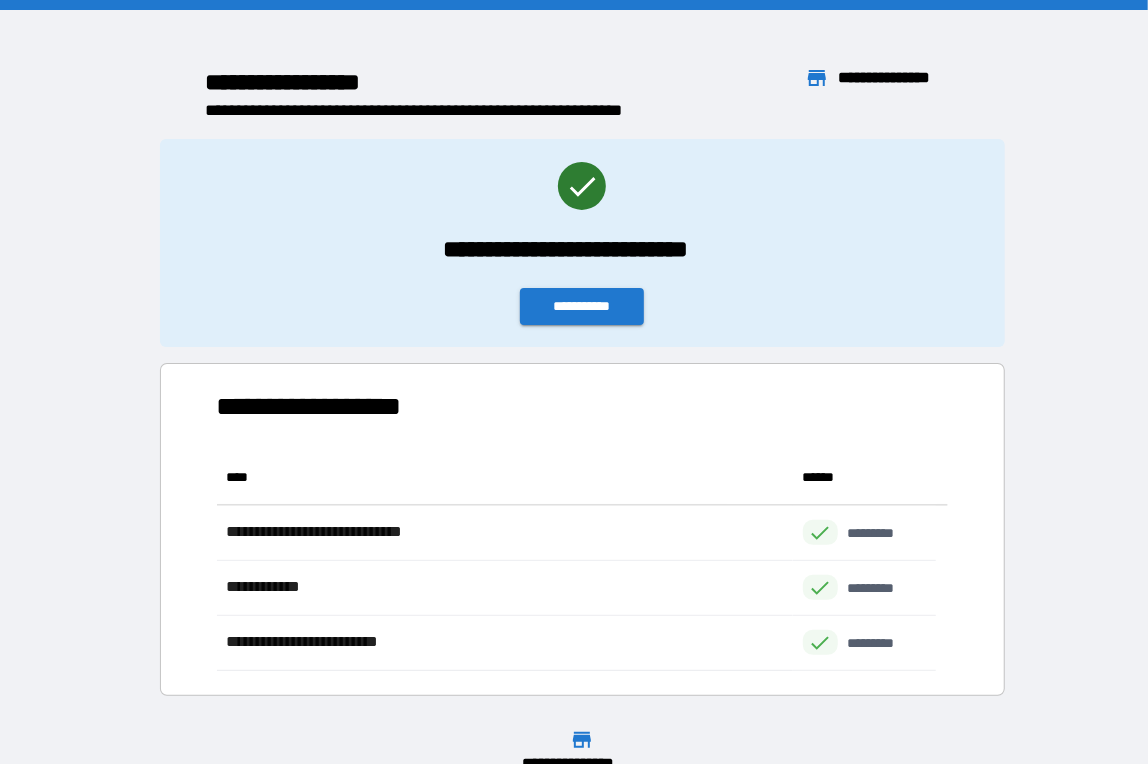 scroll, scrollTop: 15, scrollLeft: 15, axis: both 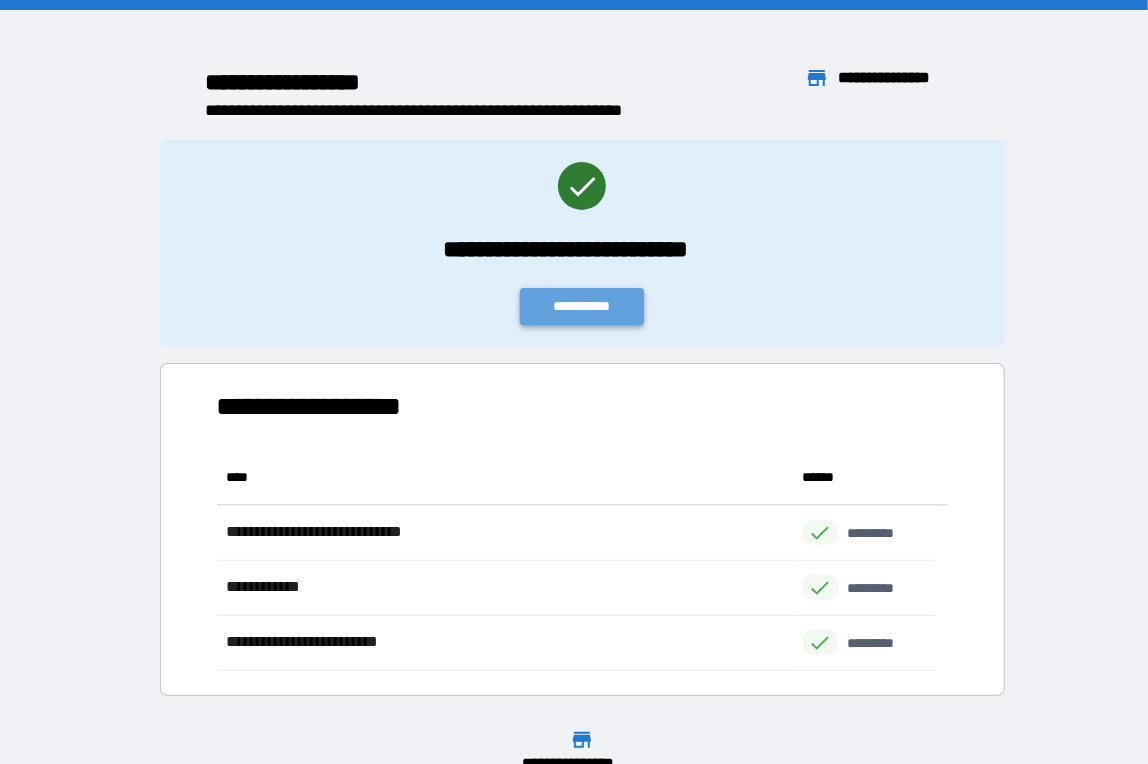 click on "**********" at bounding box center [582, 306] 